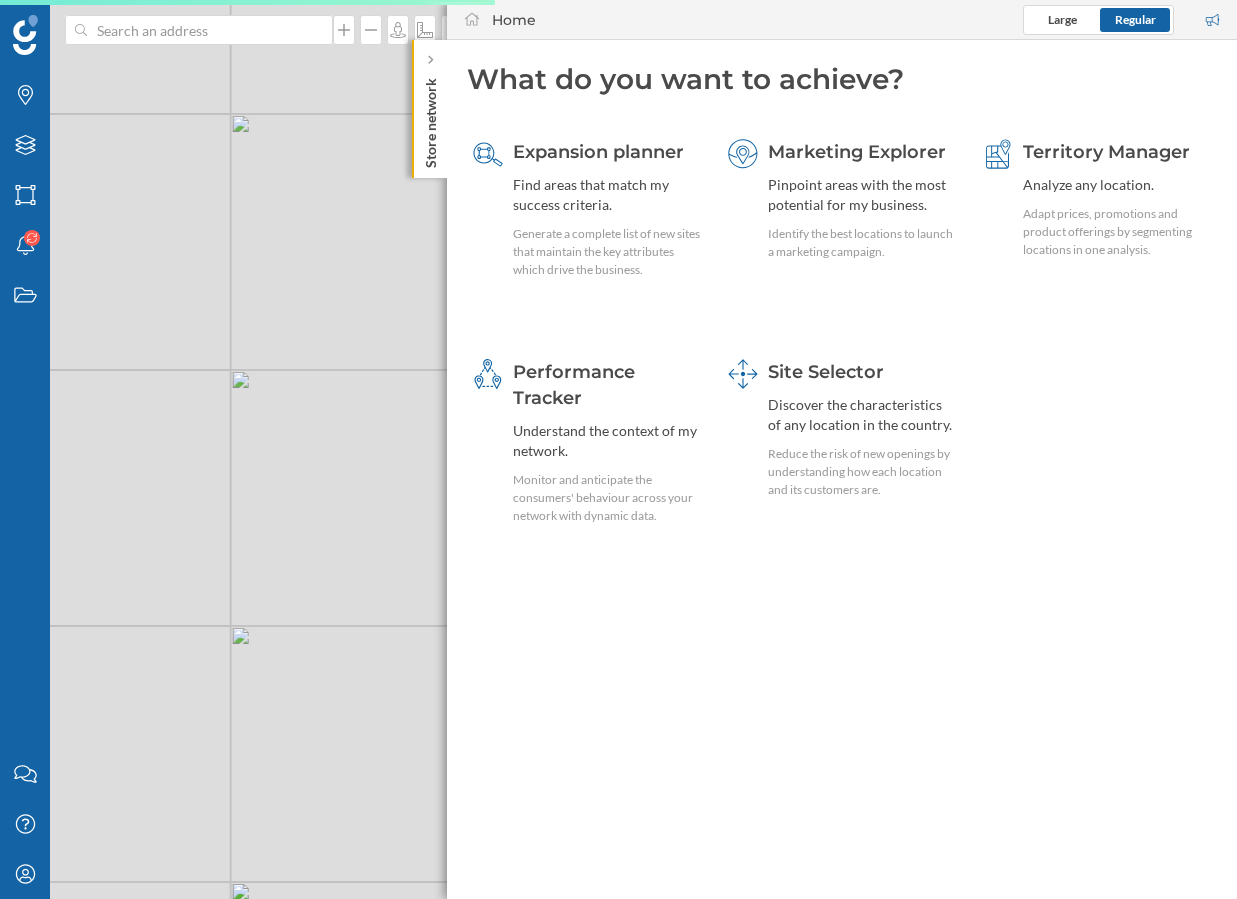 scroll, scrollTop: 0, scrollLeft: 0, axis: both 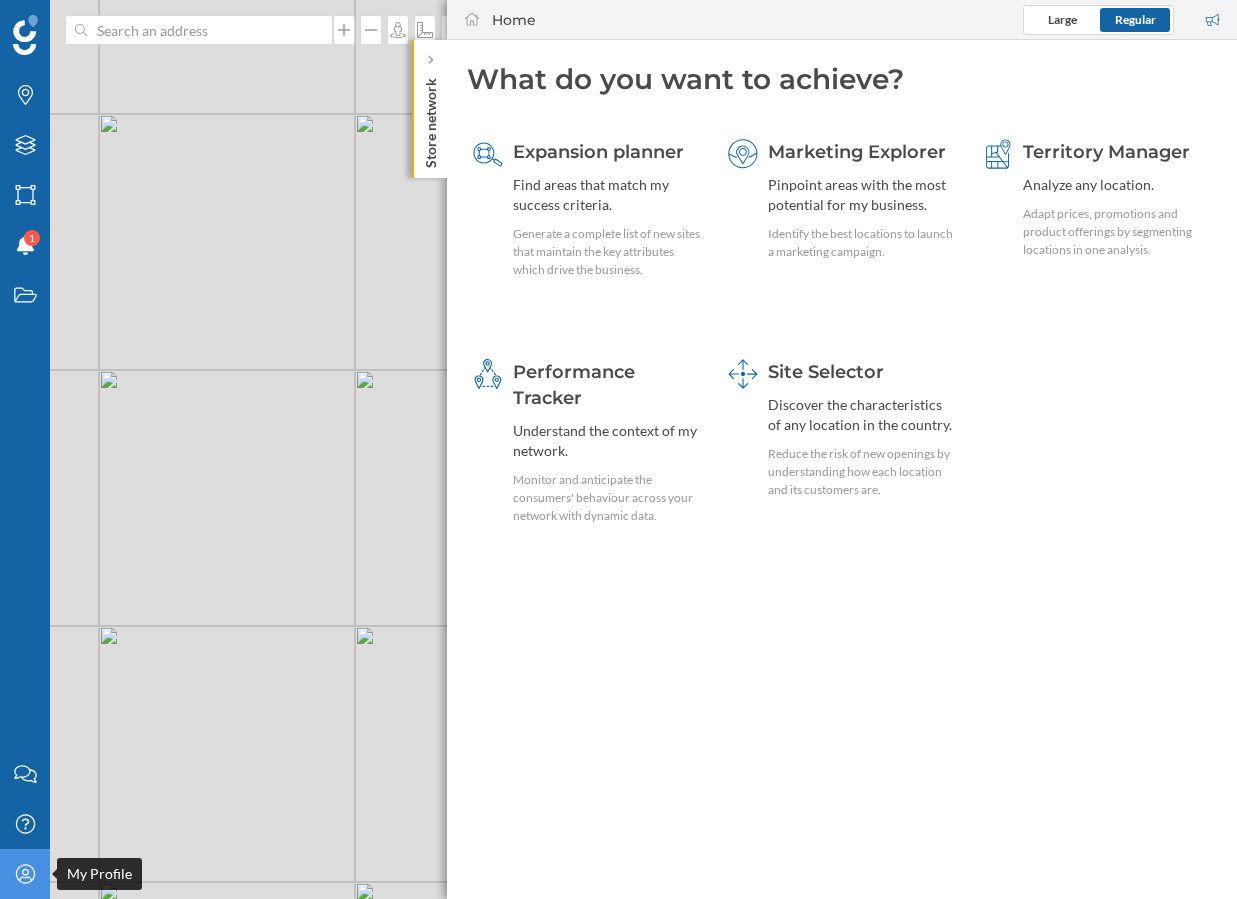 click 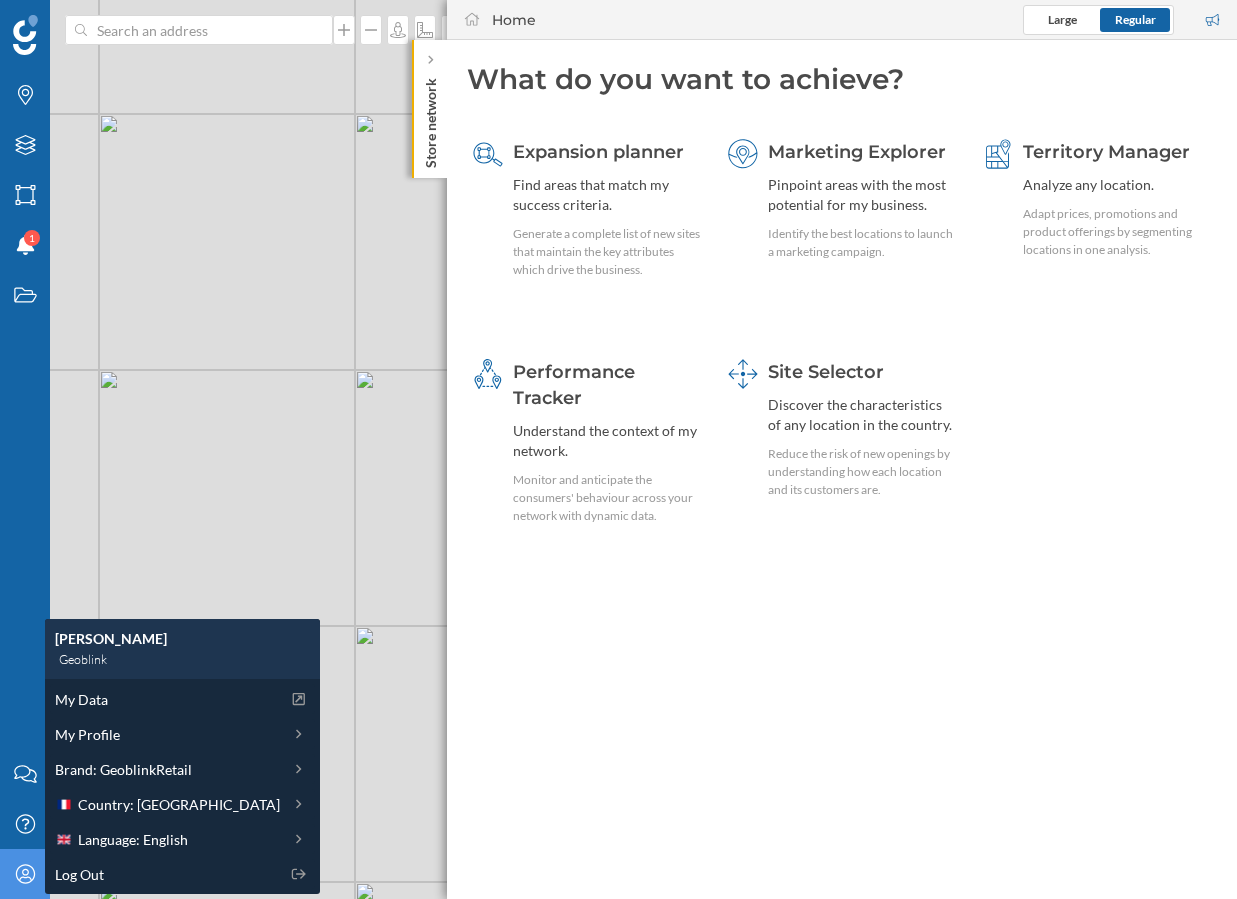 click on "My Data
My Profile
Brand: GeoblinkRetail
Country: [GEOGRAPHIC_DATA]
Language: English
Log Out" at bounding box center (182, 786) 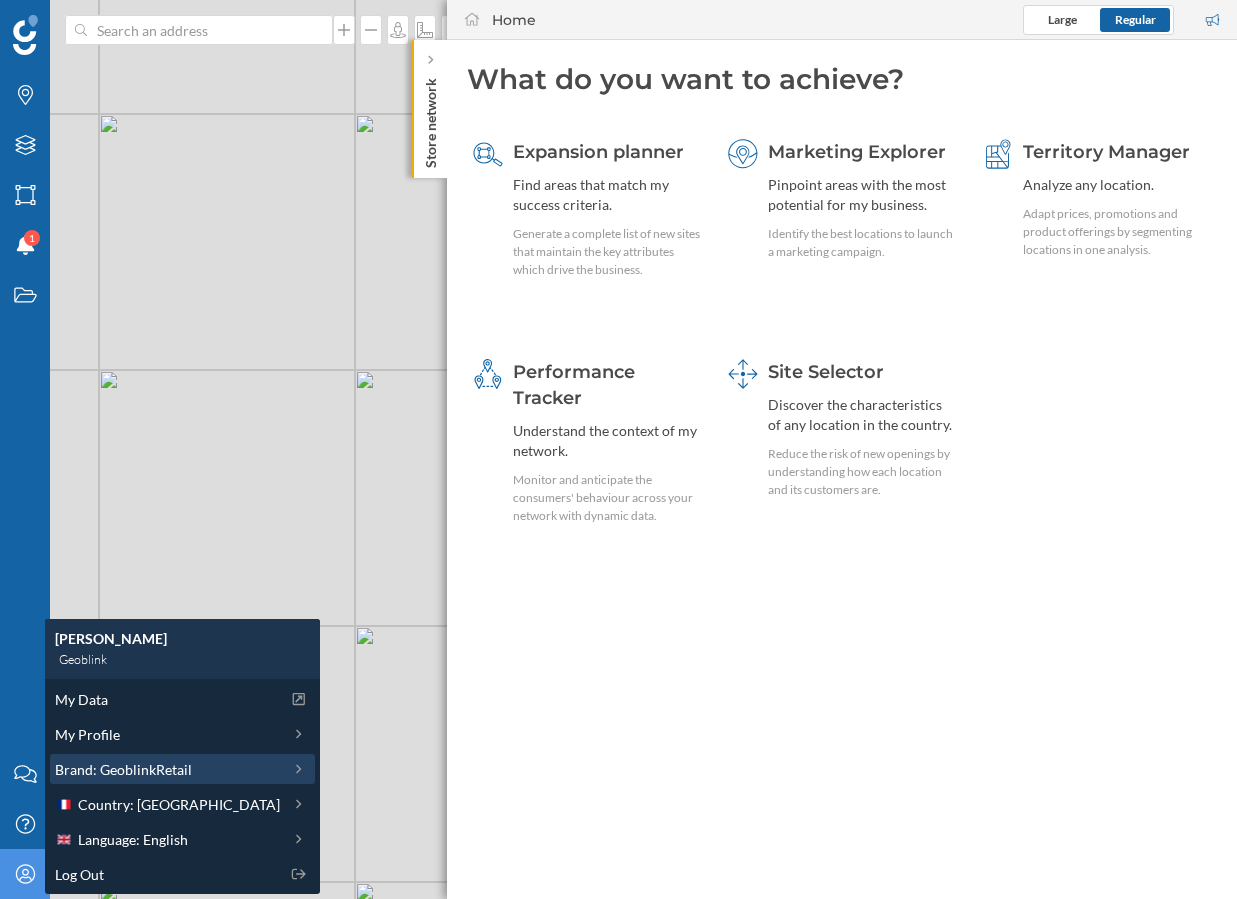 click on "Brand: GeoblinkRetail" at bounding box center [182, 769] 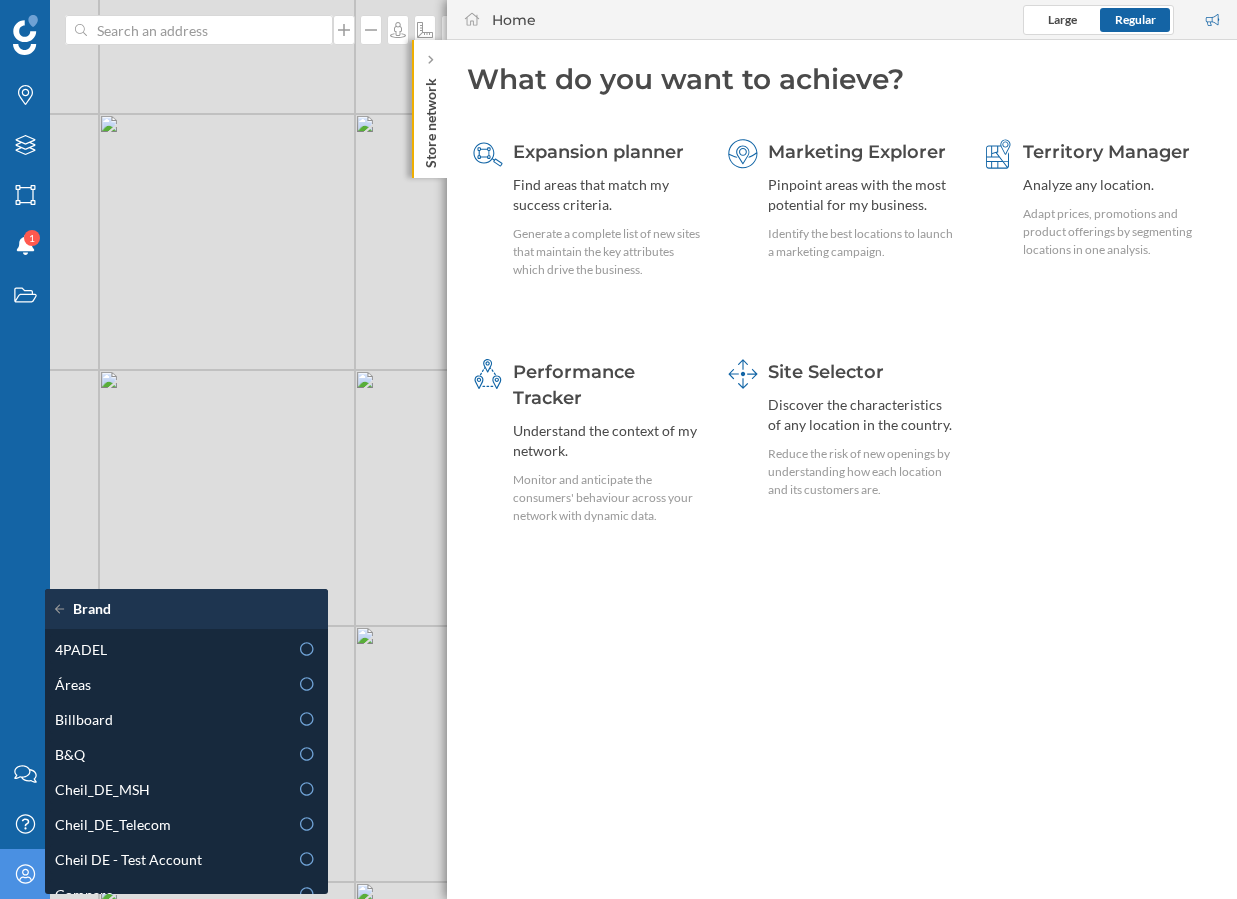 click 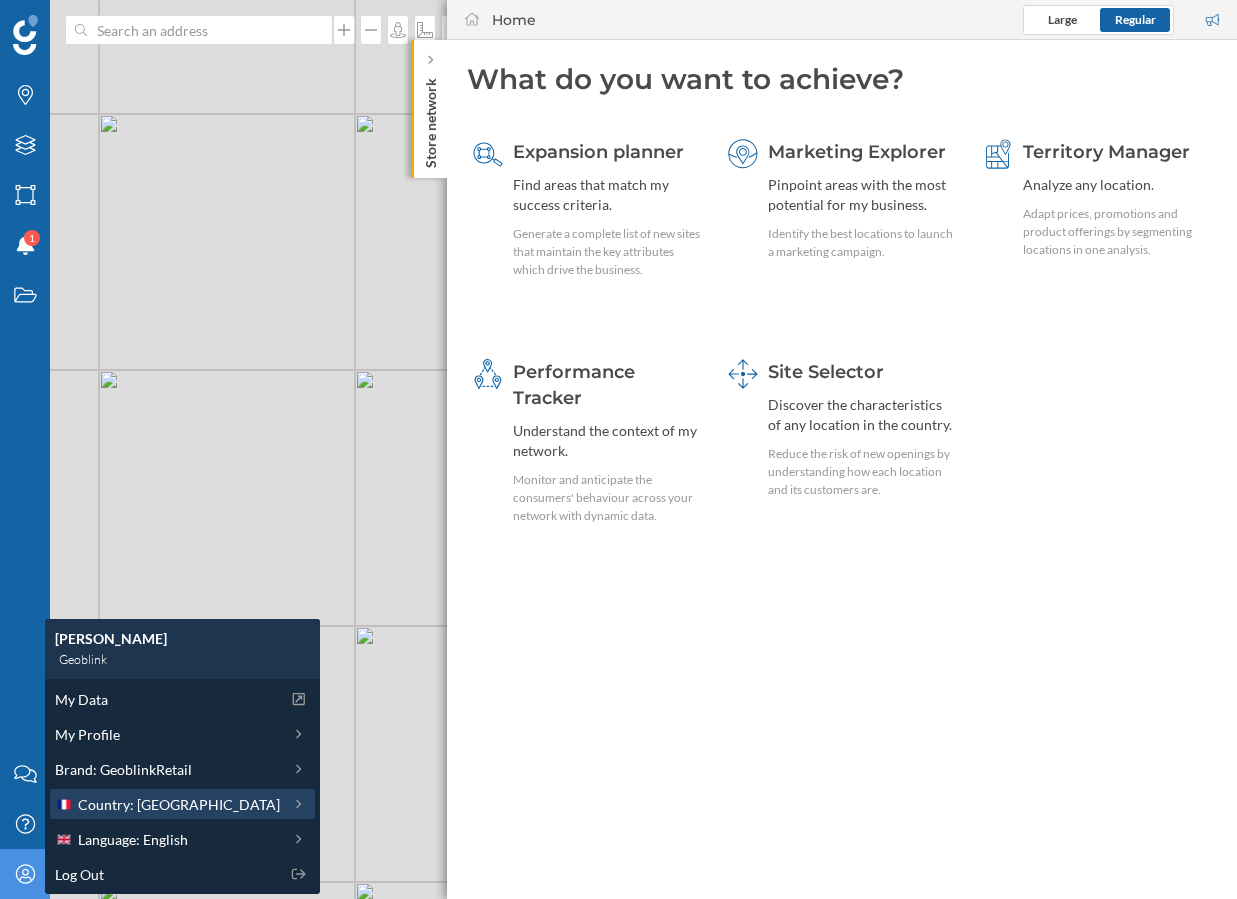 click on "Country: [GEOGRAPHIC_DATA]" at bounding box center [182, 804] 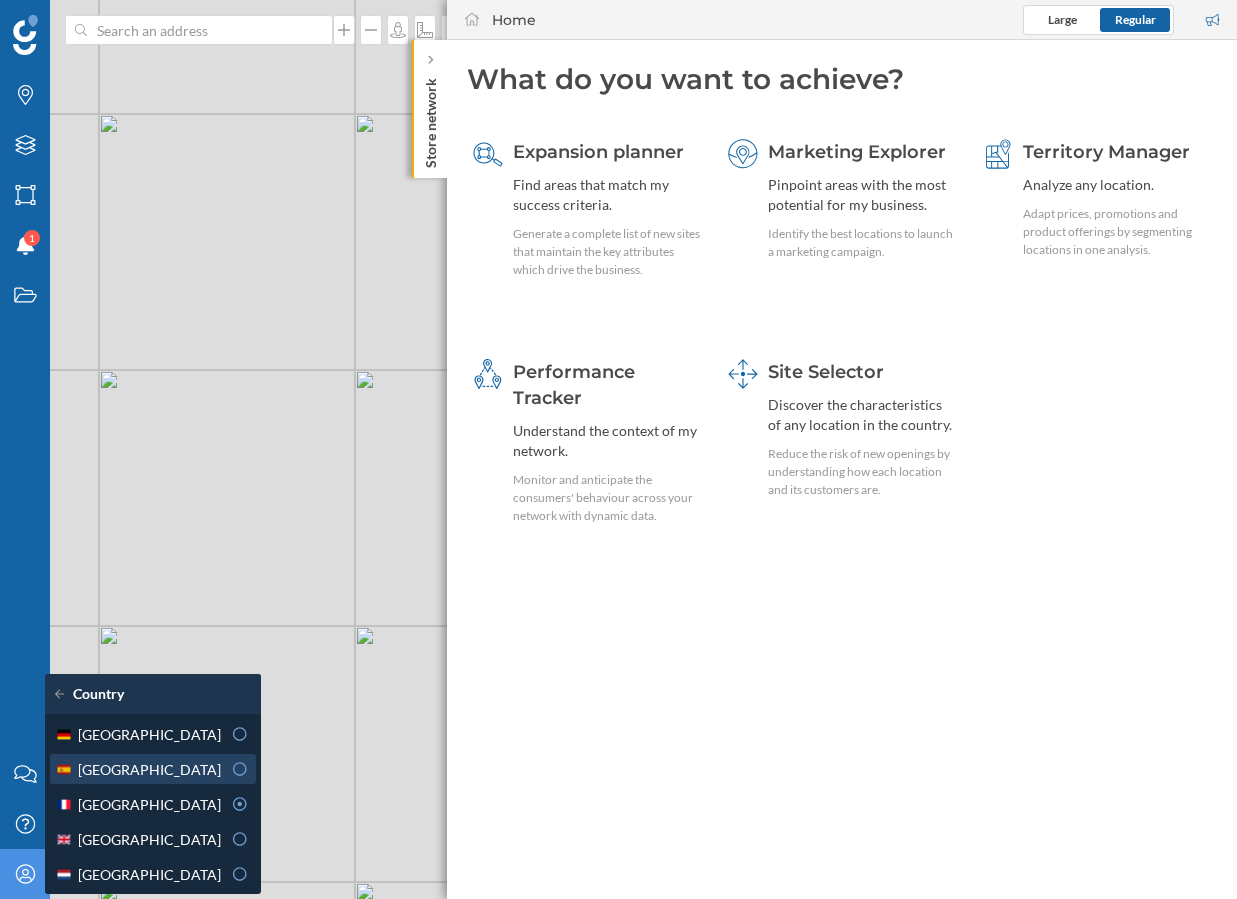 click on "[GEOGRAPHIC_DATA]" at bounding box center (138, 769) 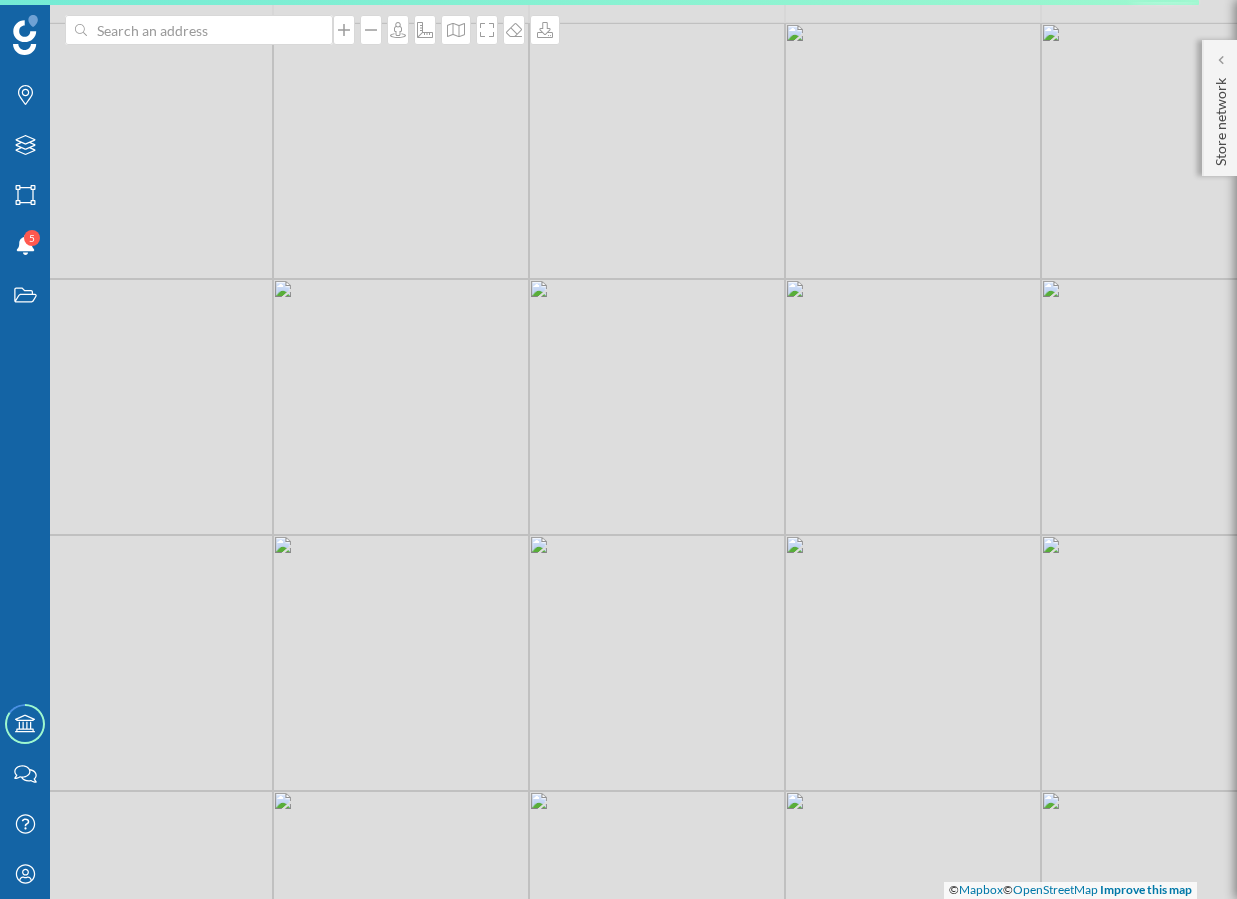 drag, startPoint x: 692, startPoint y: 441, endPoint x: 520, endPoint y: 495, distance: 180.27756 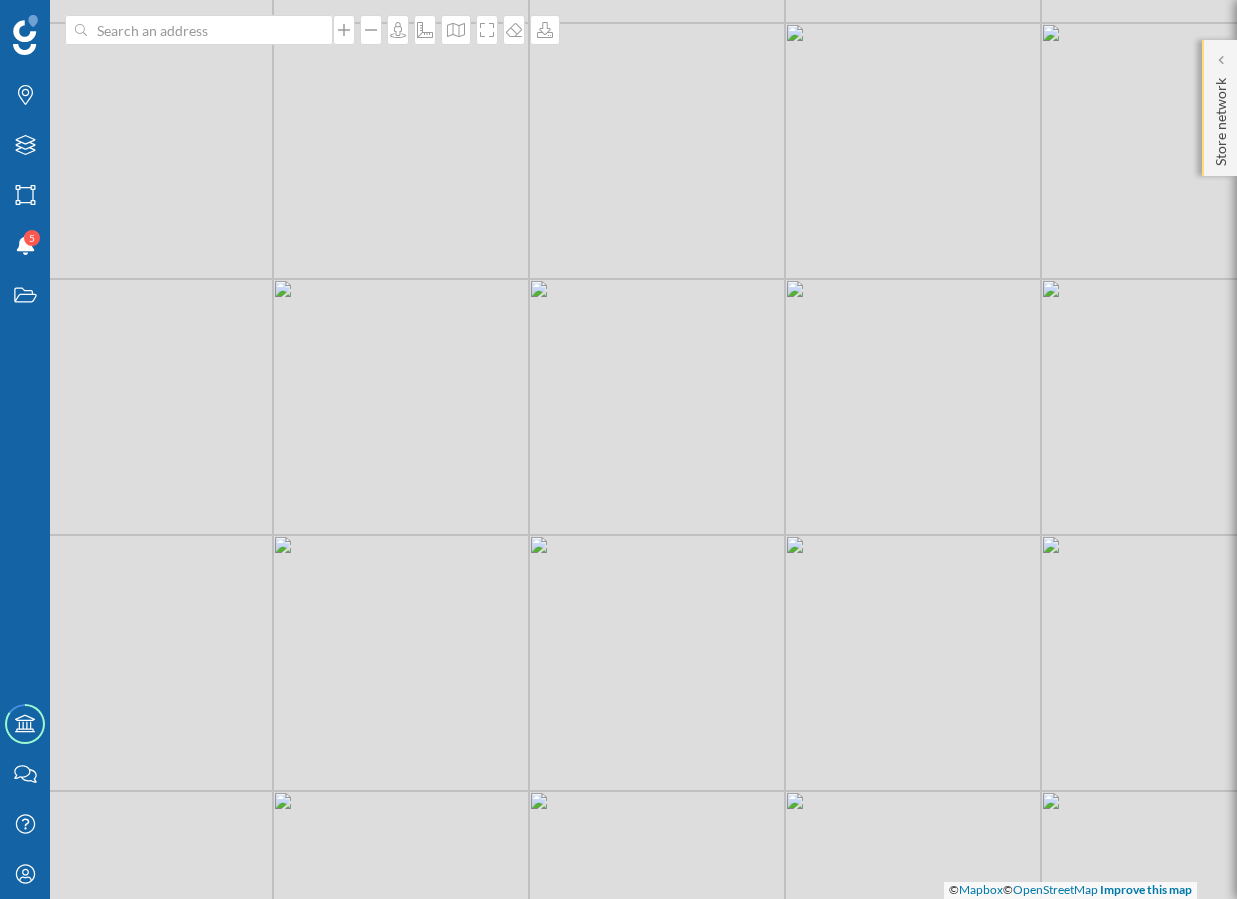 click on "Store network" 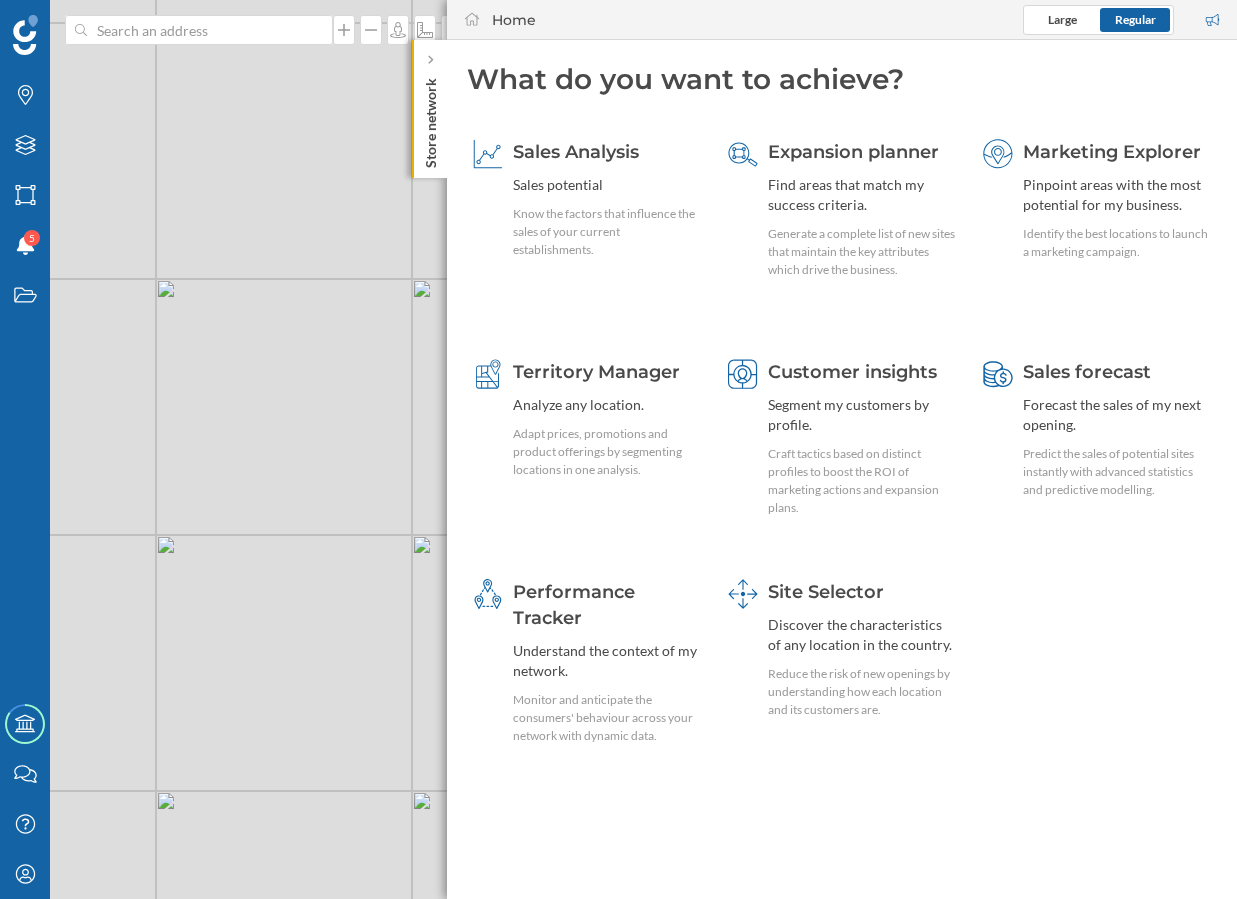 drag, startPoint x: 399, startPoint y: 554, endPoint x: 279, endPoint y: 554, distance: 120 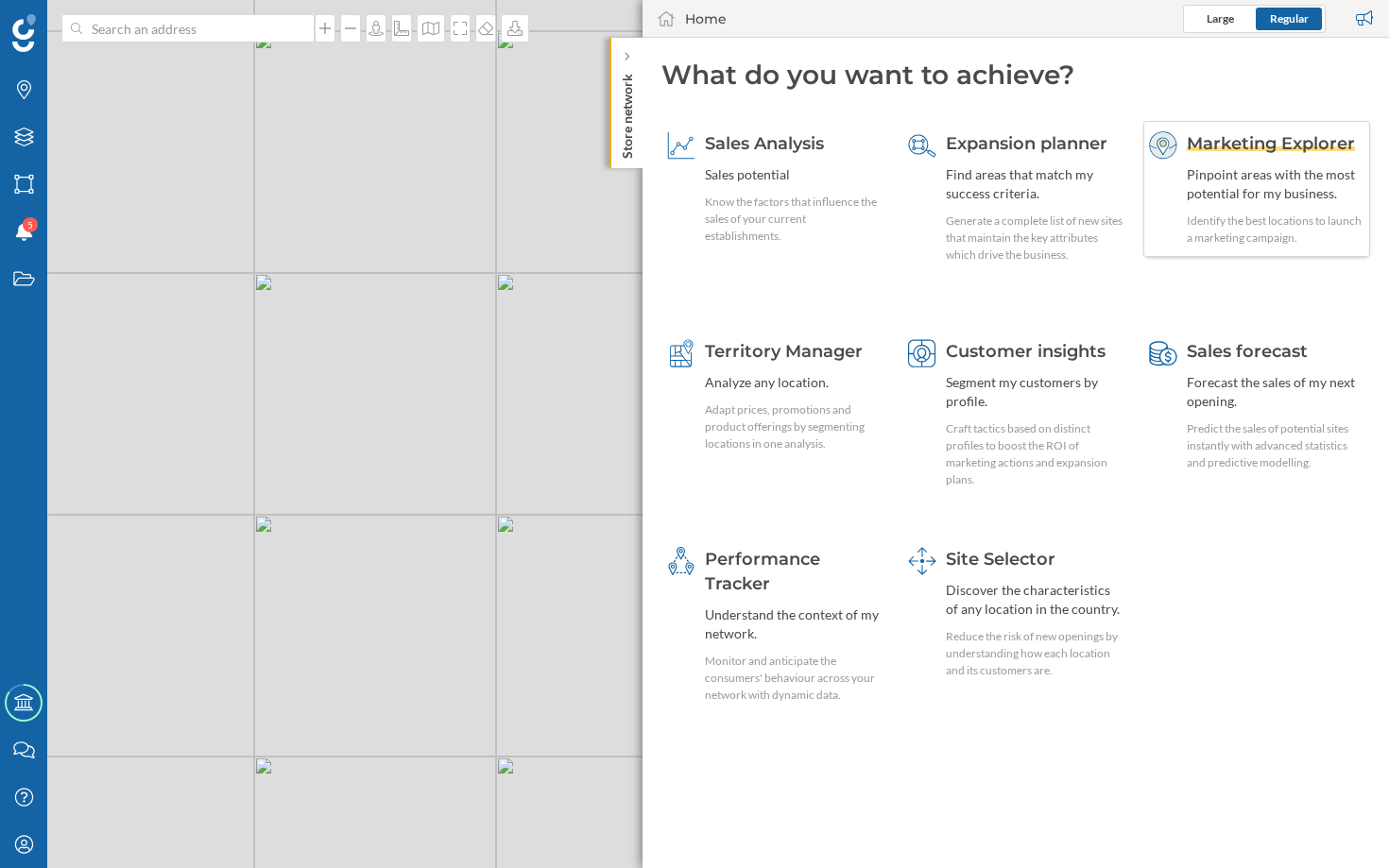 click on "Pinpoint areas with the most potential for my business." at bounding box center [1276, 184] 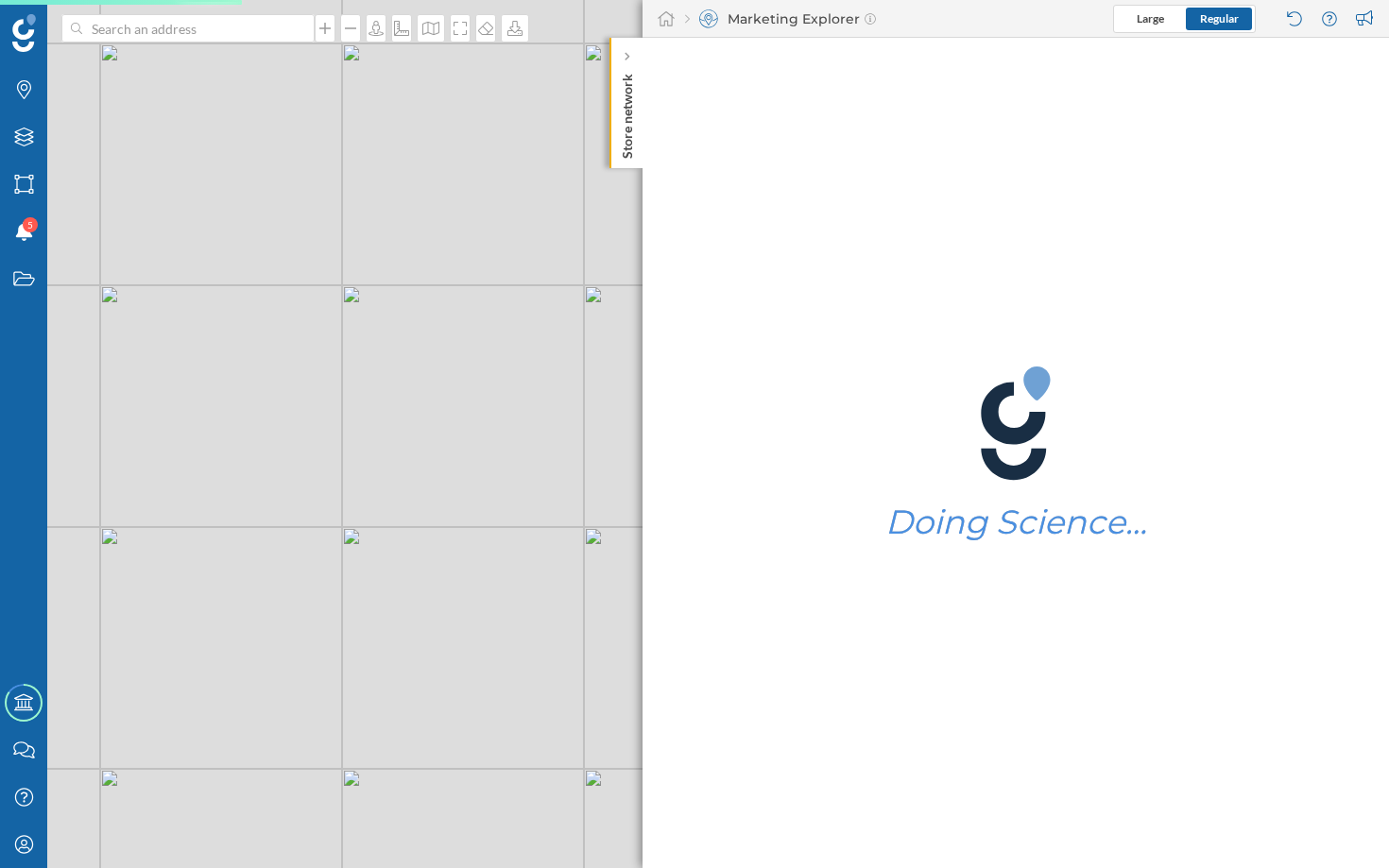 drag, startPoint x: 528, startPoint y: 426, endPoint x: 375, endPoint y: 438, distance: 153.46987 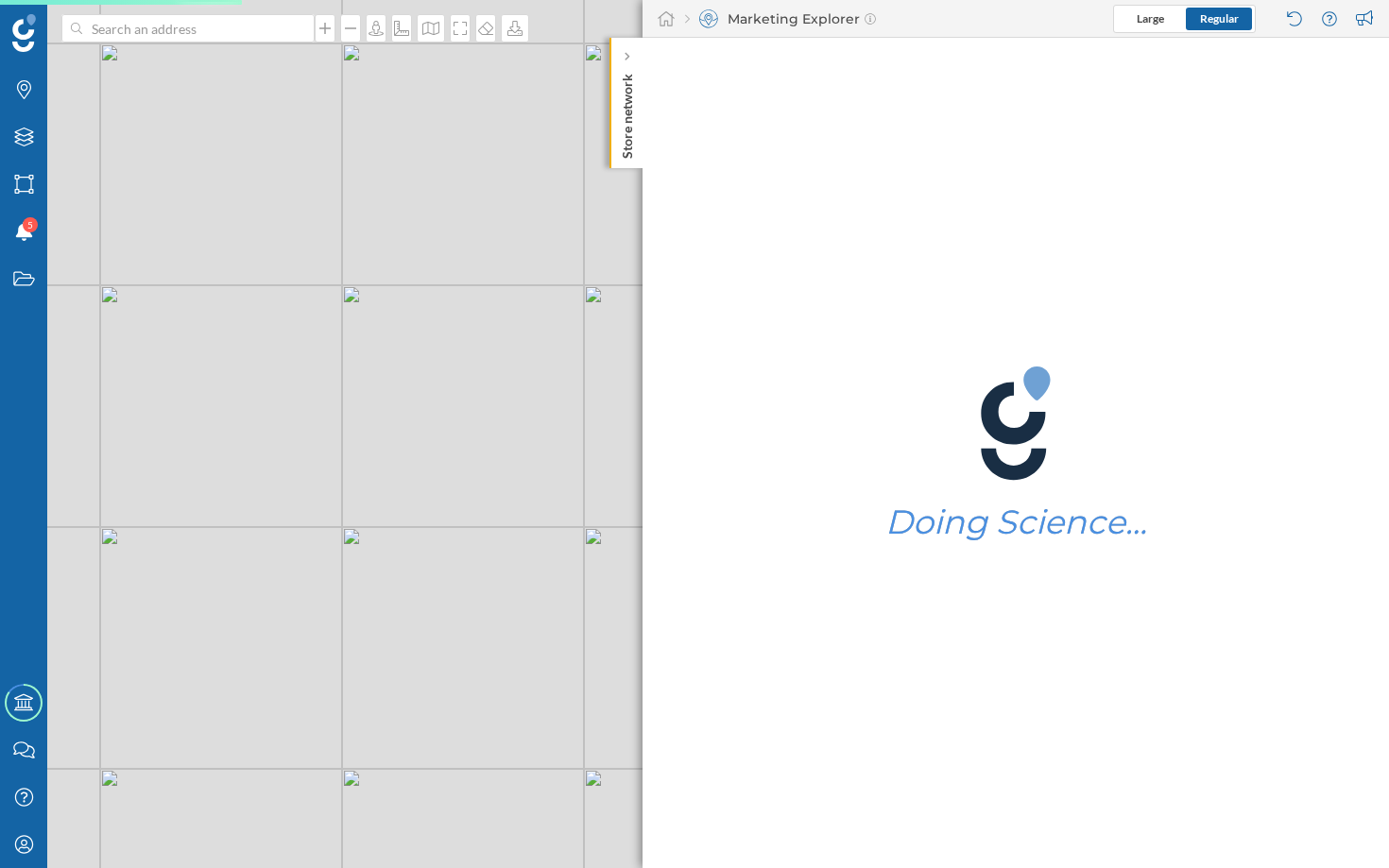 click on "©  Mapbox  ©  OpenStreetMap   Improve this map" at bounding box center (694, 434) 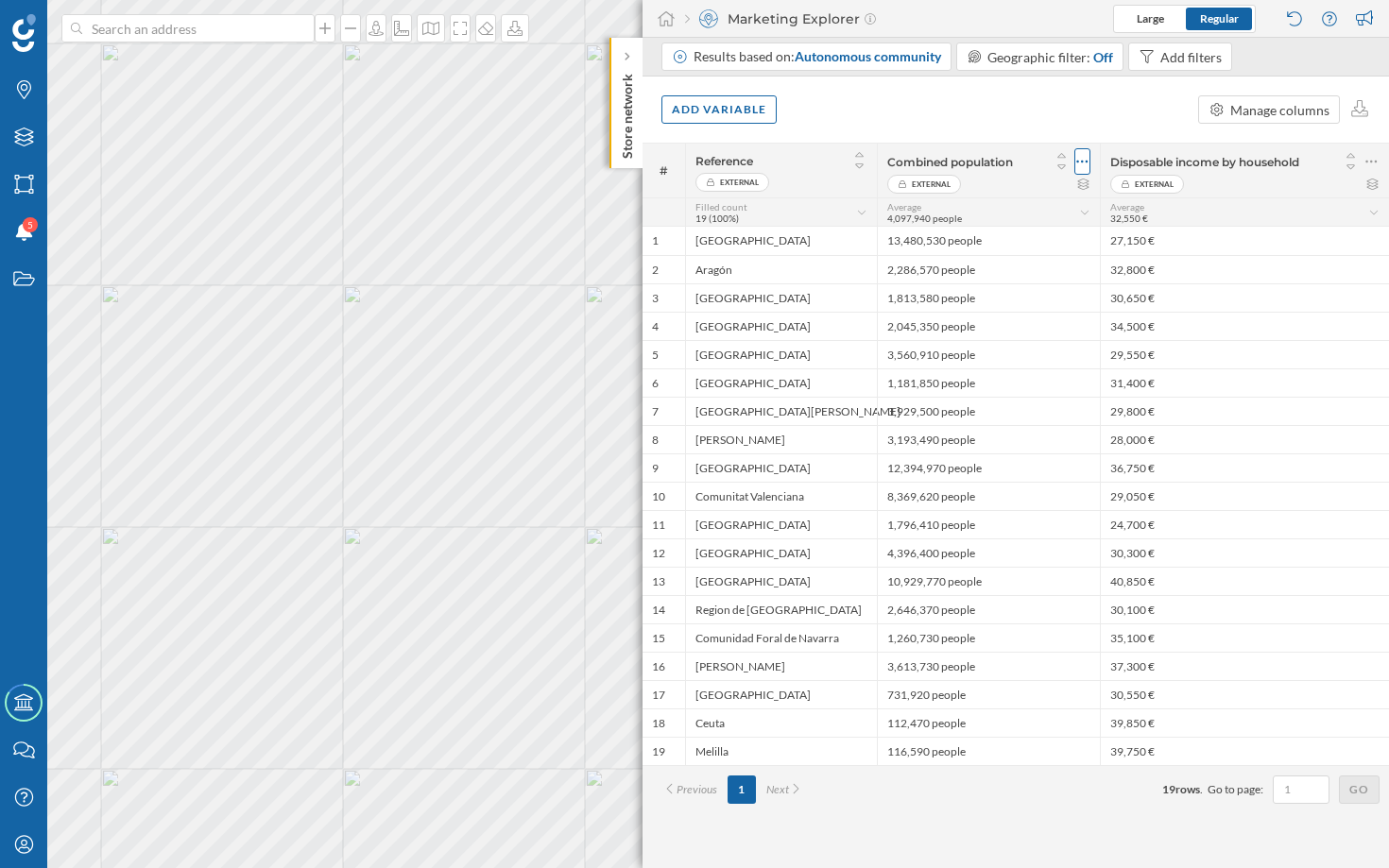 click 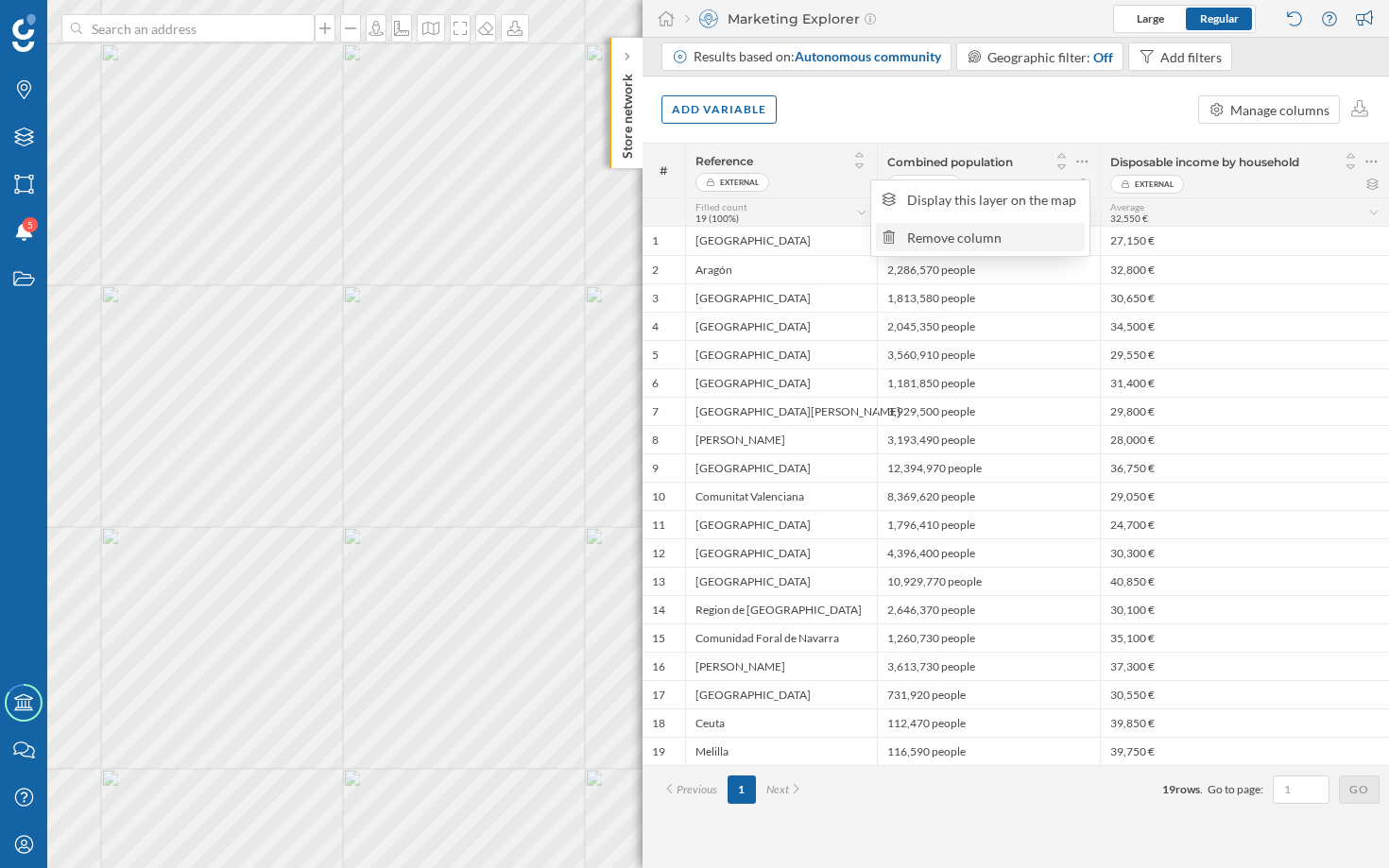 click on "Remove column" at bounding box center [993, 237] 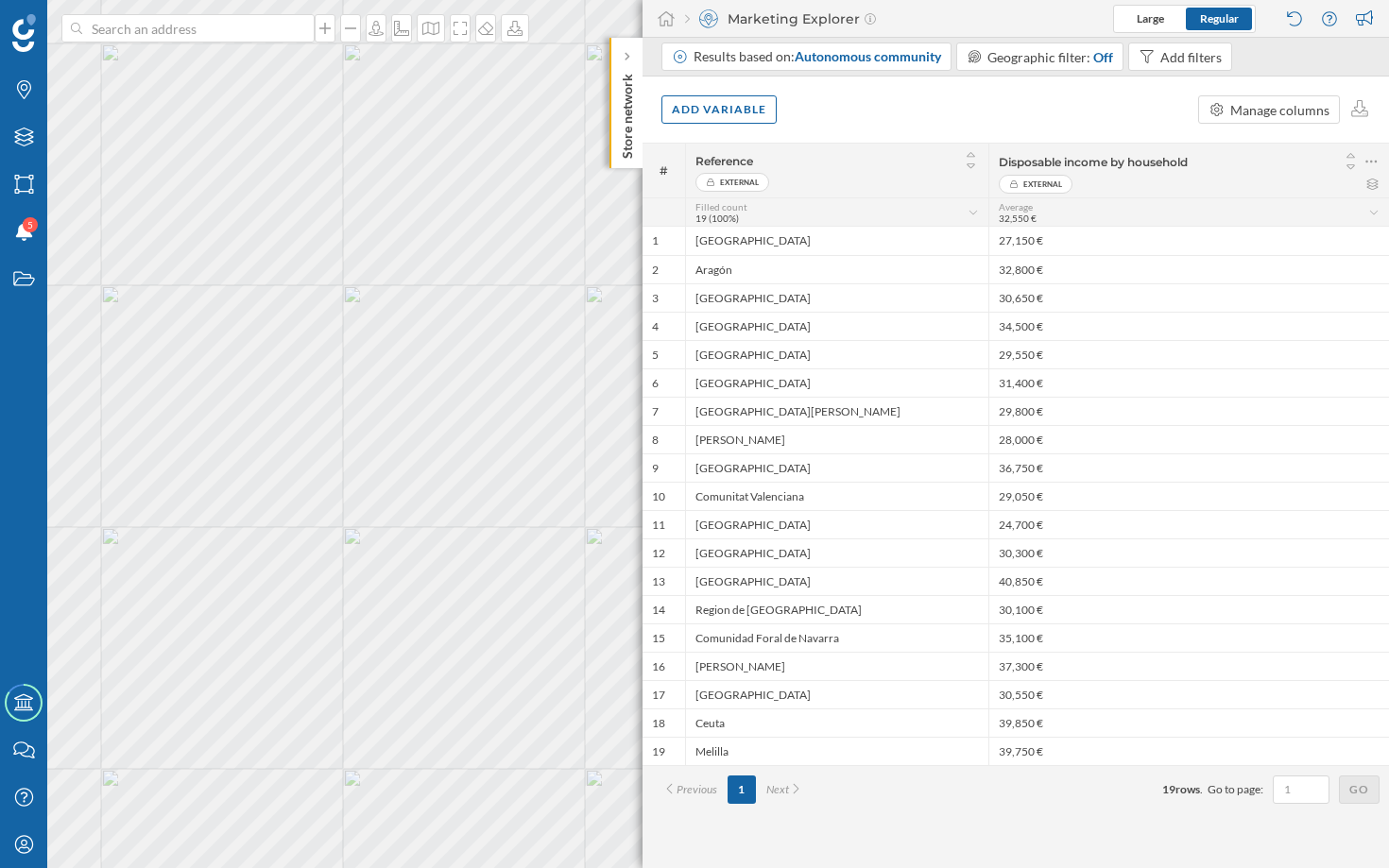 click on "Disposable income by household
External" at bounding box center [1189, 170] 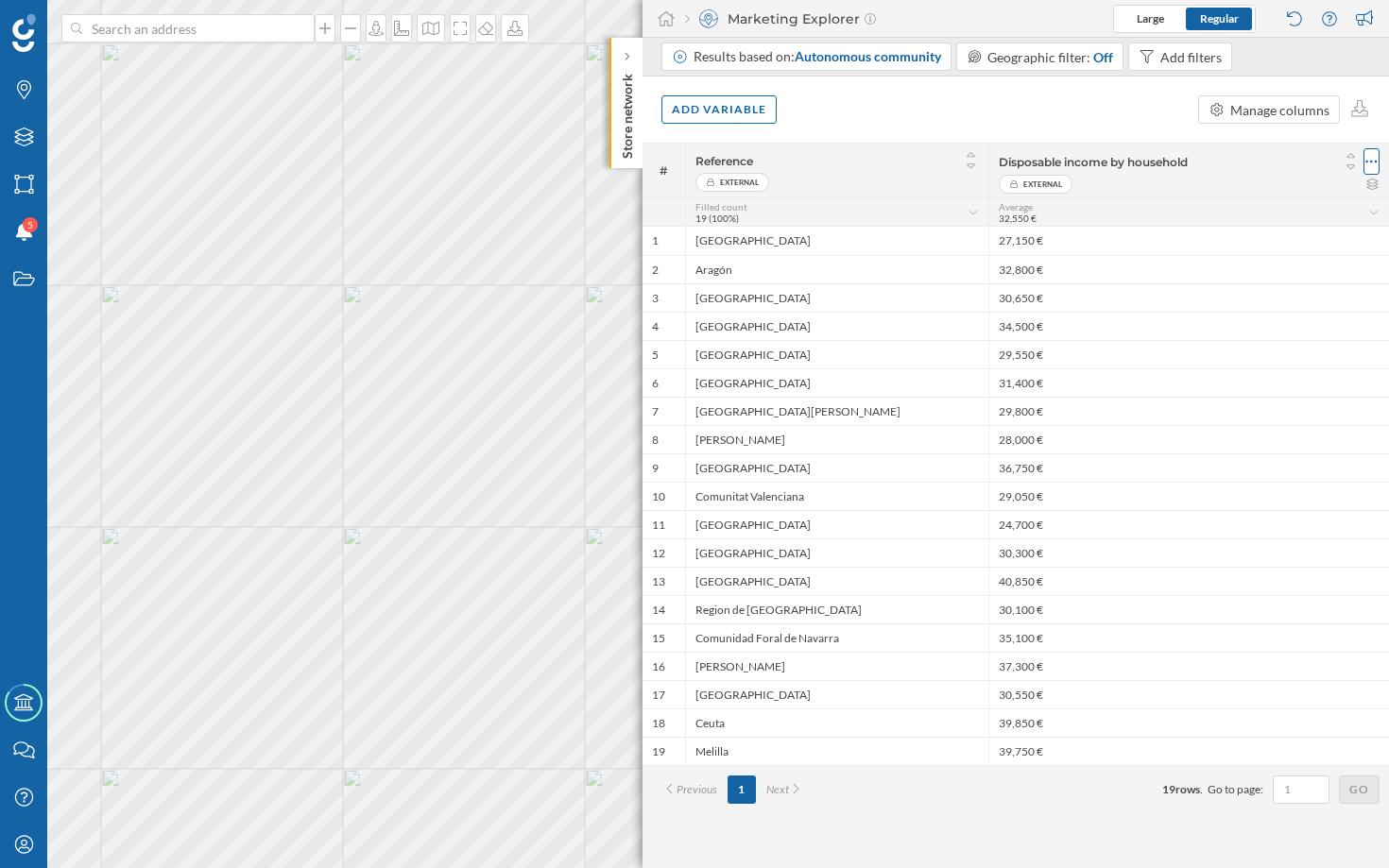 click 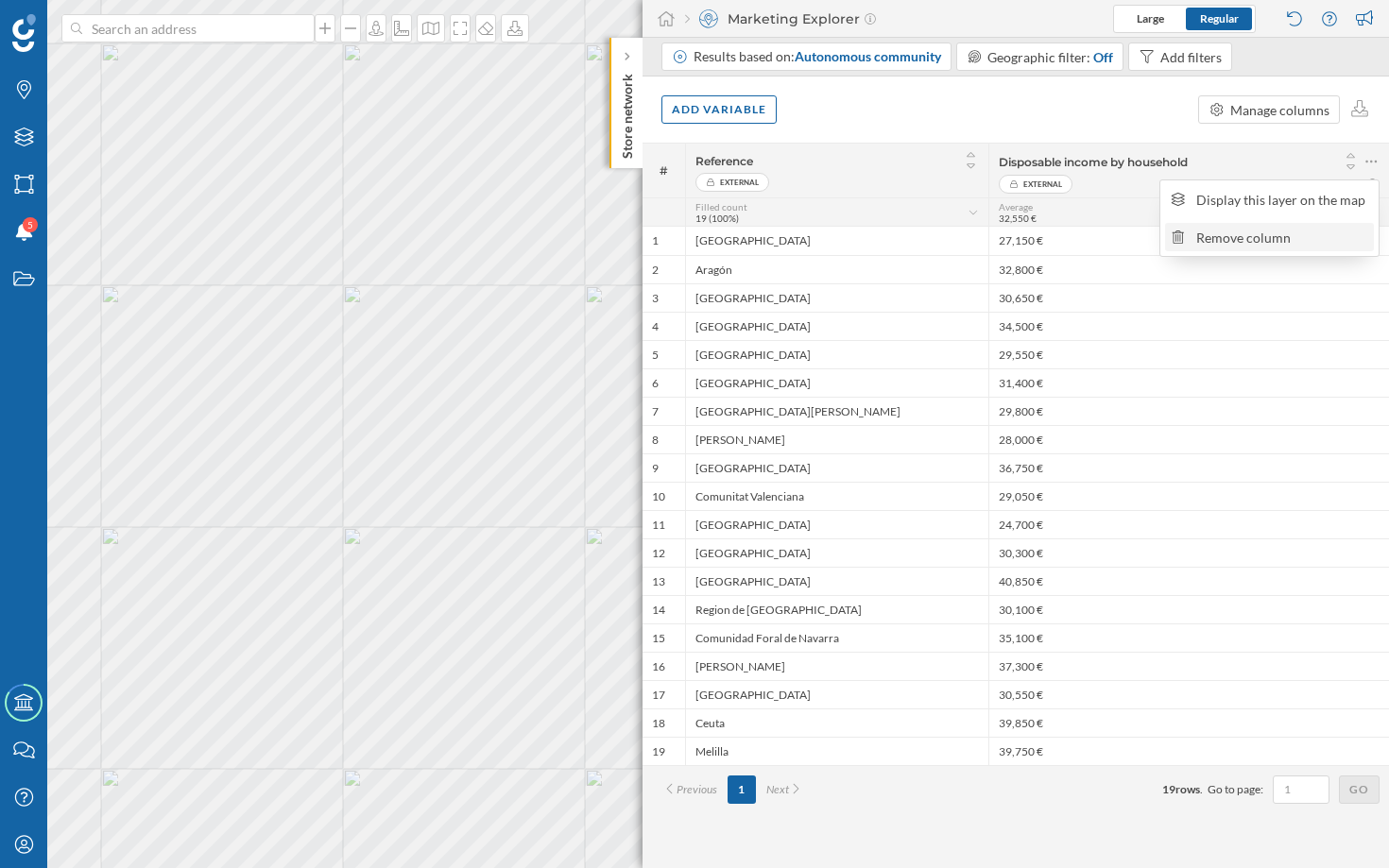 click on "Remove column" at bounding box center [1269, 237] 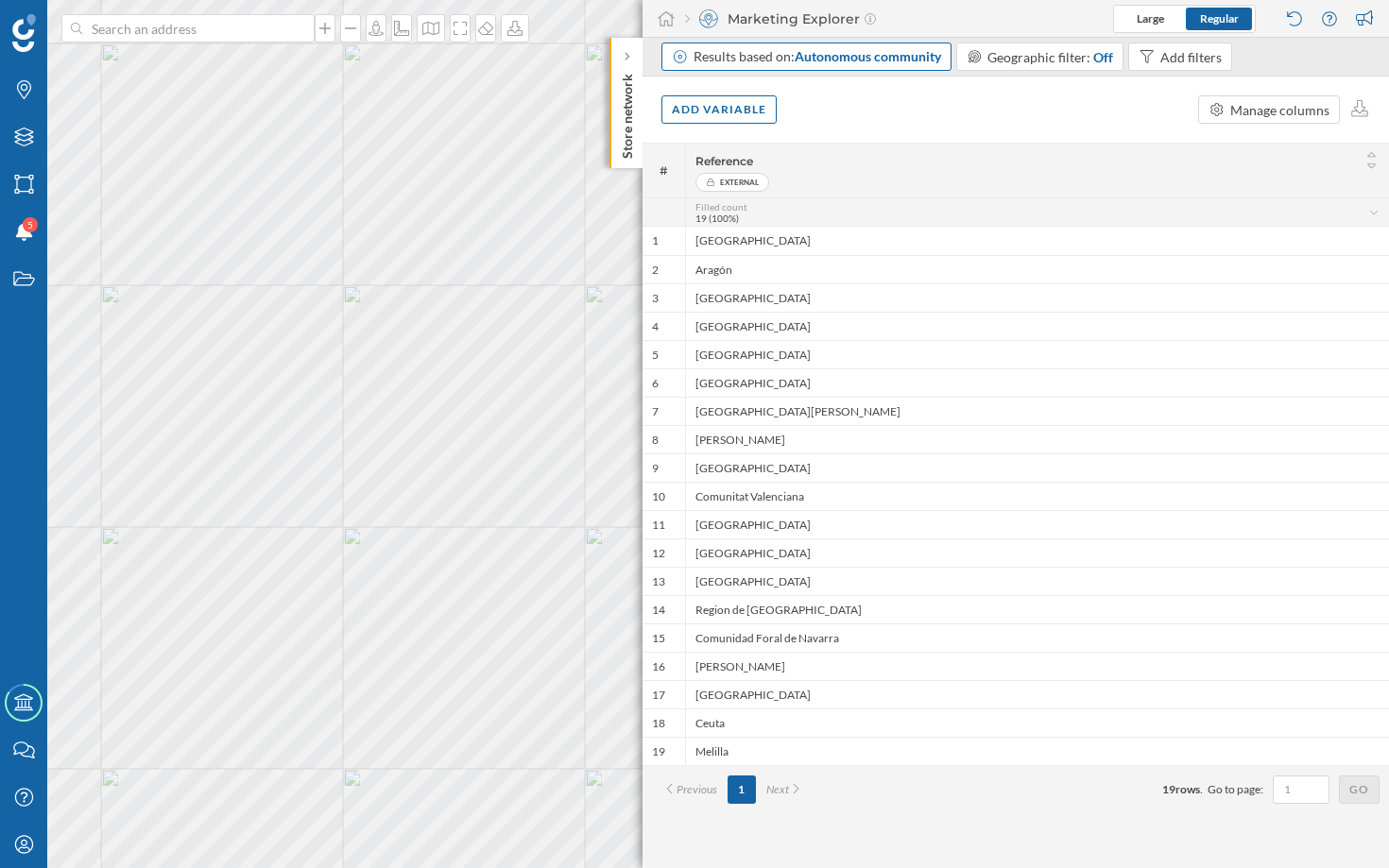 click on "Autonomous community" at bounding box center [867, 56] 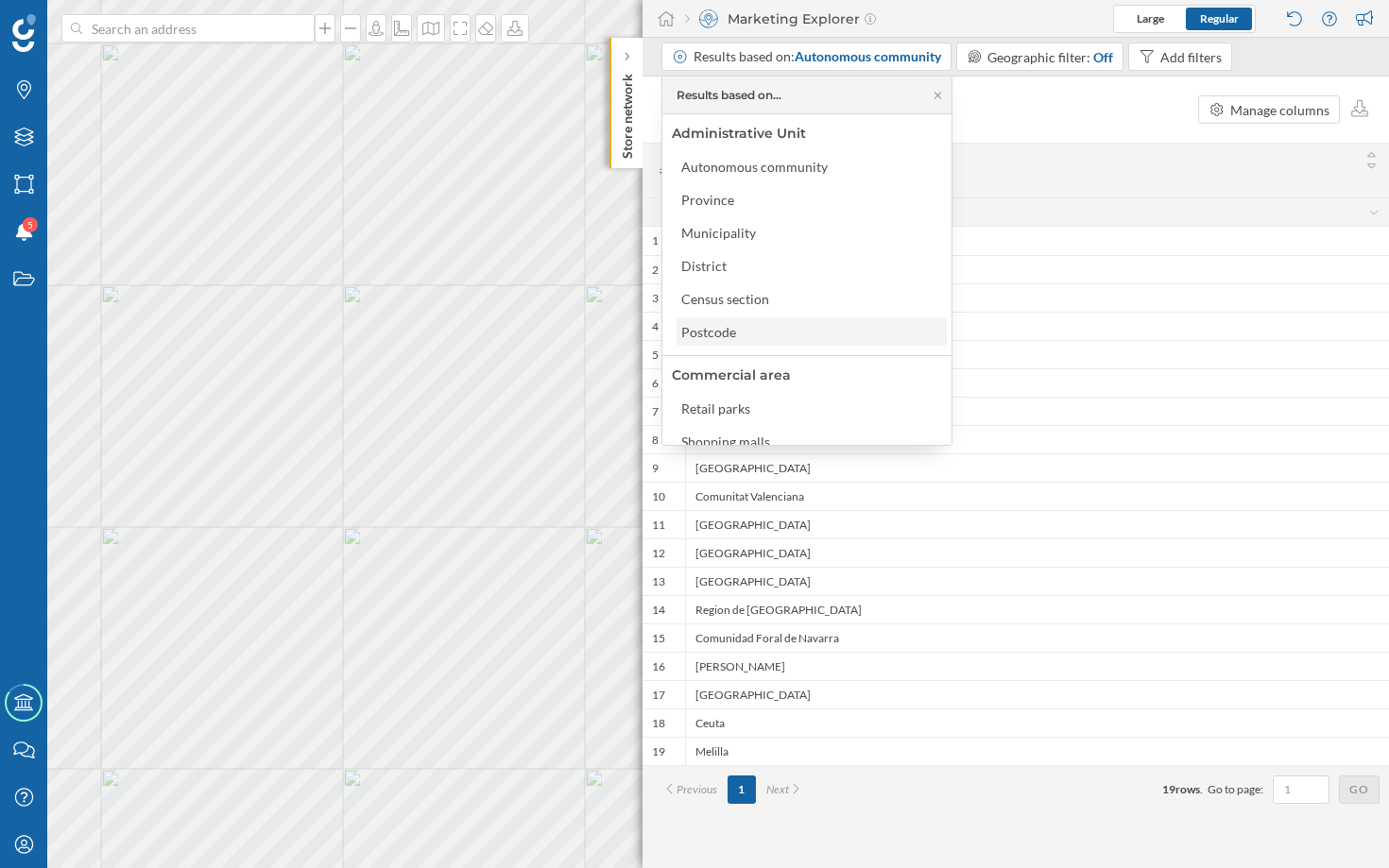 click on "Postcode" at bounding box center [811, 332] 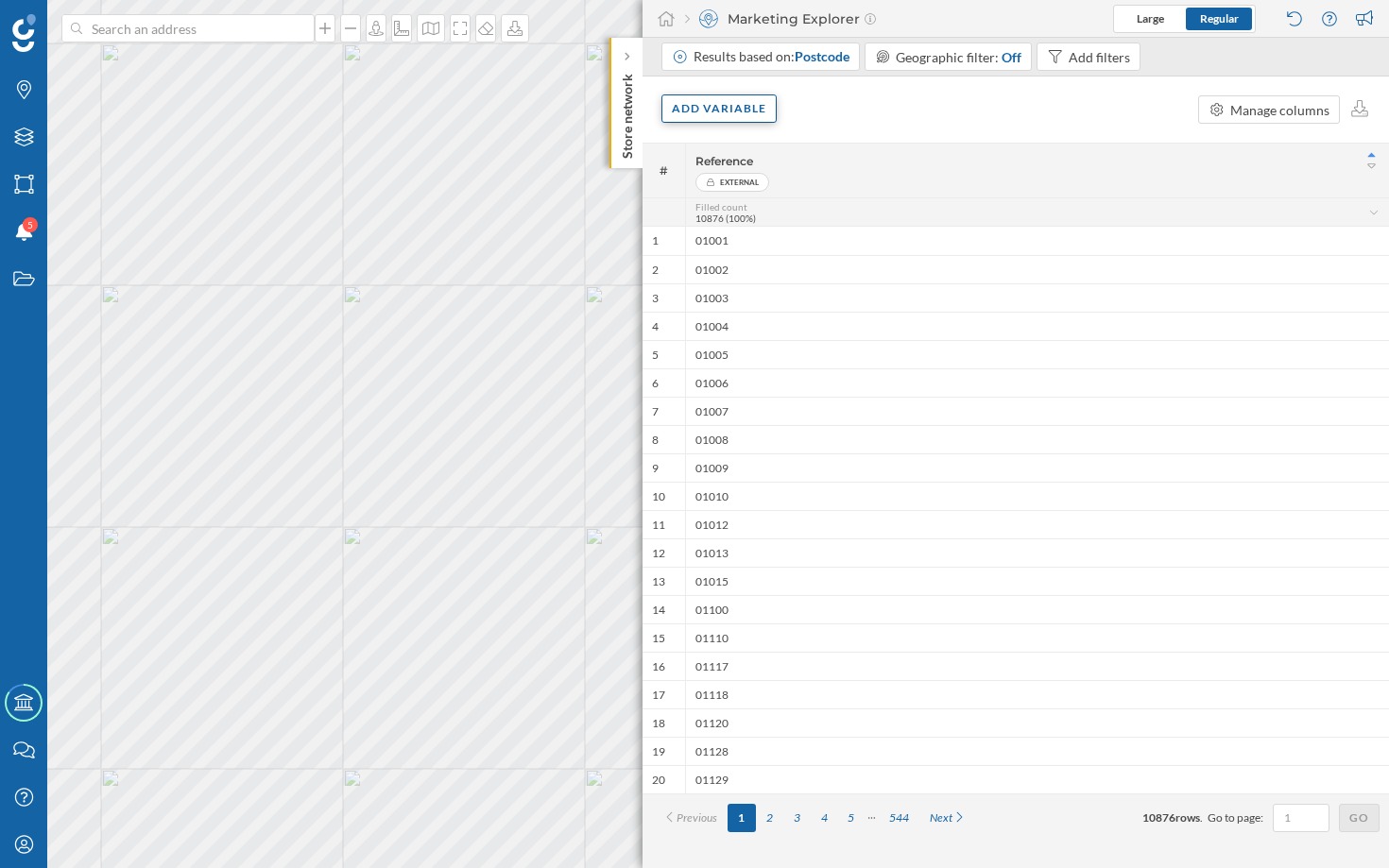 click on "Add variable" at bounding box center [719, 109] 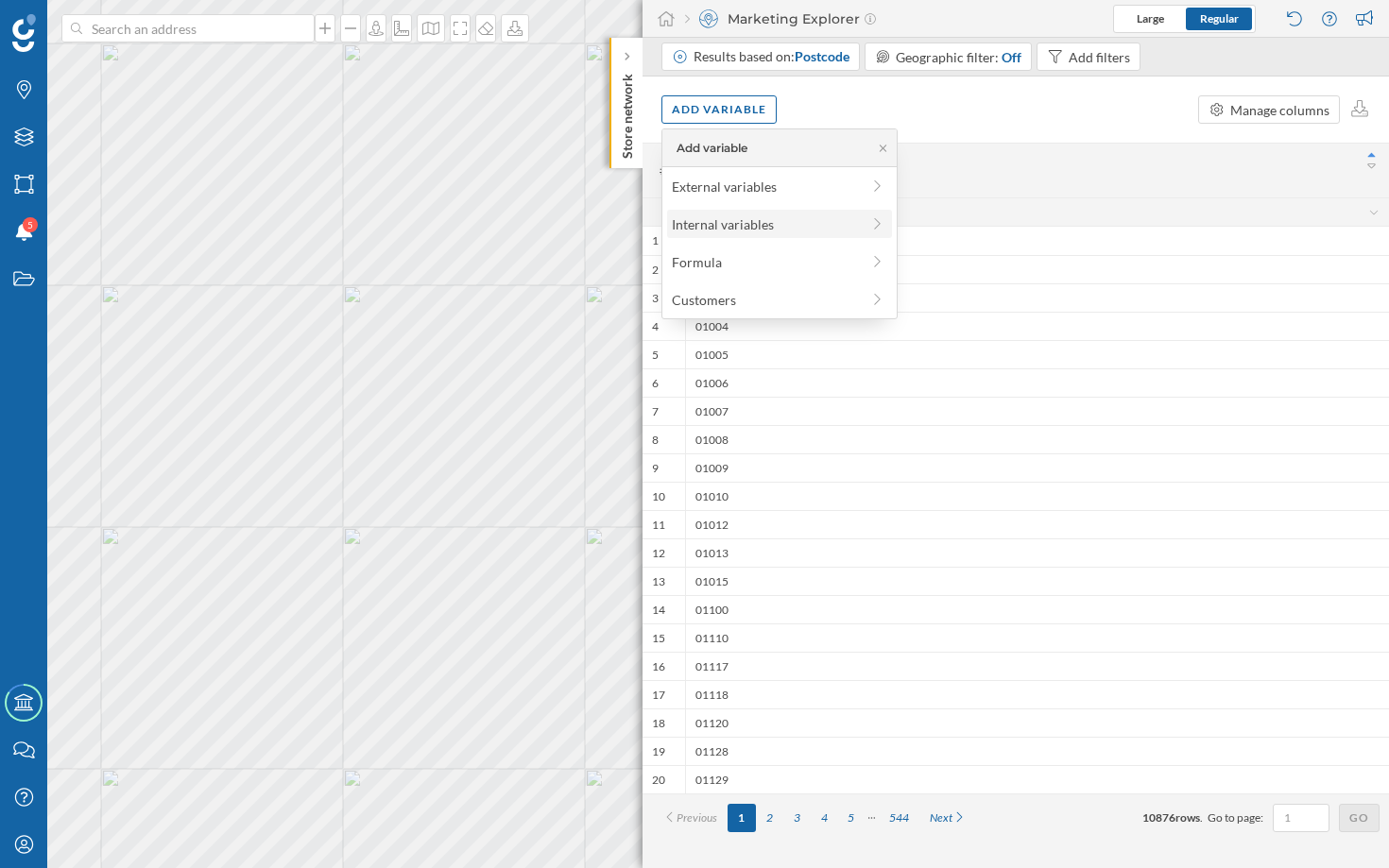 click on "Internal variables" at bounding box center [765, 224] 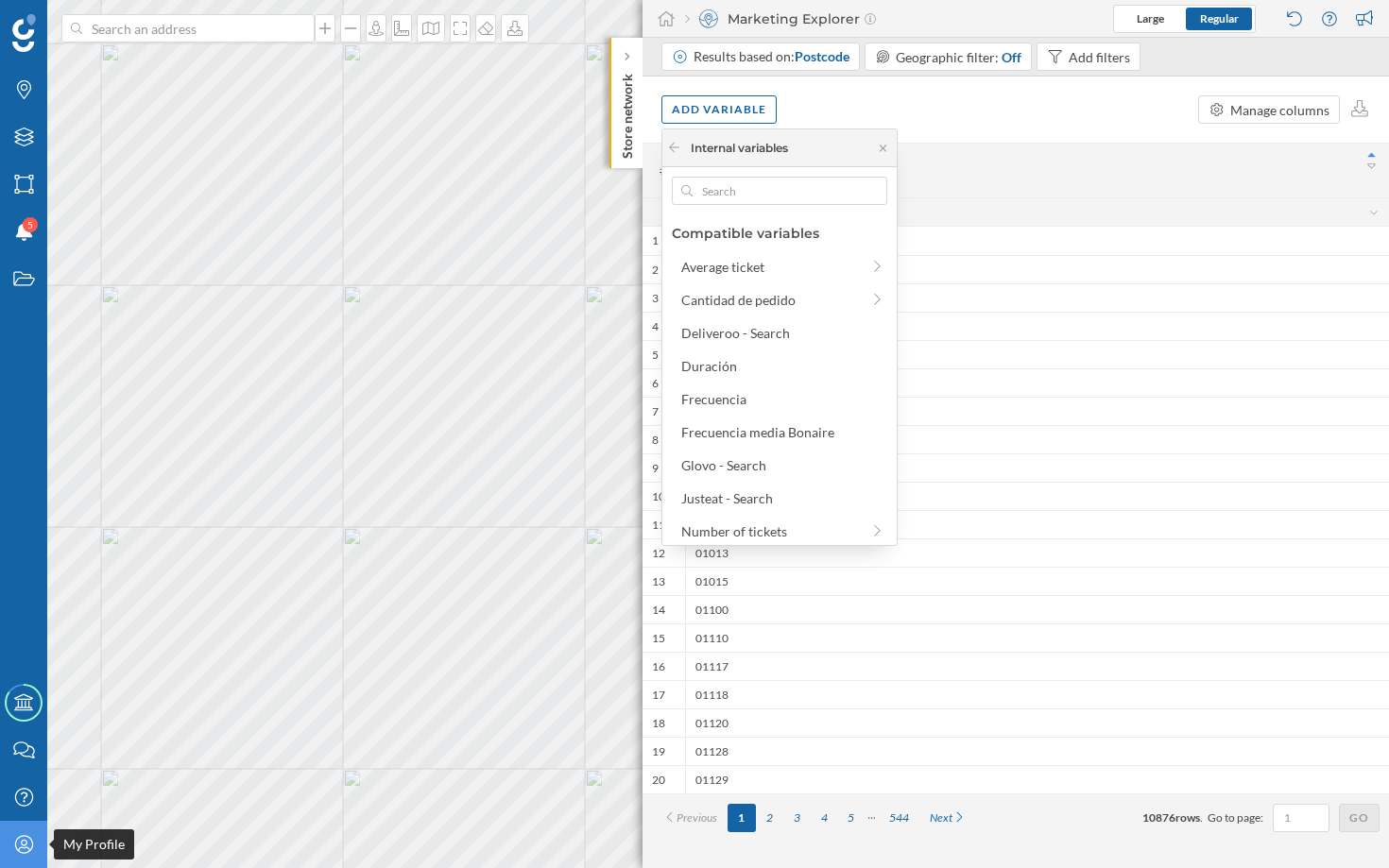 click 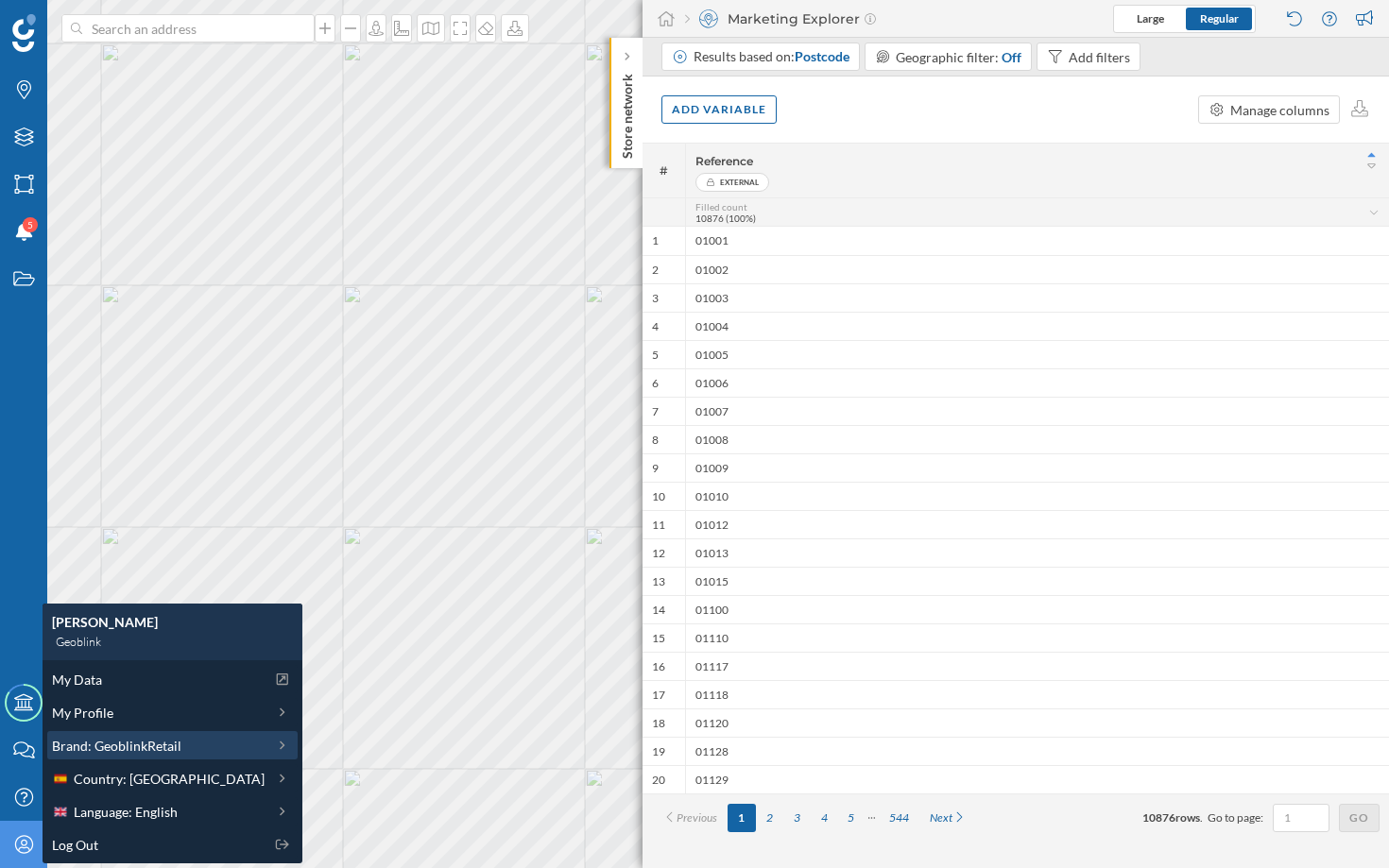 click on "Brand: GeoblinkRetail" at bounding box center [116, 745] 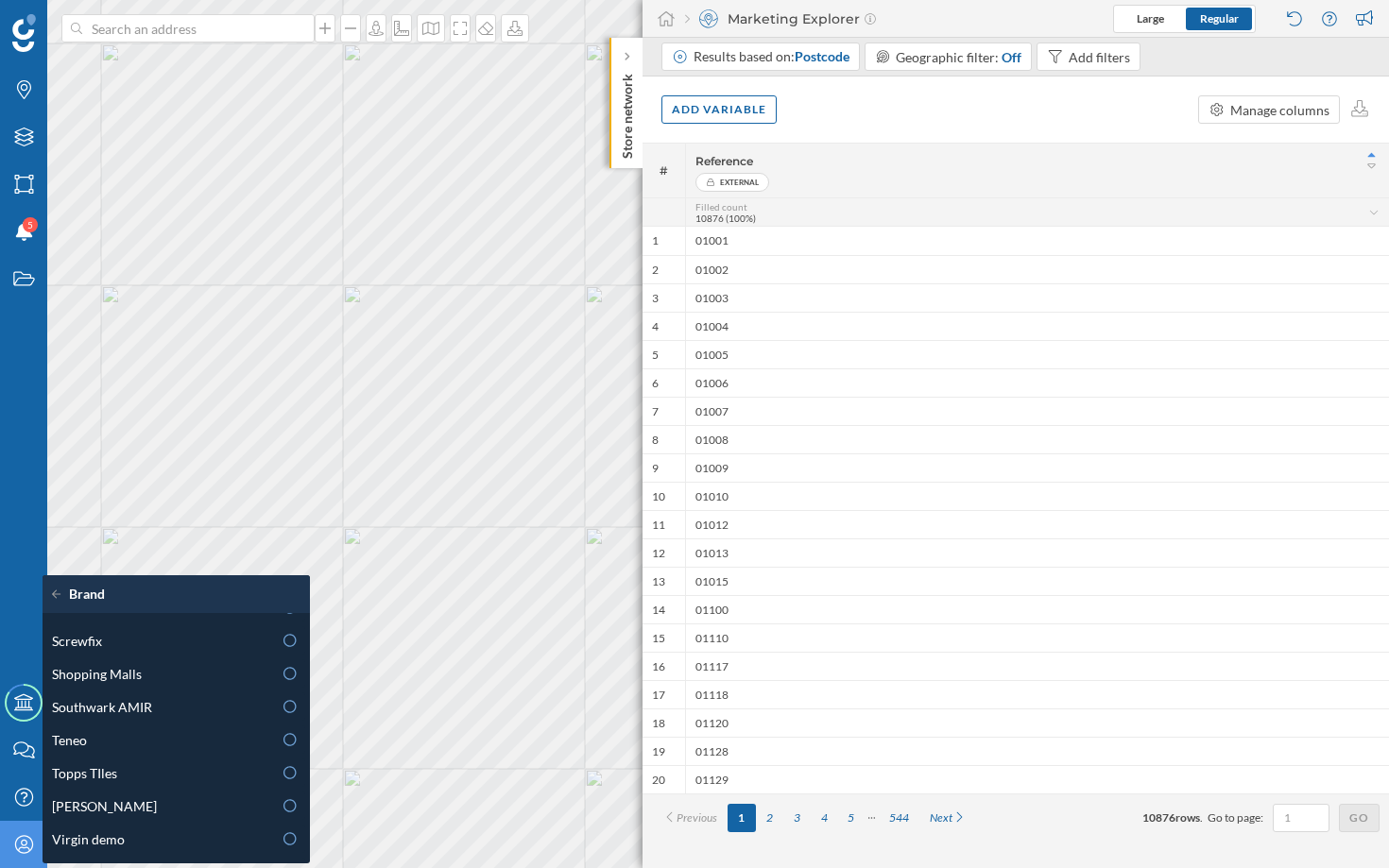 scroll, scrollTop: 978, scrollLeft: 0, axis: vertical 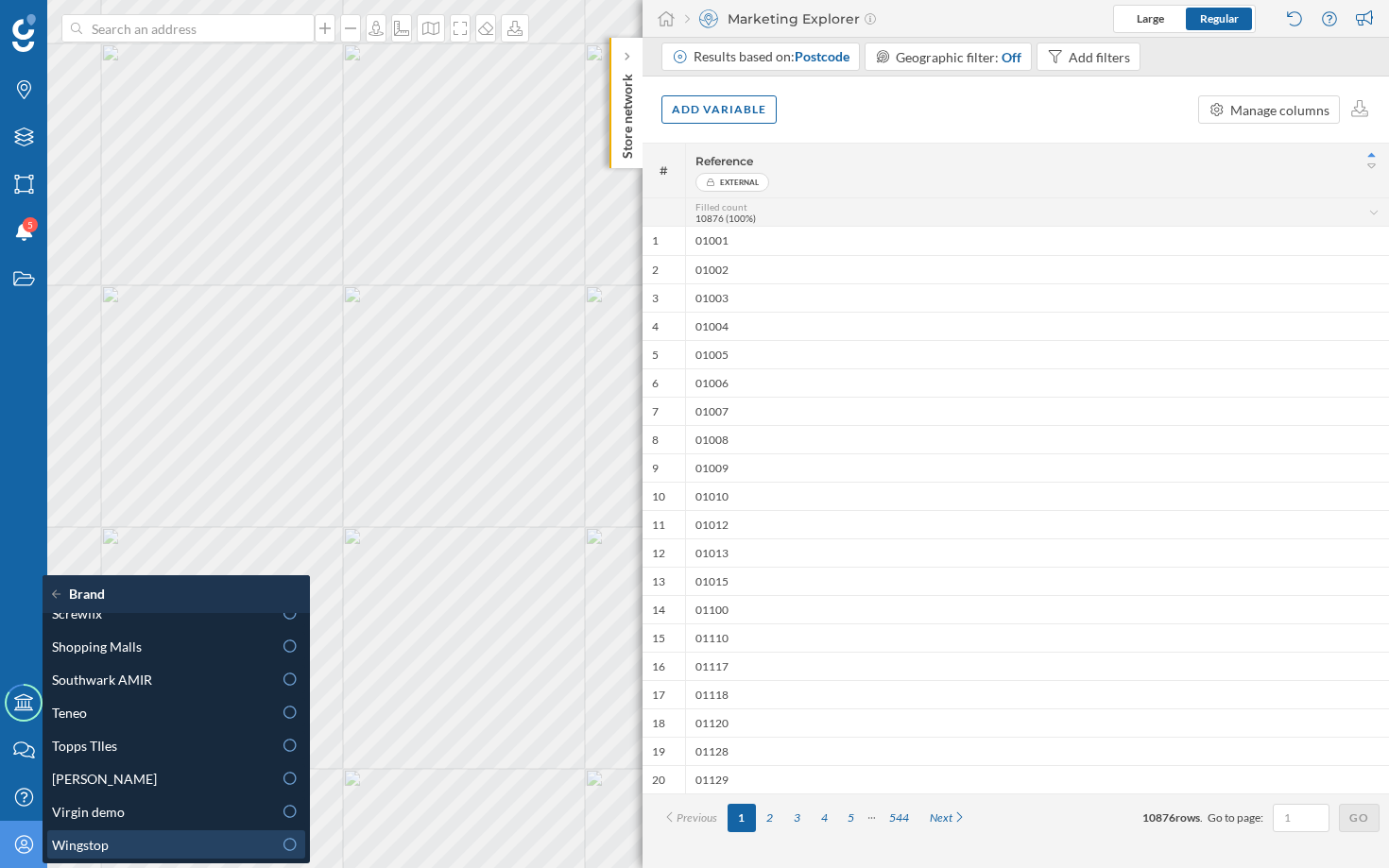click on "Wingstop" at bounding box center (162, 844) 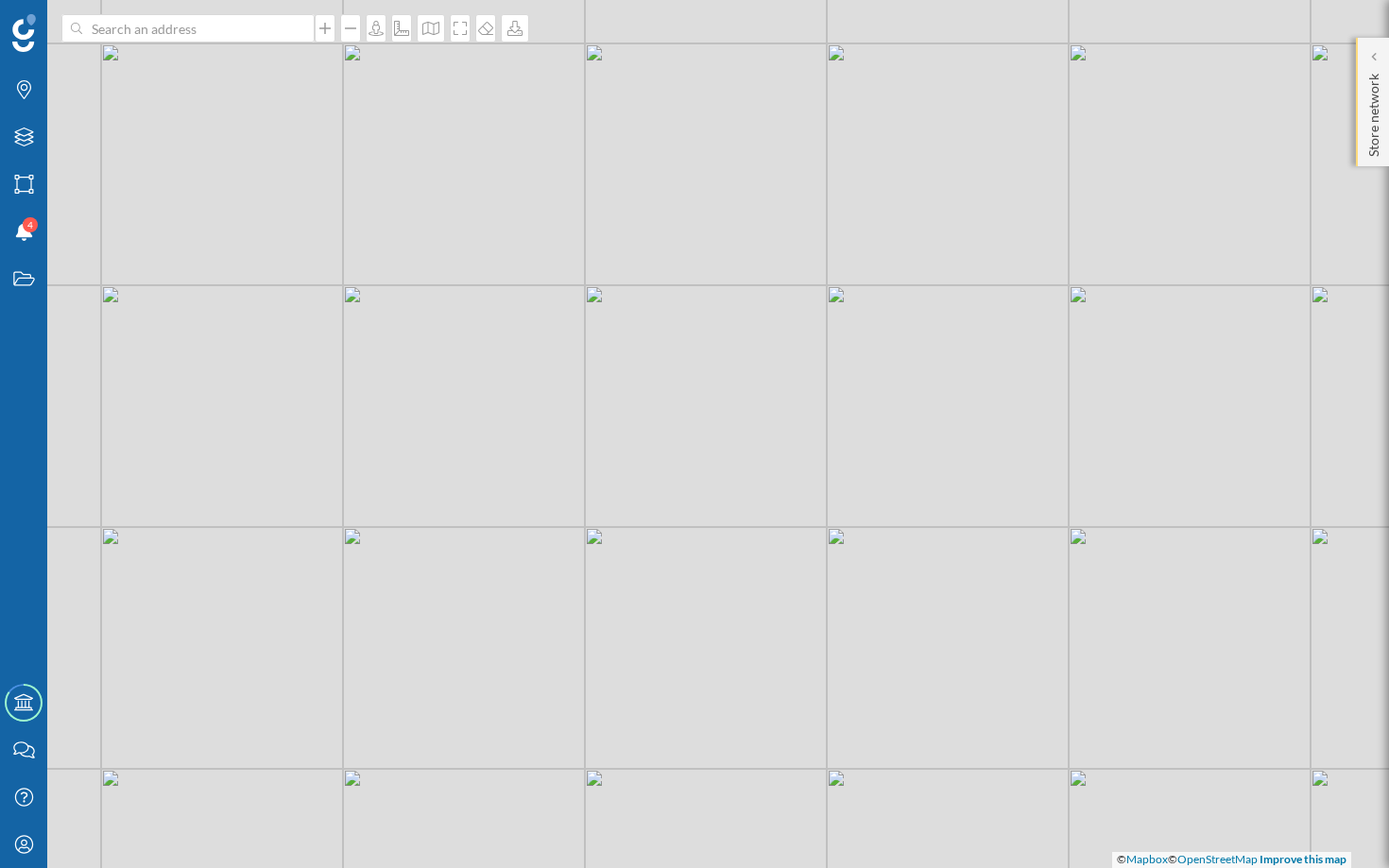 click on "Store network" 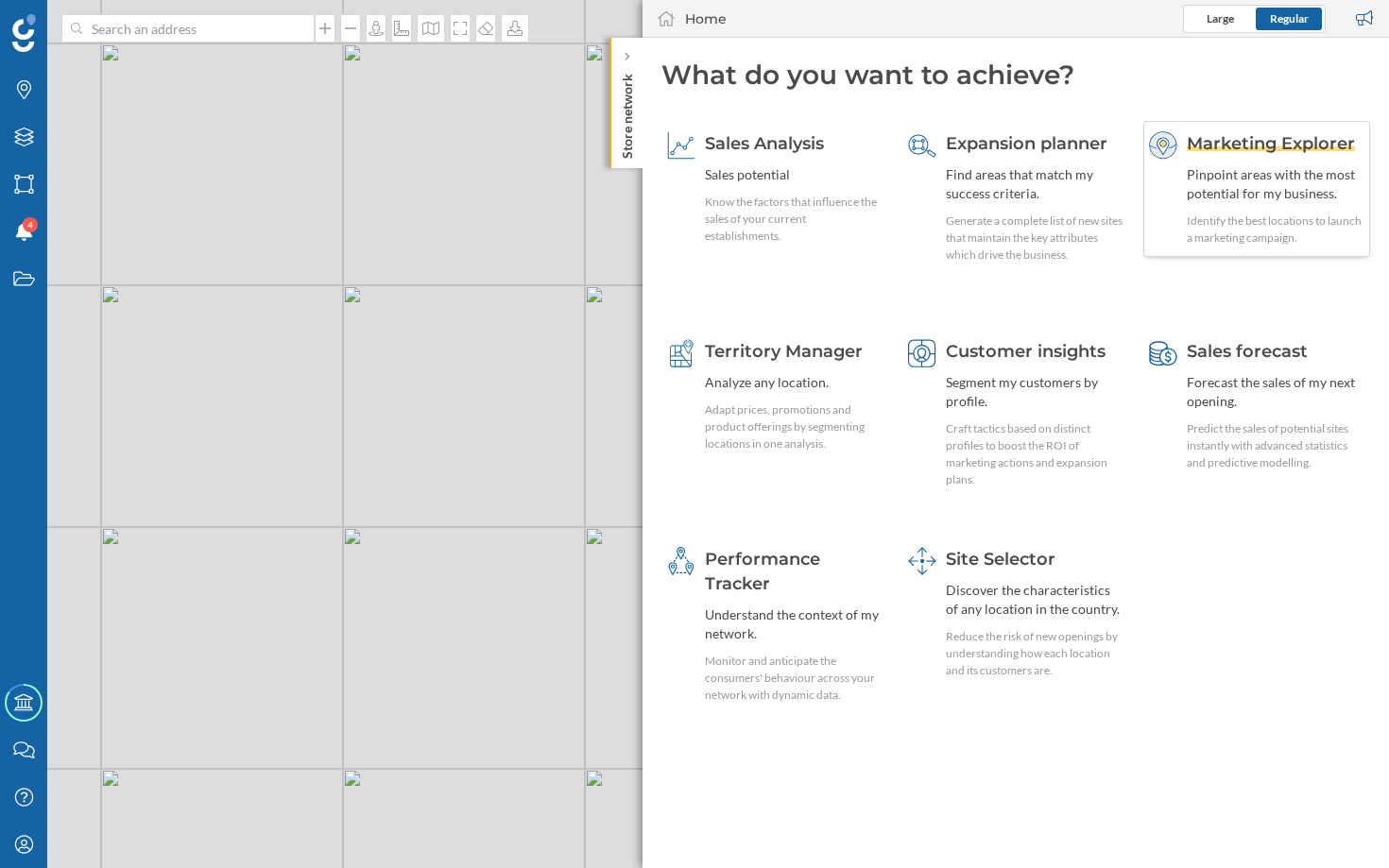 click on "Pinpoint areas with the most potential for my business." at bounding box center (1276, 184) 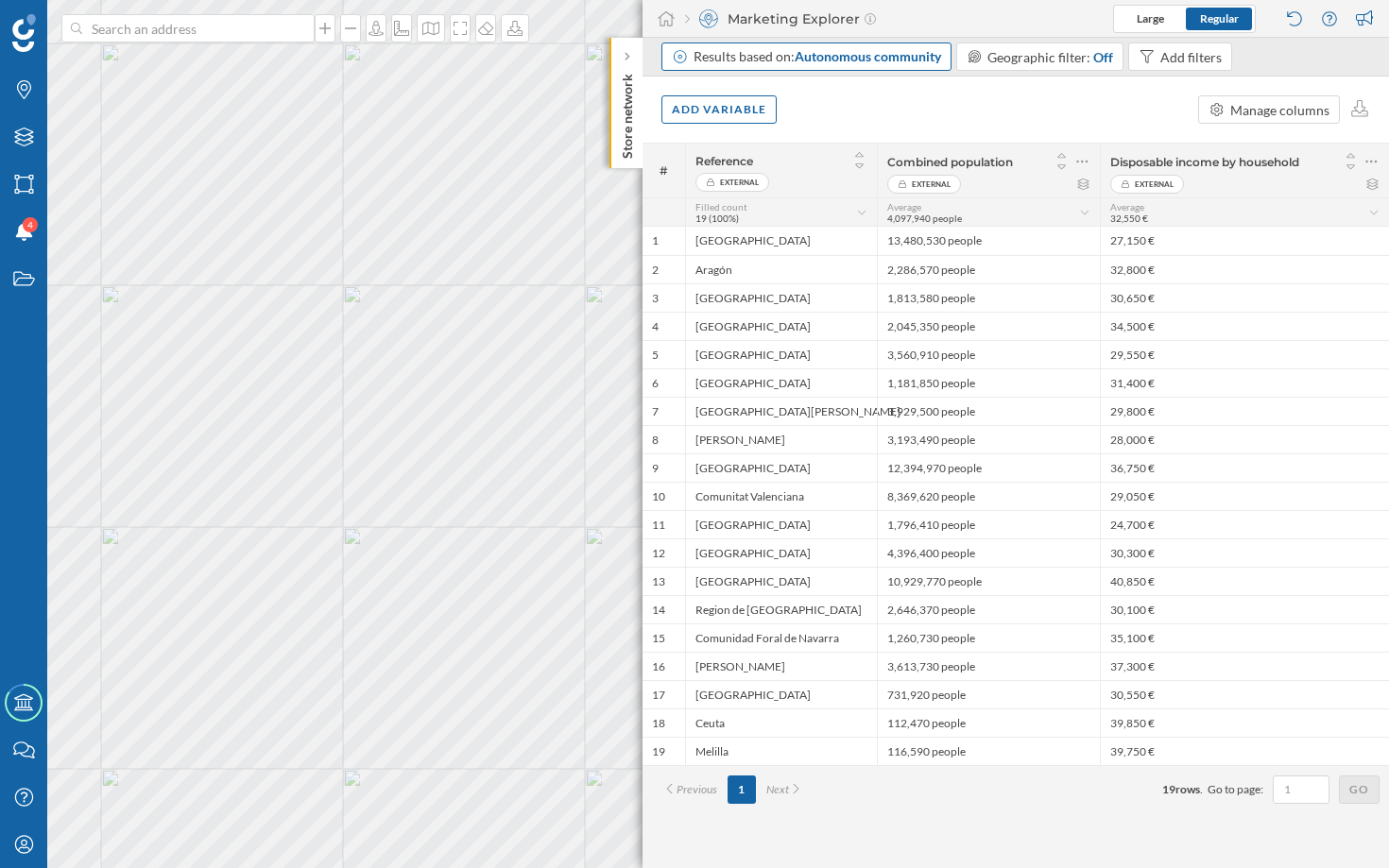 click on "Results based on:
Autonomous community" at bounding box center (806, 57) 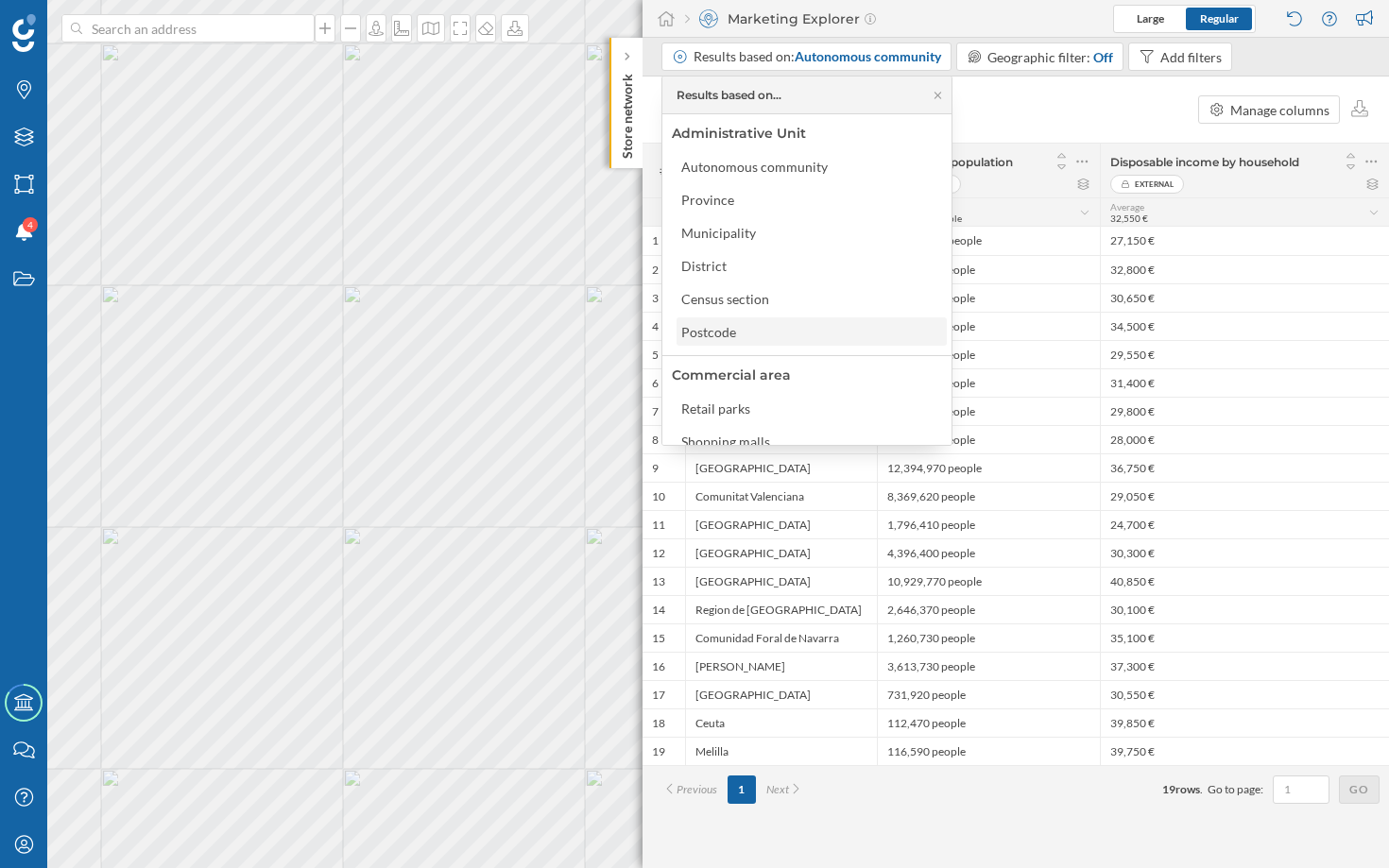click on "Postcode" at bounding box center (811, 332) 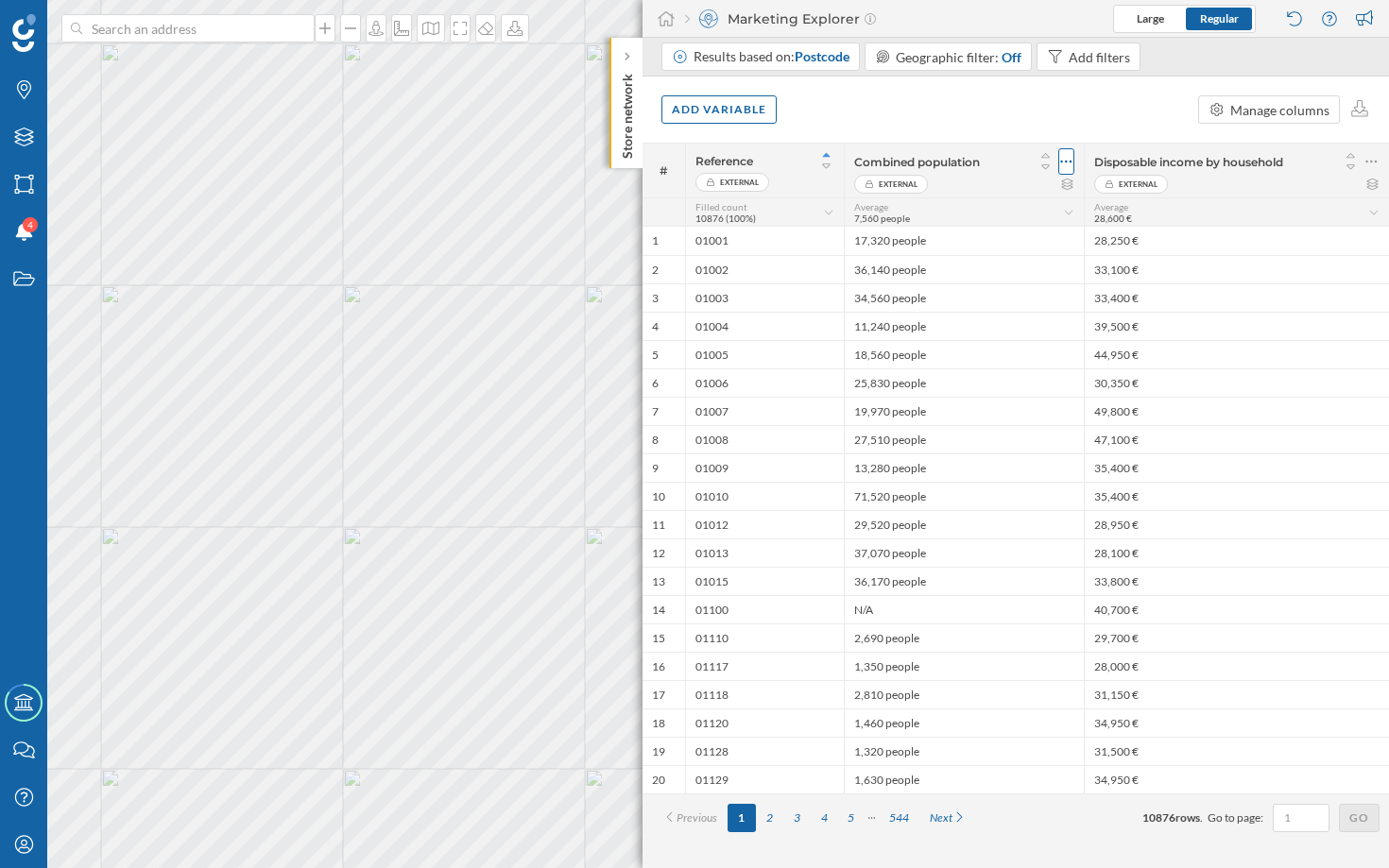 click 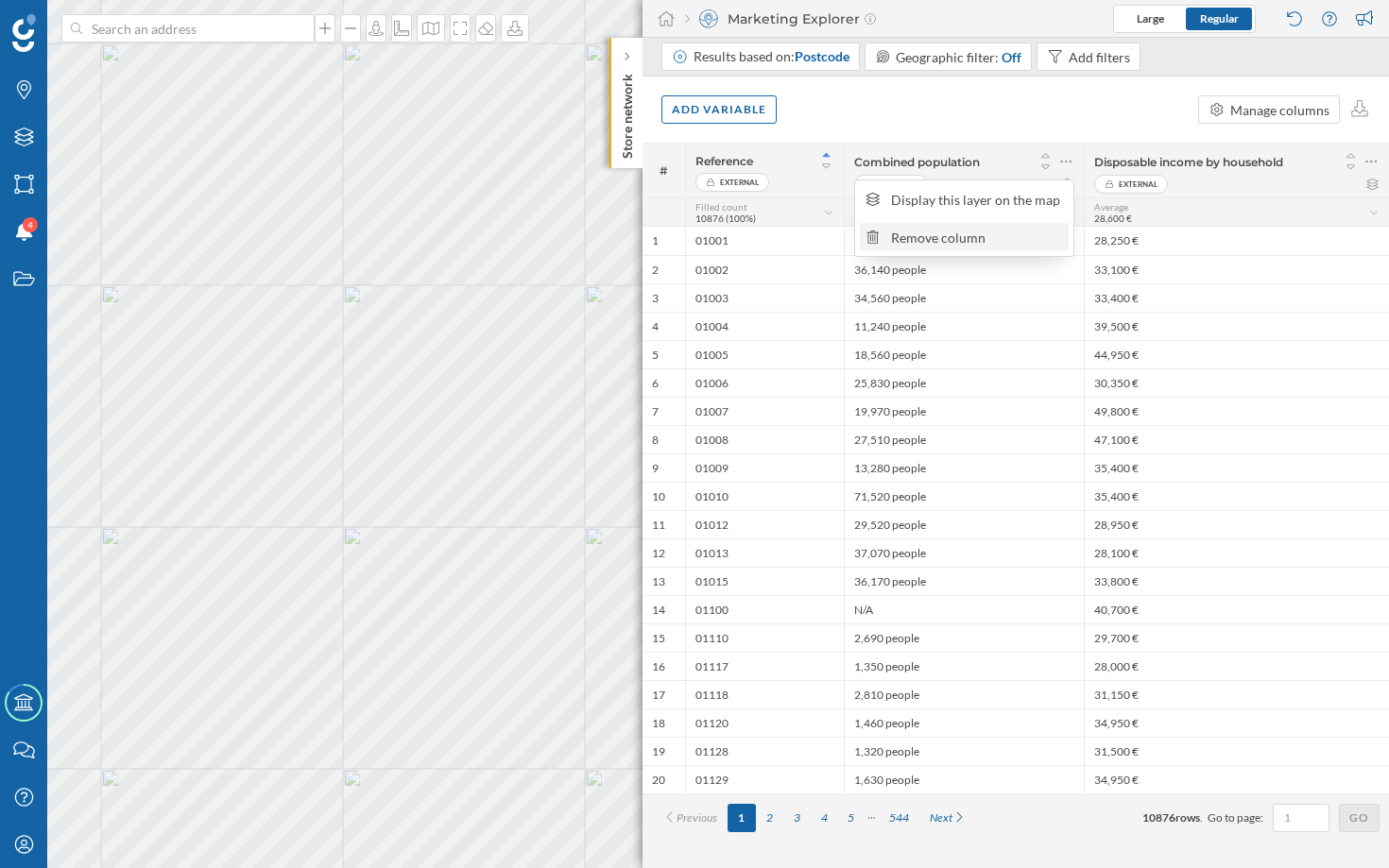 click on "Remove column" at bounding box center (977, 237) 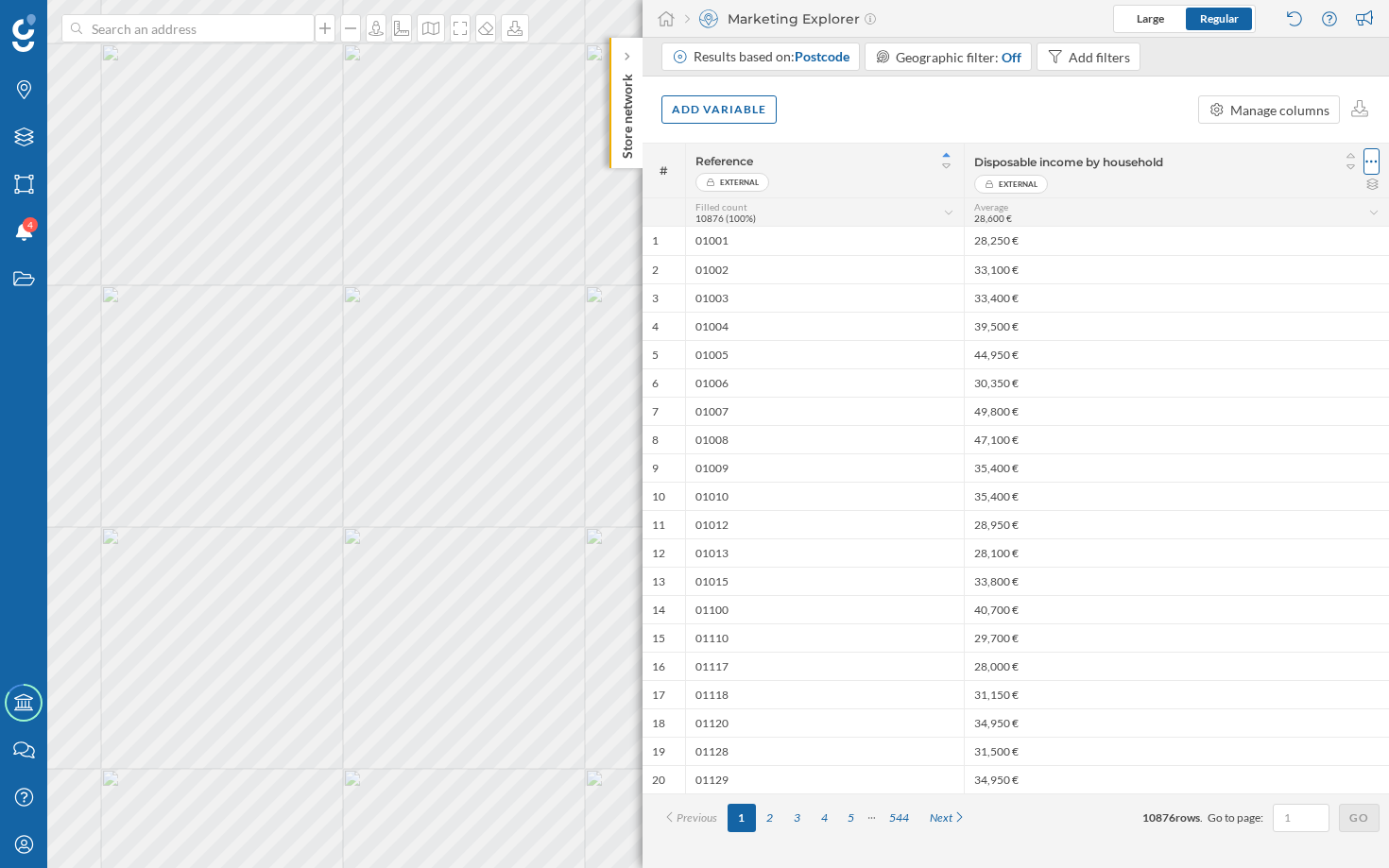 click 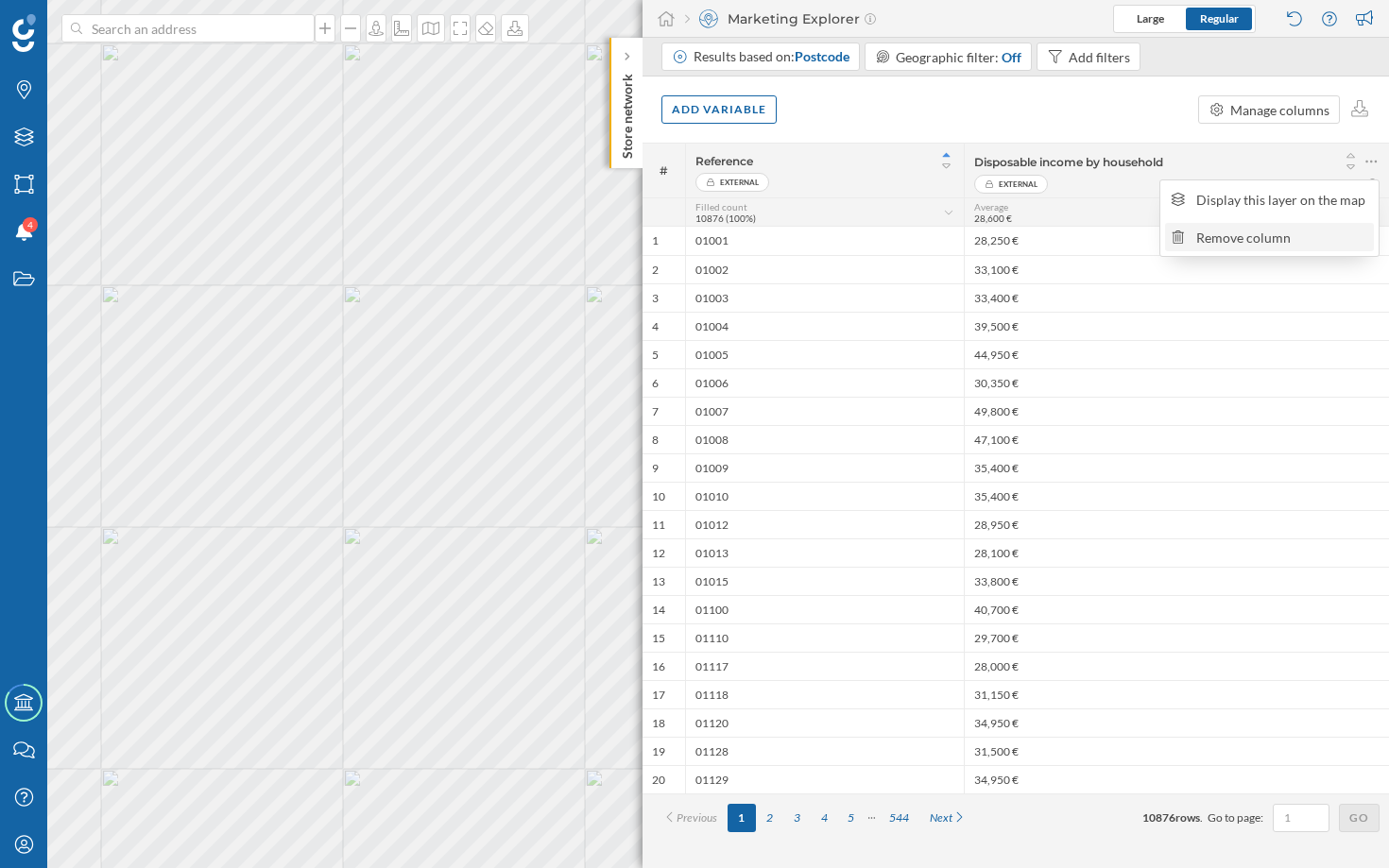 click on "Remove column" at bounding box center (1282, 237) 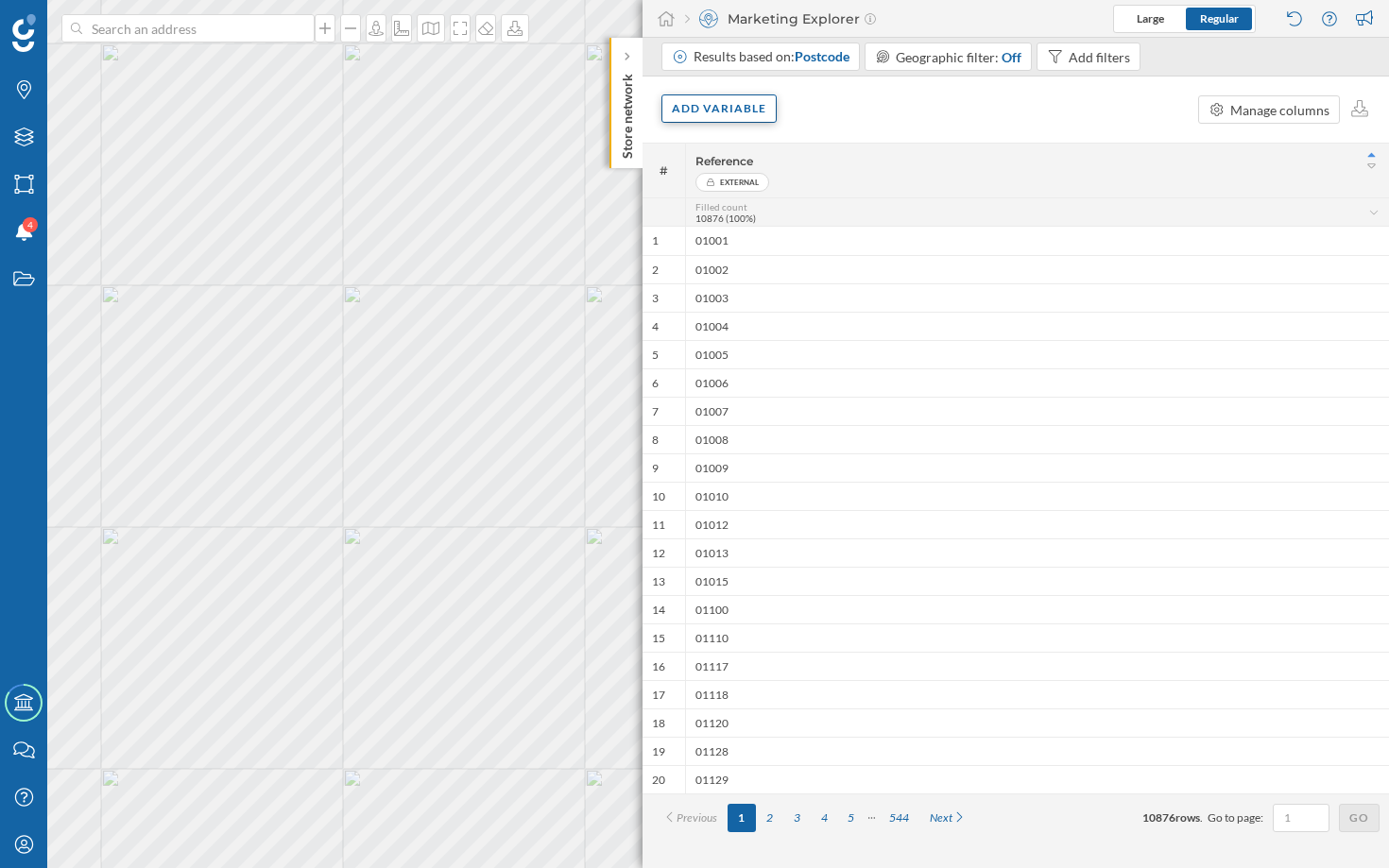 click on "Add variable" at bounding box center [719, 109] 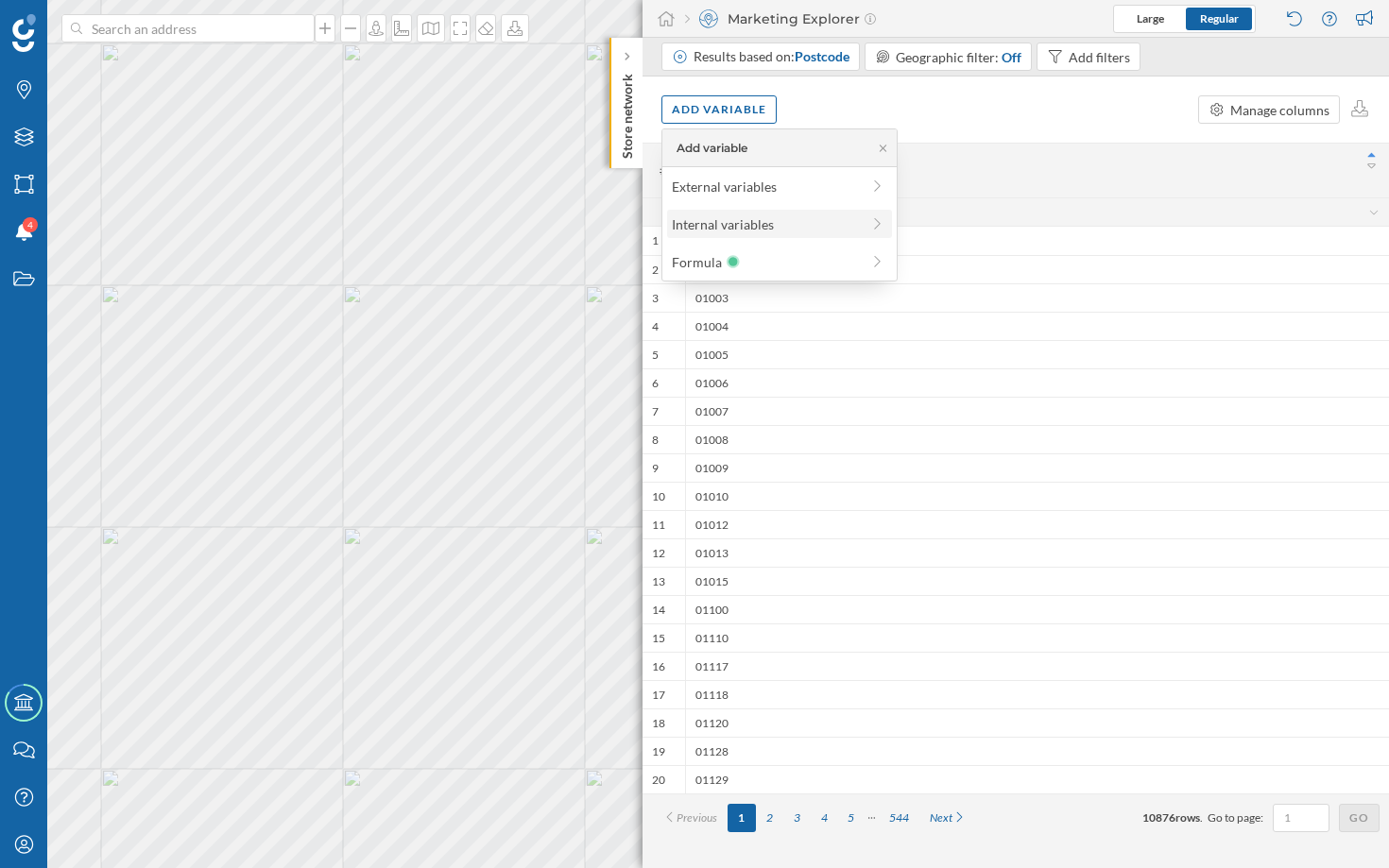 click on "Internal variables" at bounding box center [765, 224] 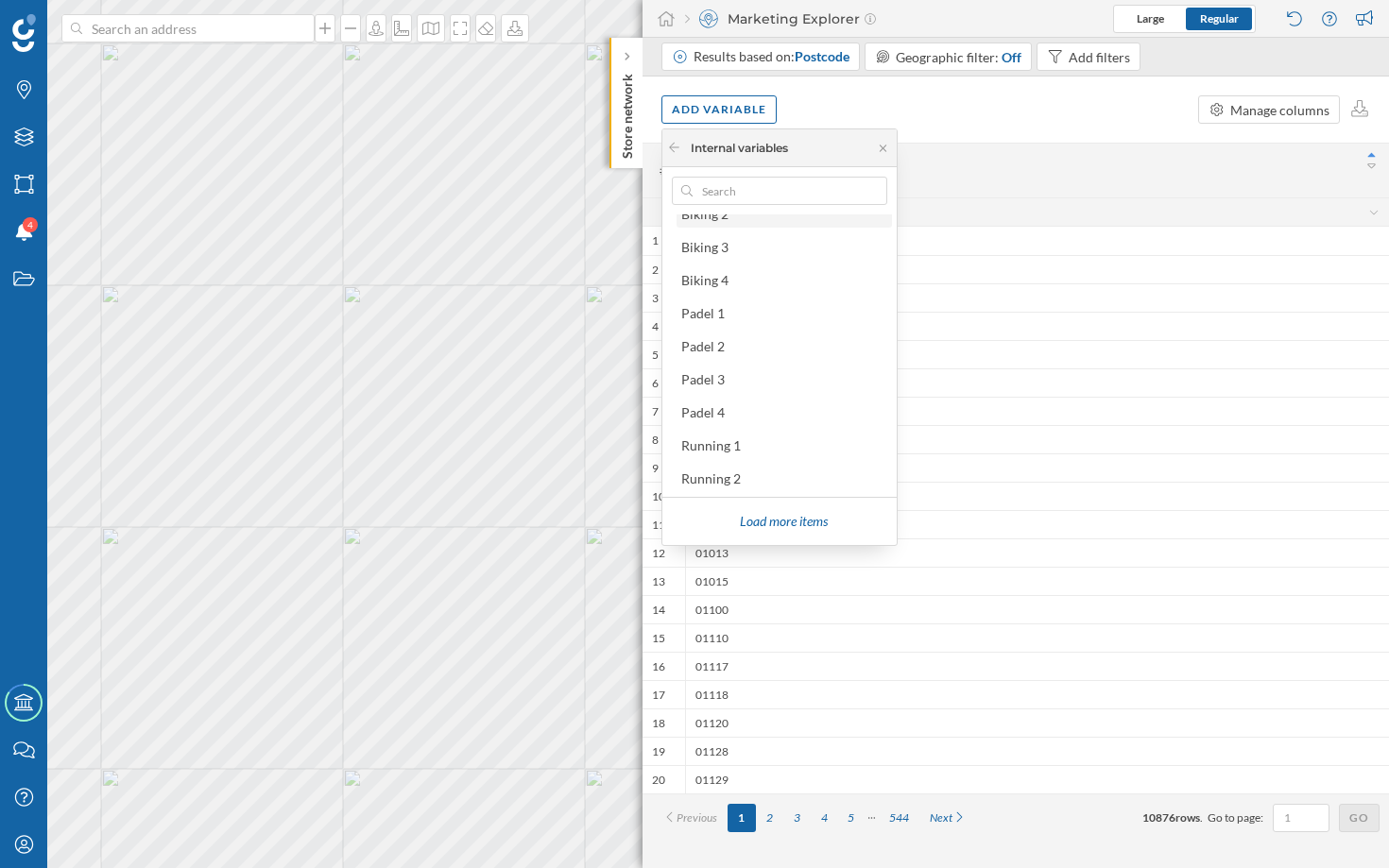 scroll, scrollTop: 0, scrollLeft: 0, axis: both 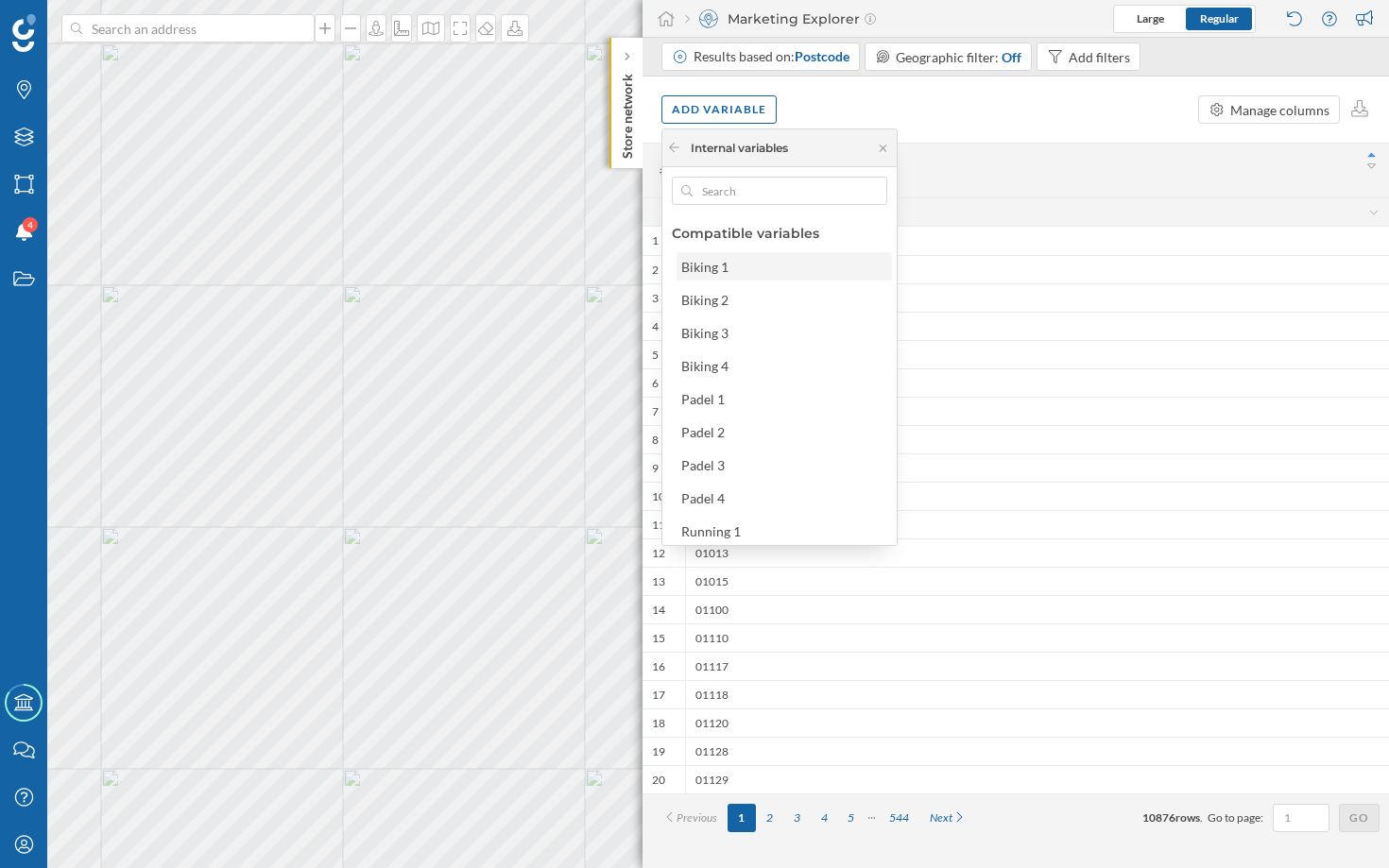 click on "Biking 1" at bounding box center (784, 266) 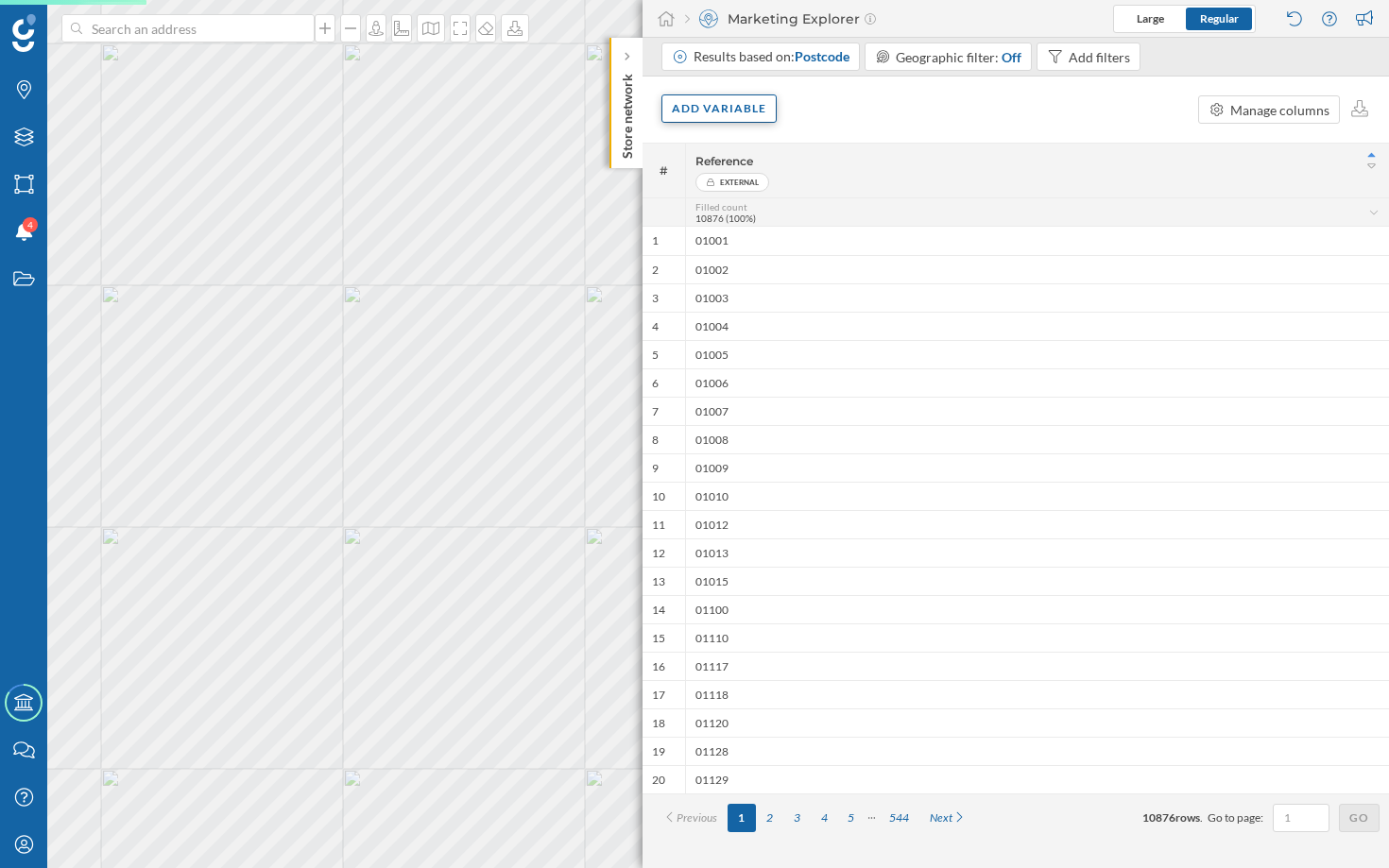 click on "Add variable" at bounding box center [719, 109] 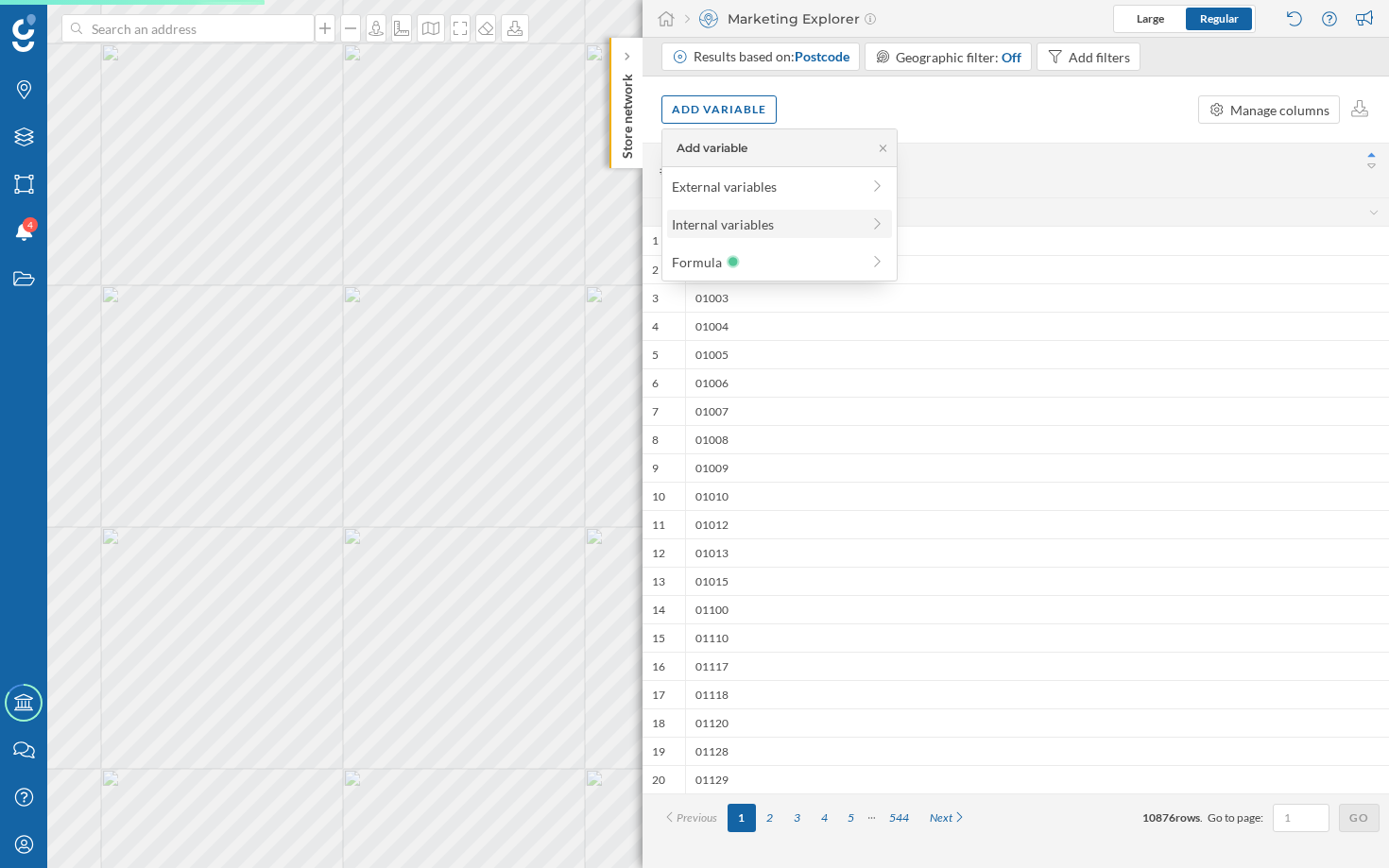 scroll, scrollTop: 0, scrollLeft: 0, axis: both 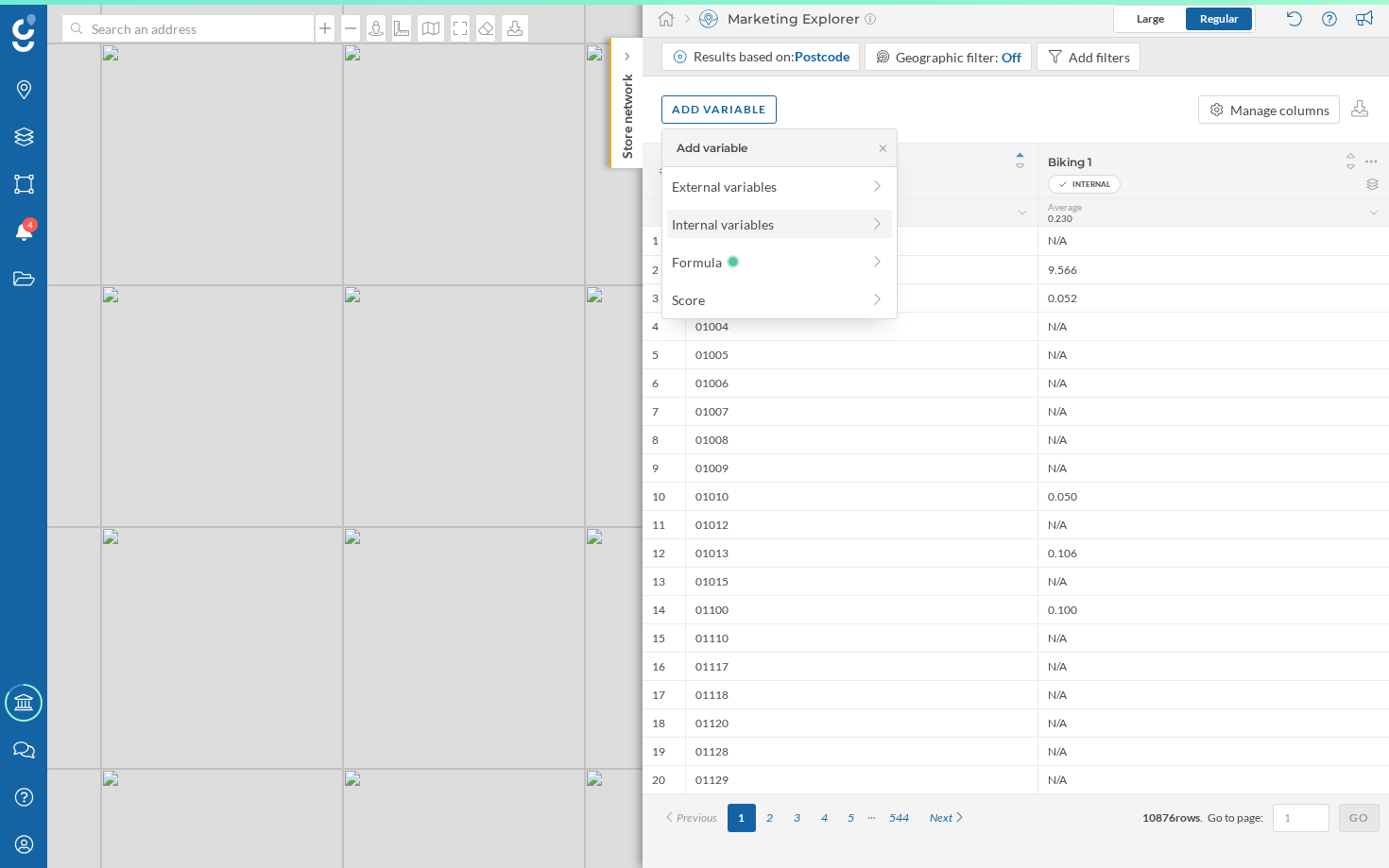 click on "Internal variables" at bounding box center [765, 224] 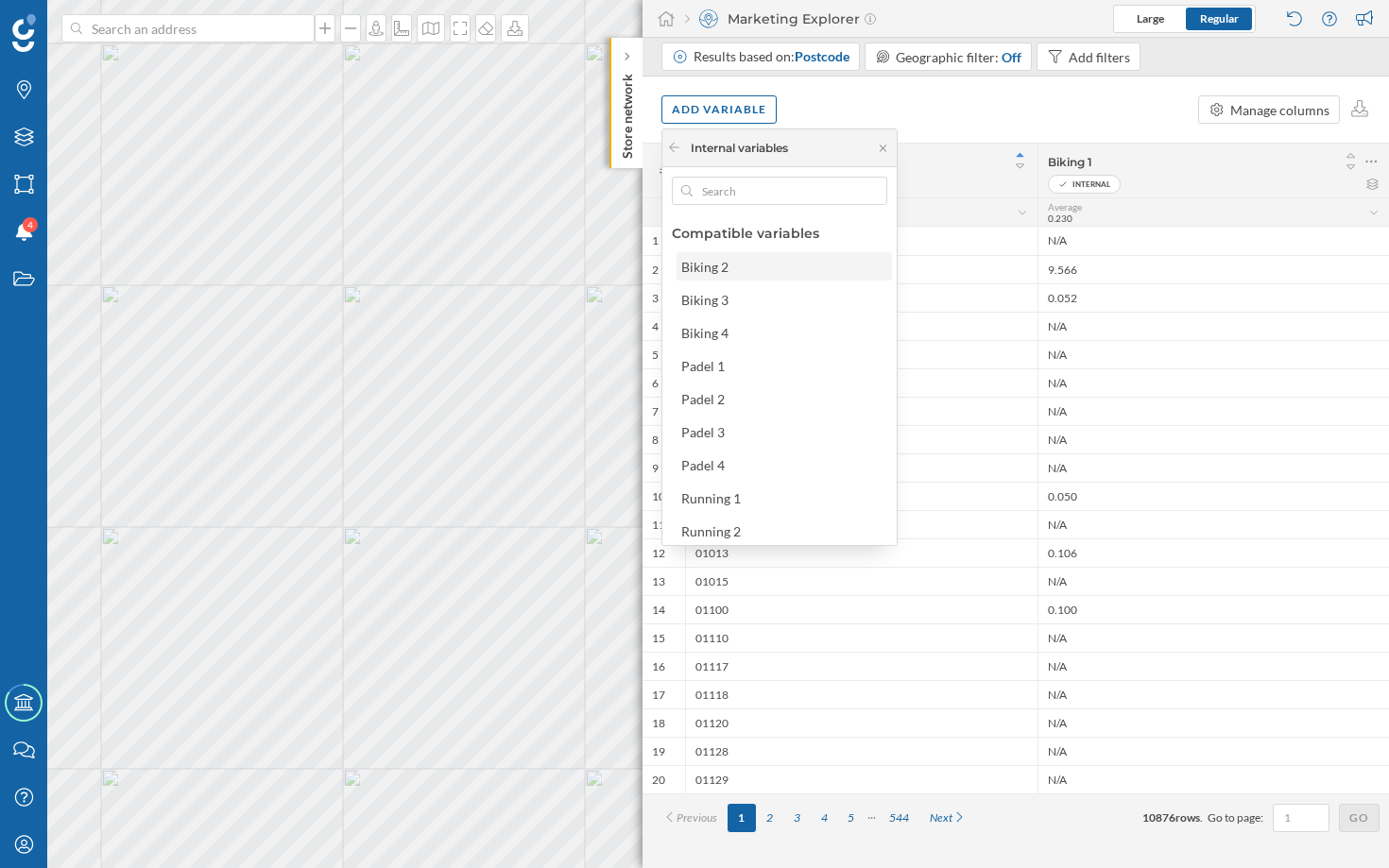 click on "Biking 2" at bounding box center (783, 266) 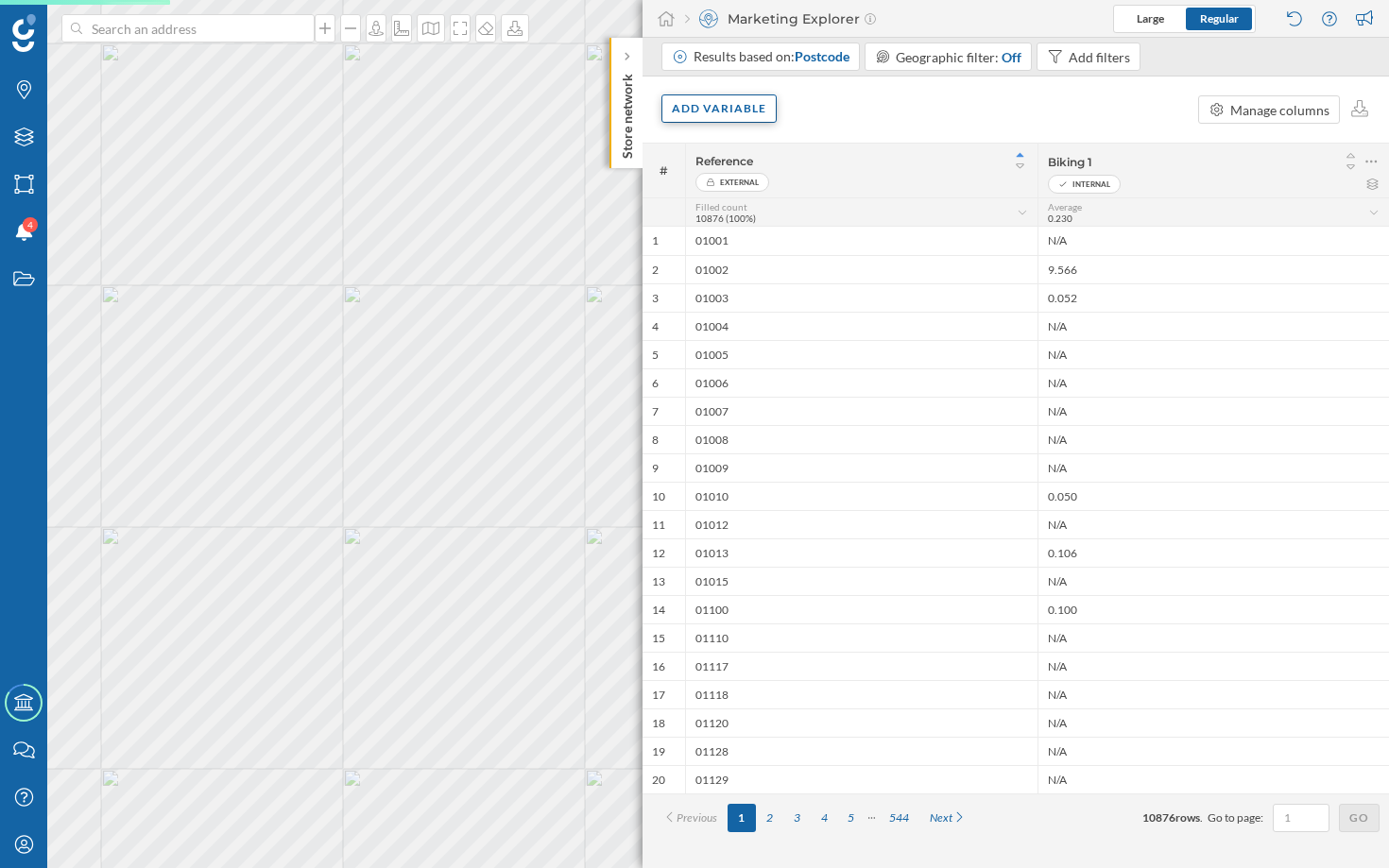 click on "Add variable" at bounding box center [719, 109] 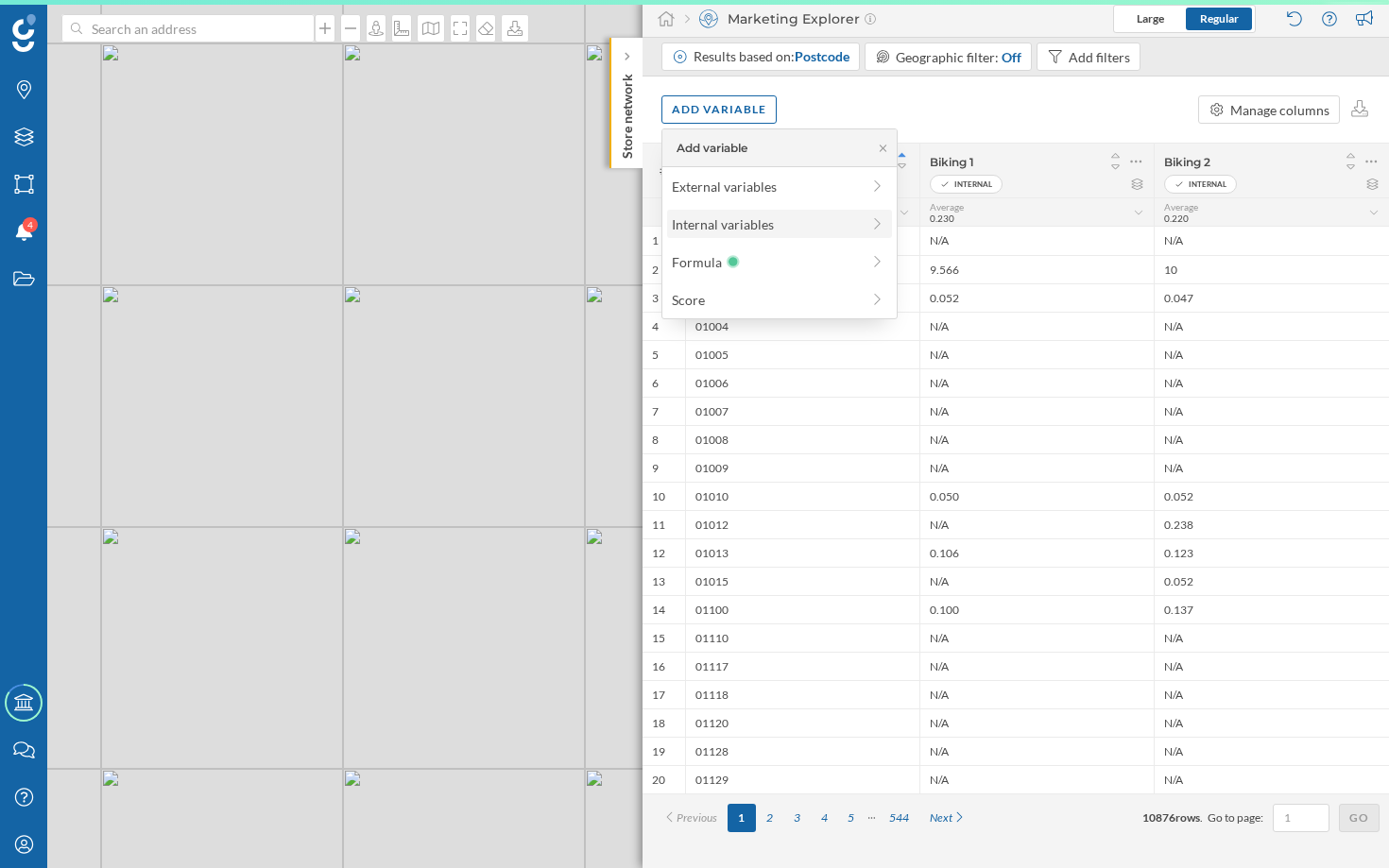 scroll, scrollTop: 0, scrollLeft: 0, axis: both 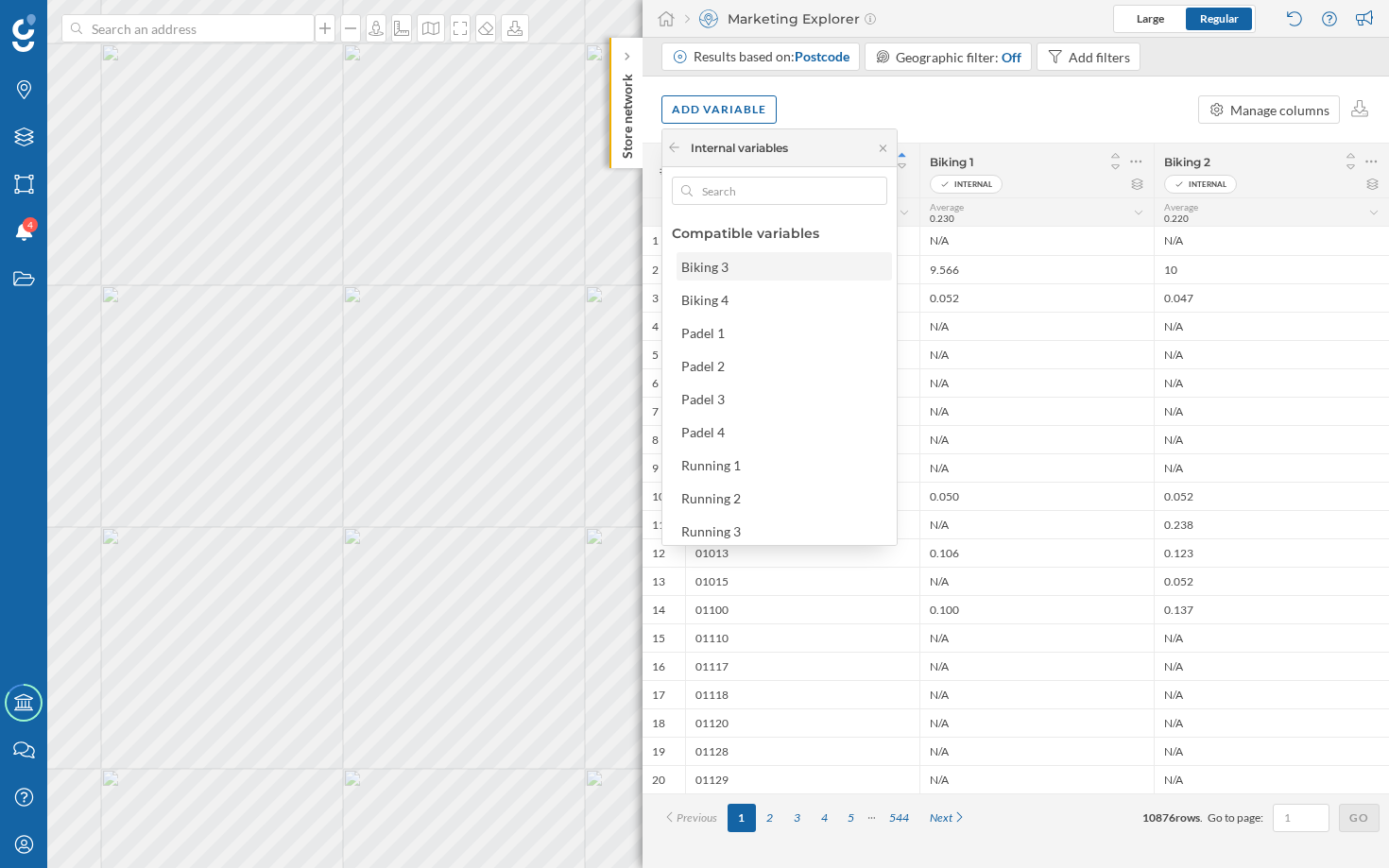click on "Biking 3" at bounding box center [783, 266] 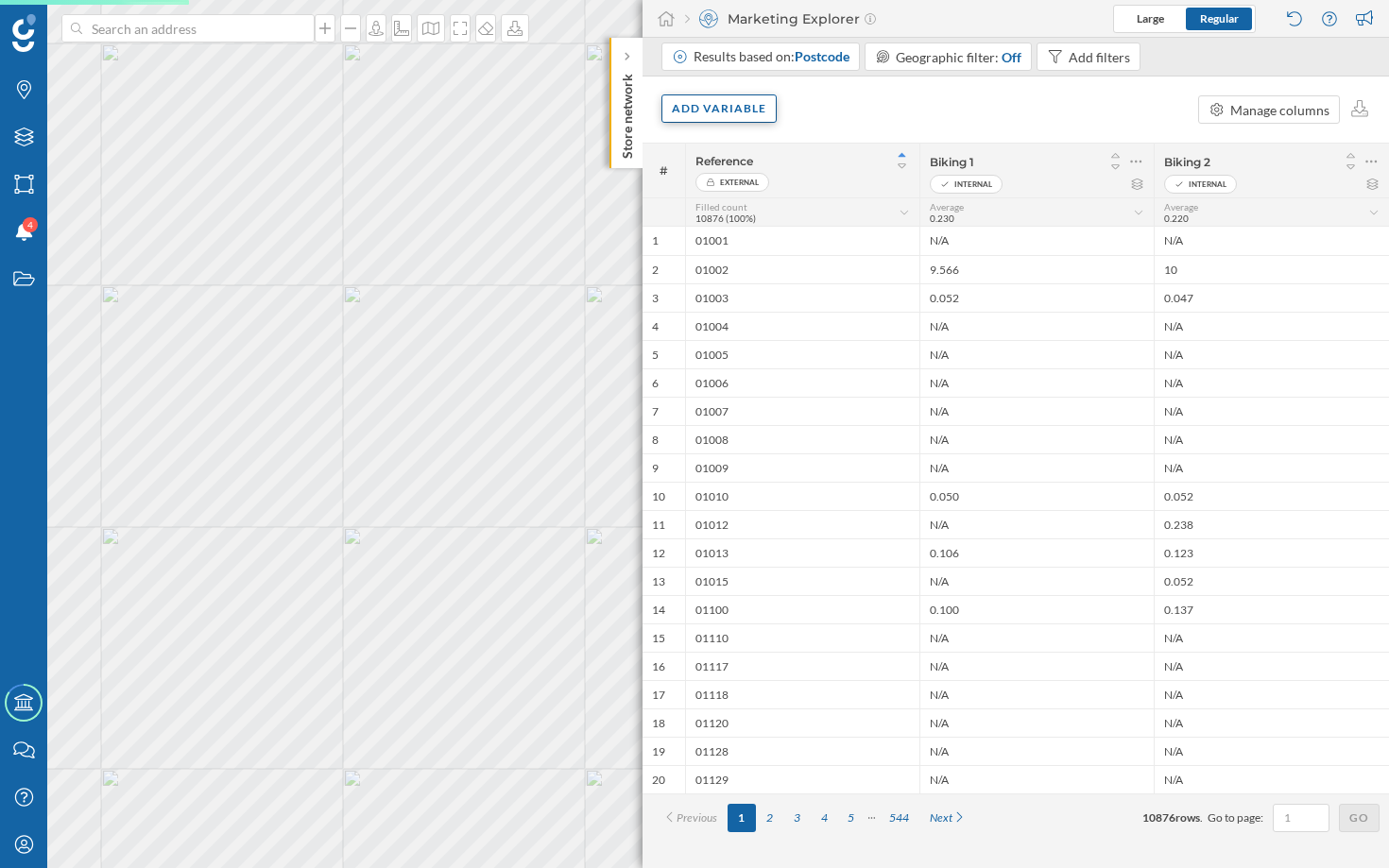 click on "Add variable" at bounding box center (719, 109) 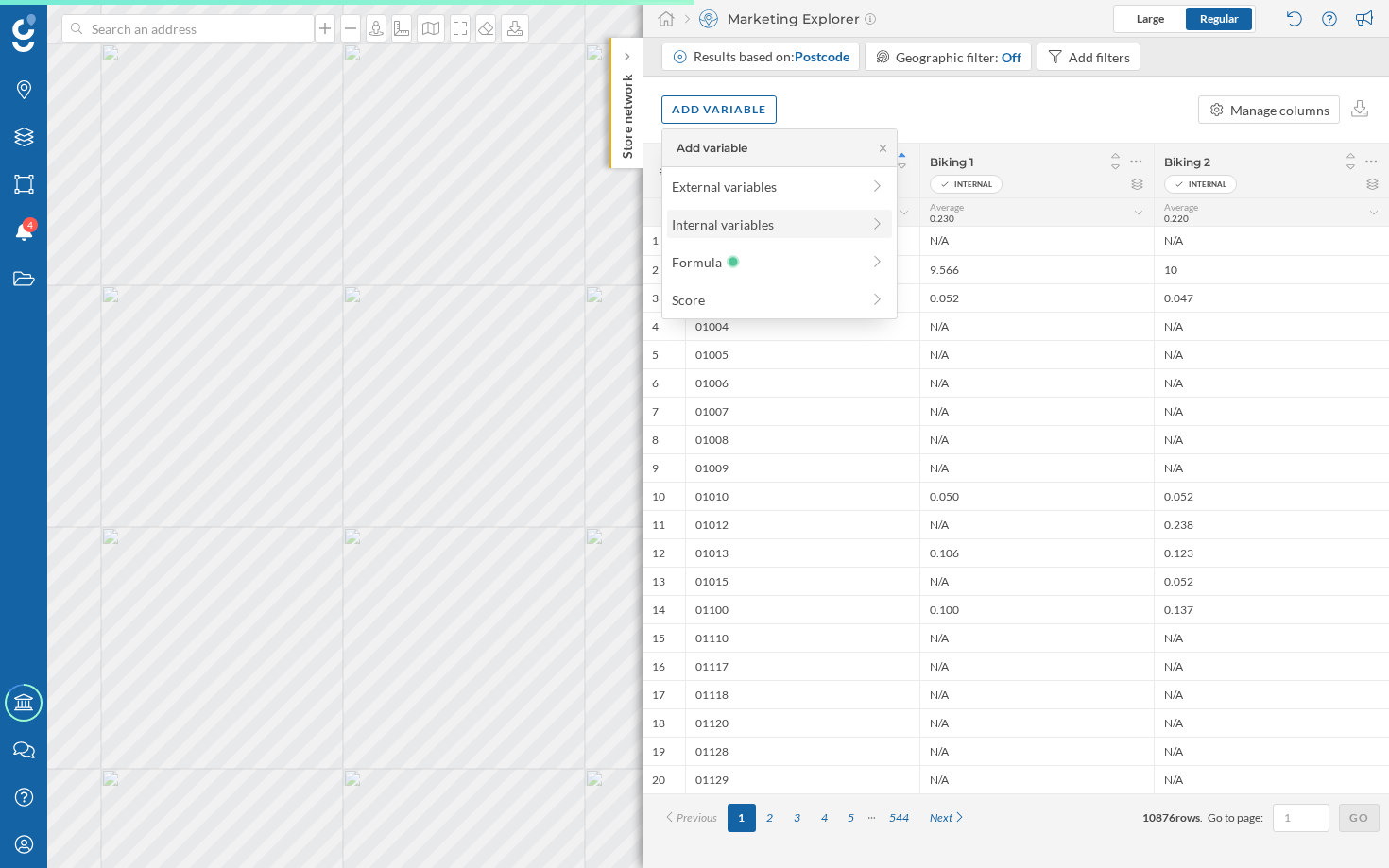 scroll, scrollTop: 0, scrollLeft: 0, axis: both 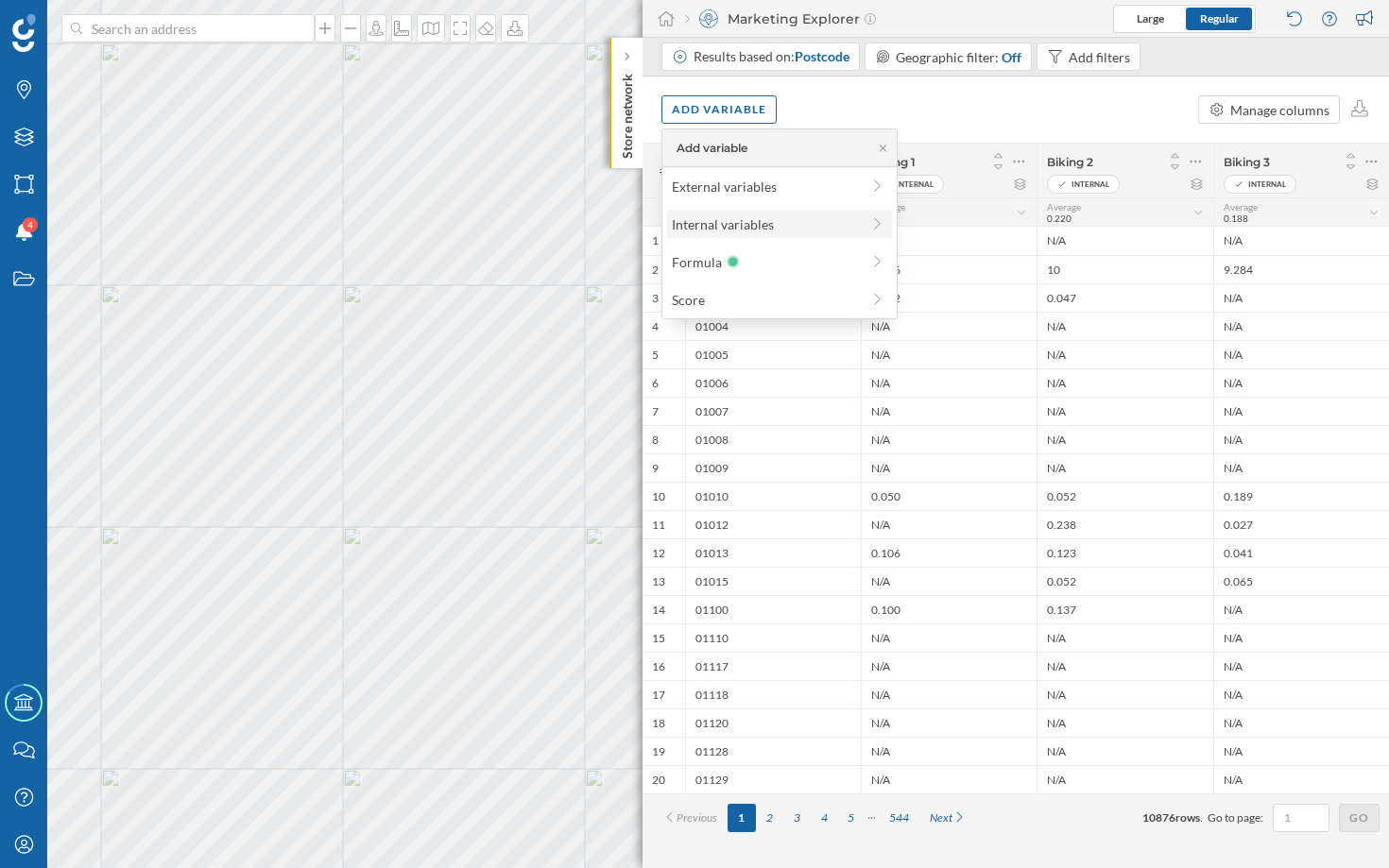 click on "Internal variables" at bounding box center (765, 224) 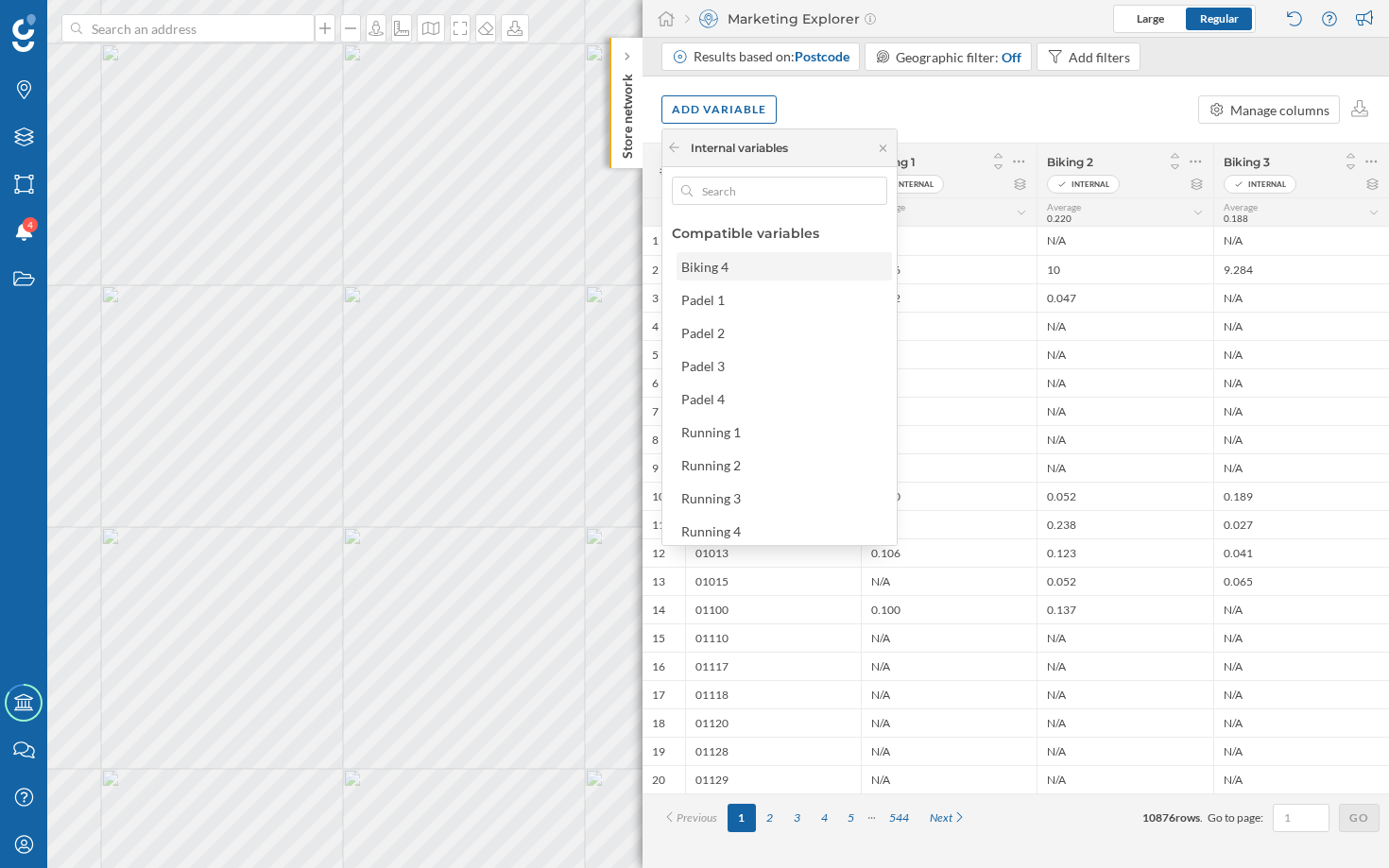 click on "Biking 4" at bounding box center (783, 266) 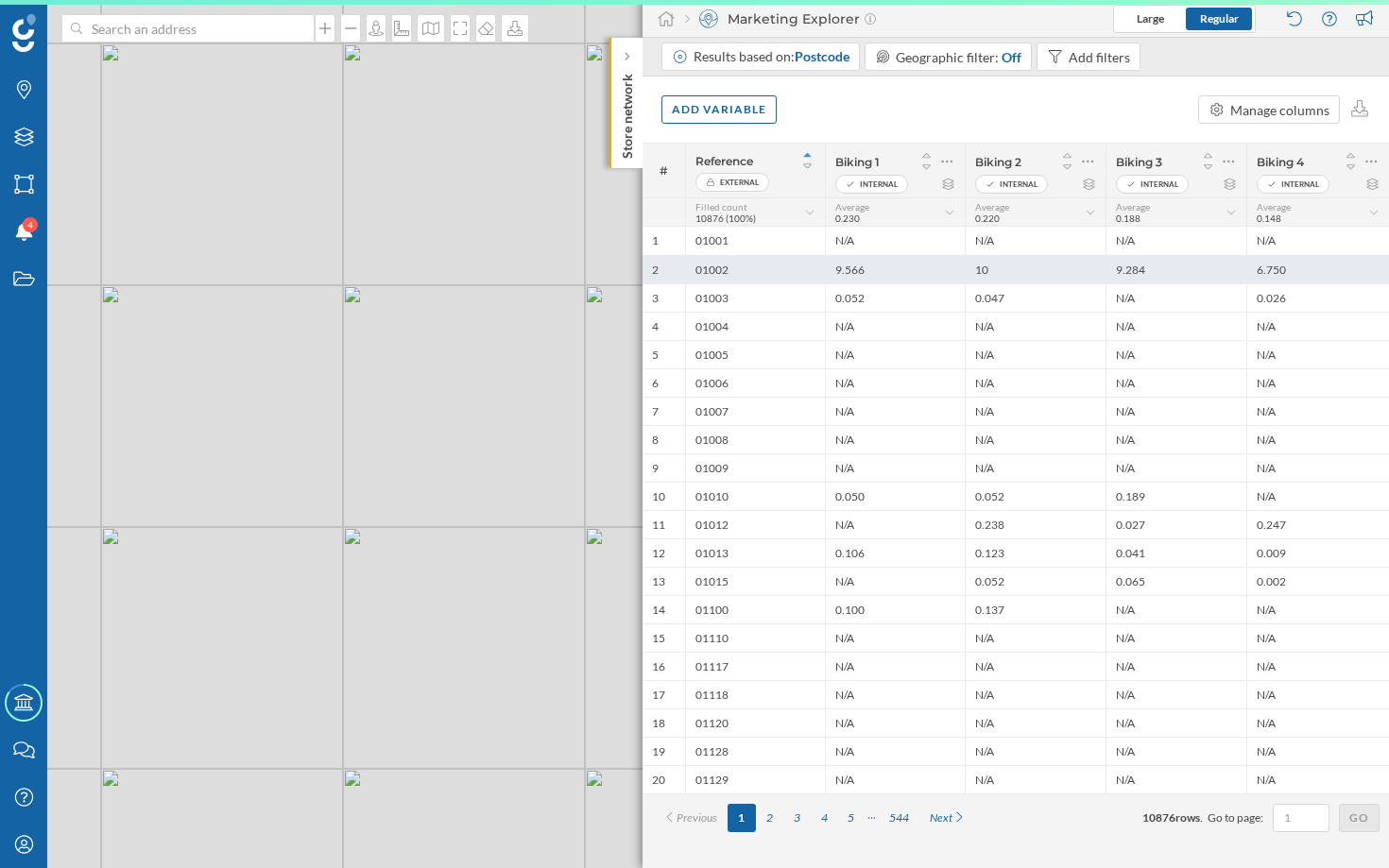 scroll, scrollTop: 0, scrollLeft: 0, axis: both 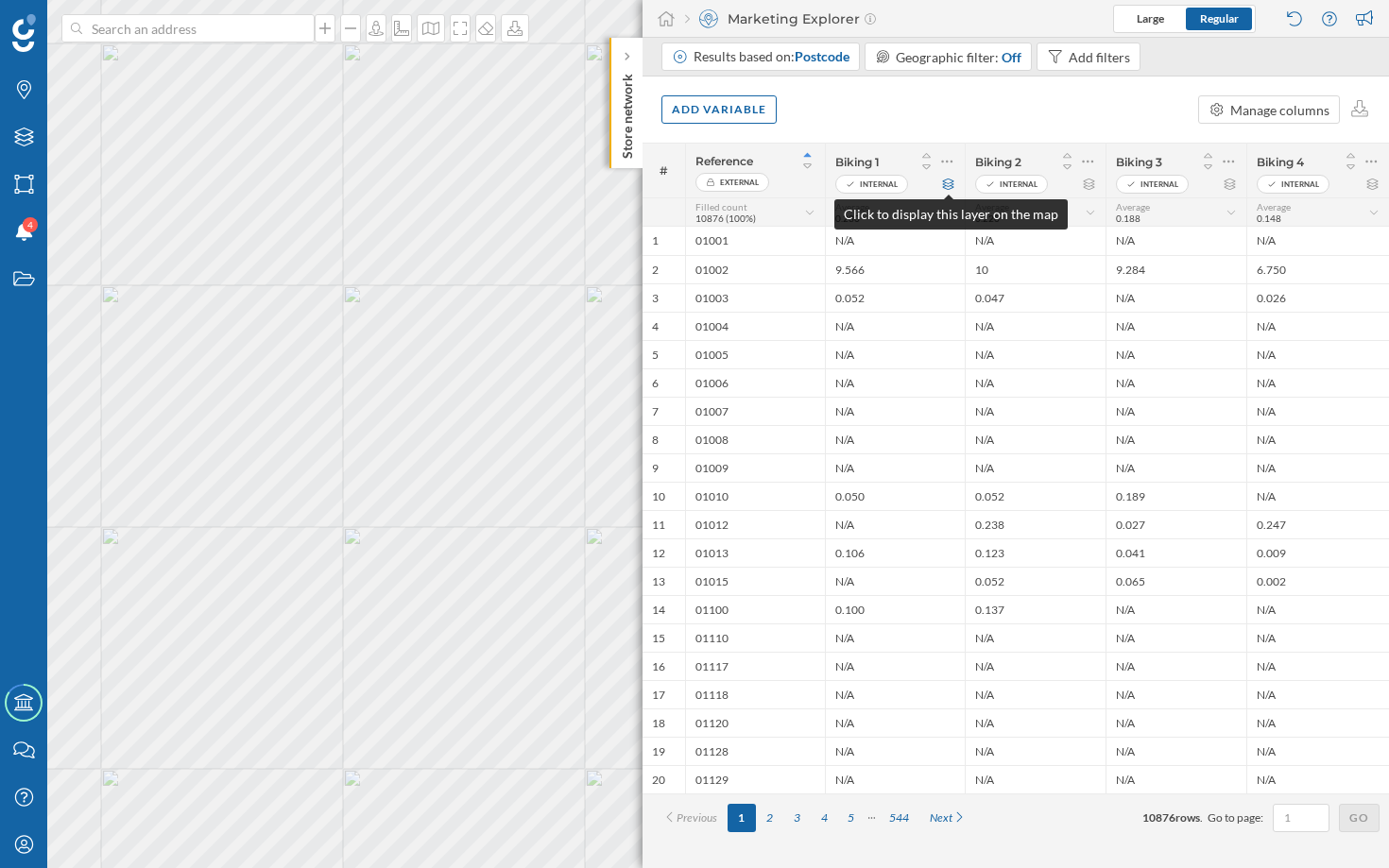 click 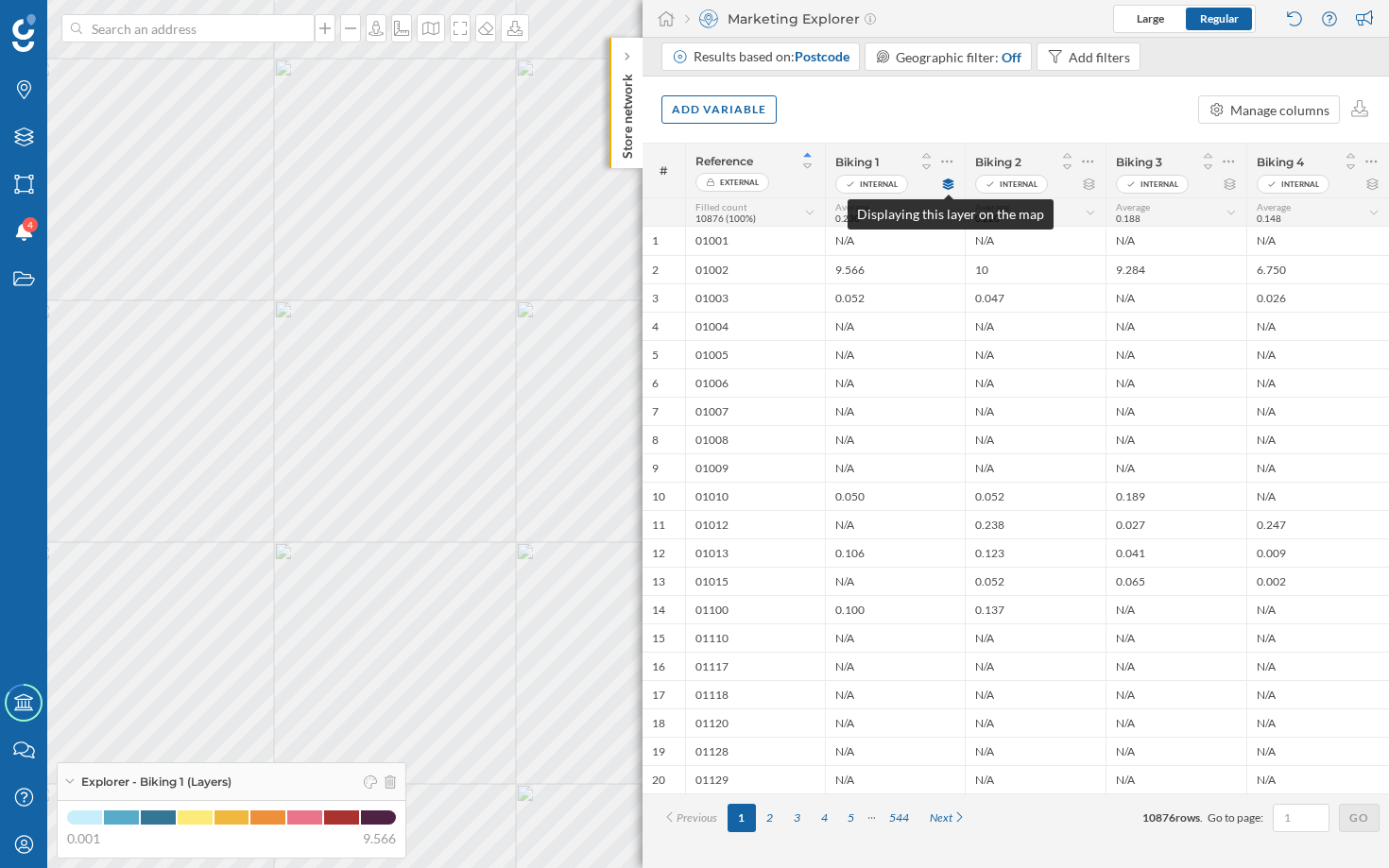 click 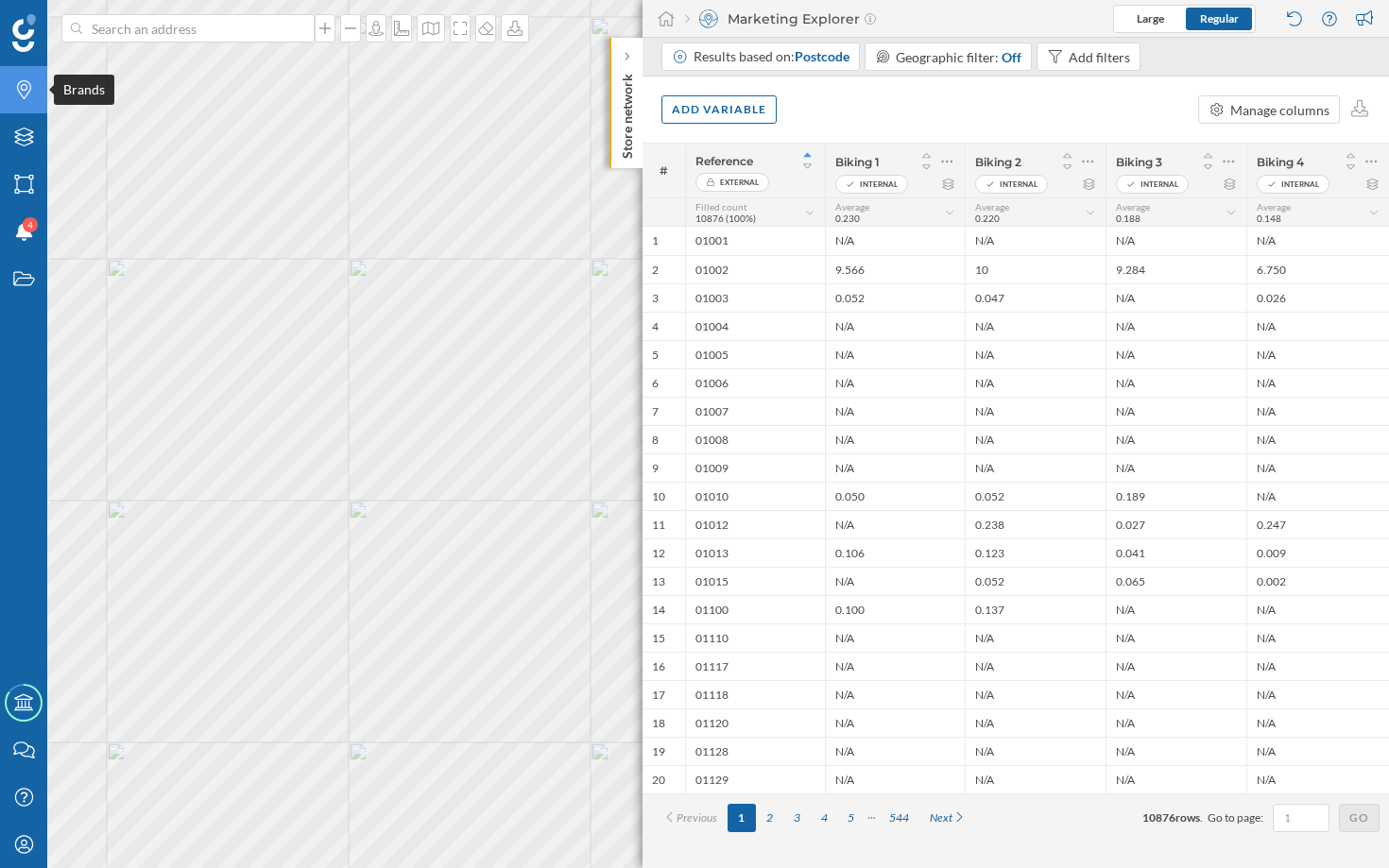 click on "Brands" 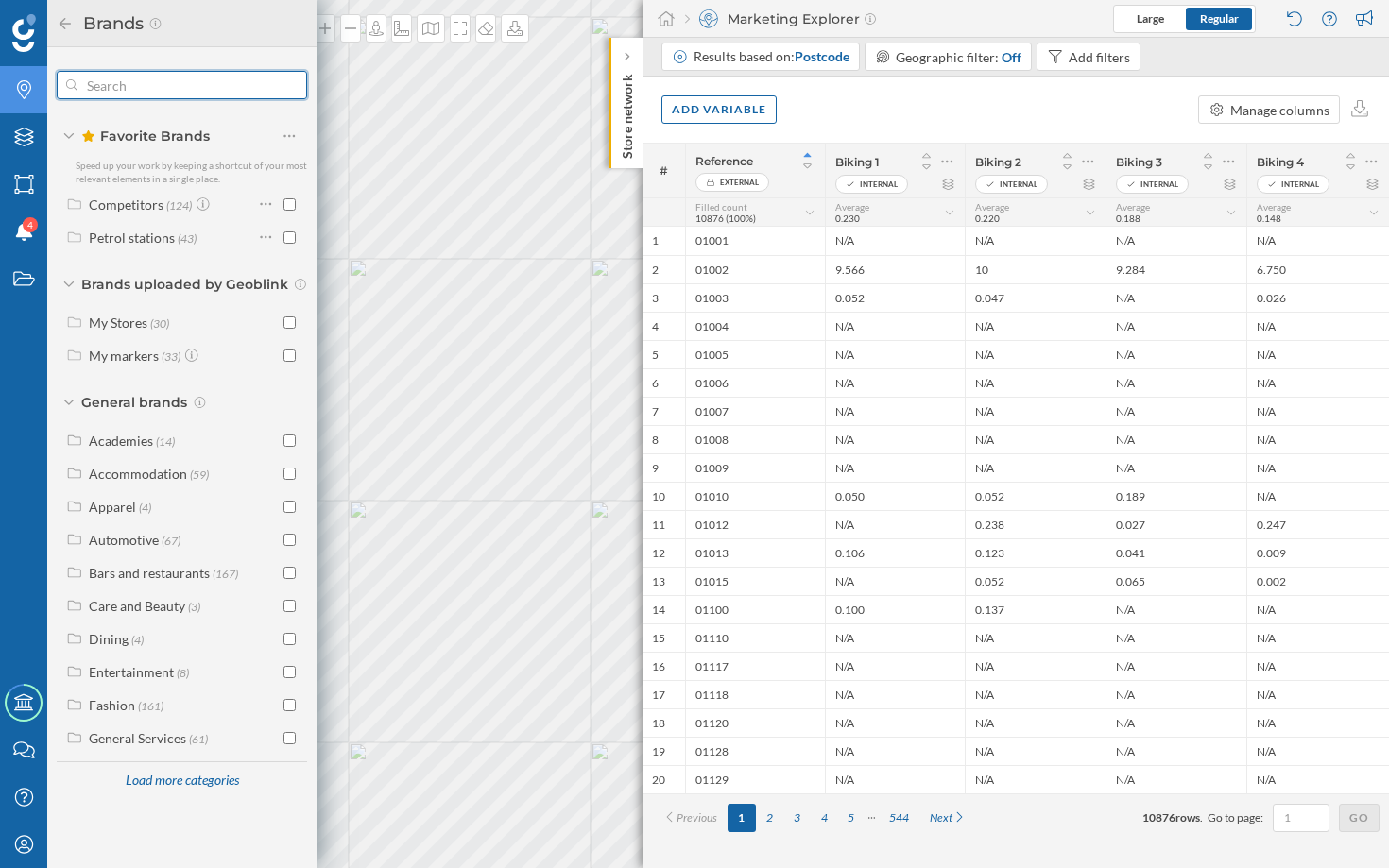 click at bounding box center (181, 85) 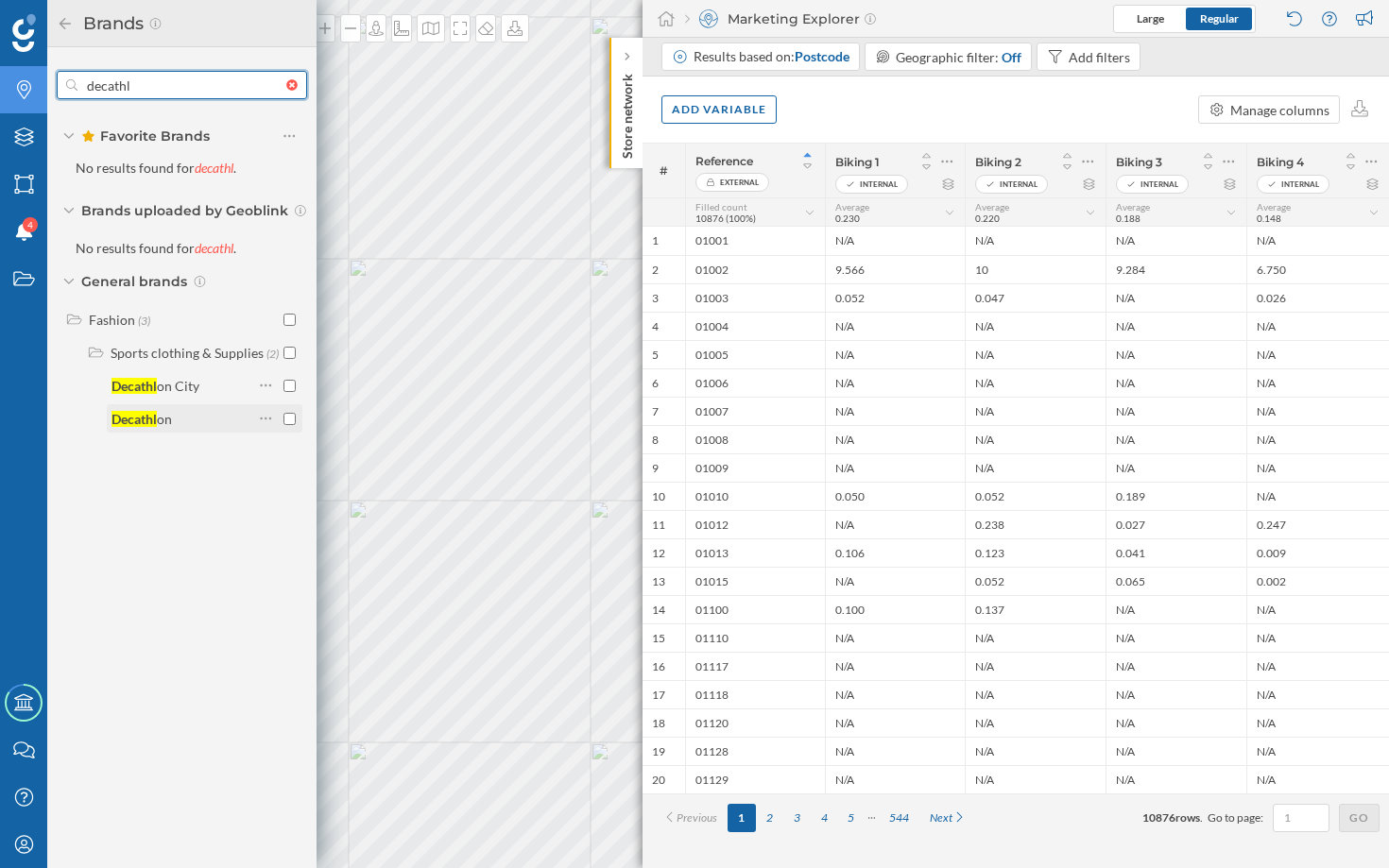 type on "decathl" 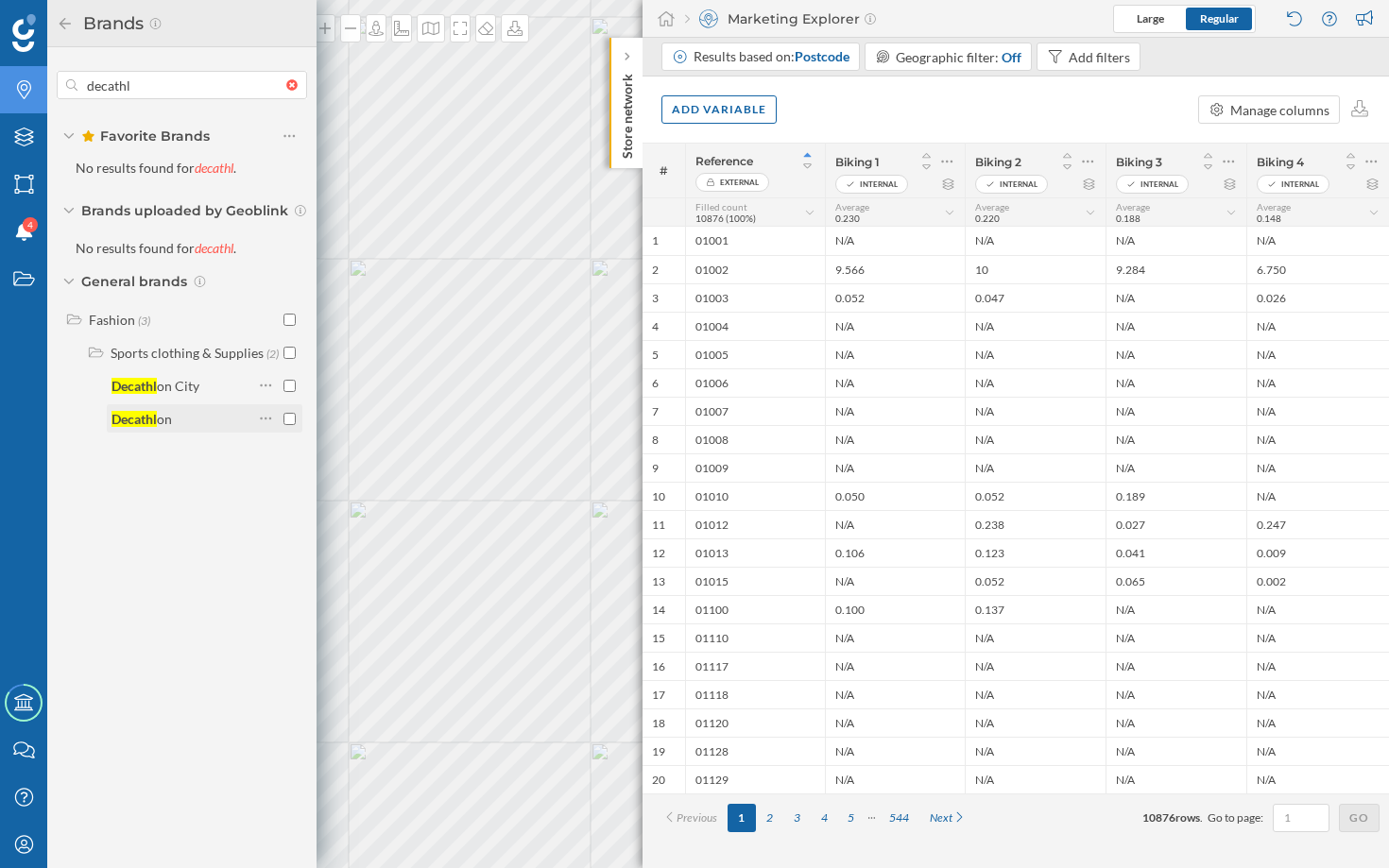 click on "Decathl on" at bounding box center [182, 418] 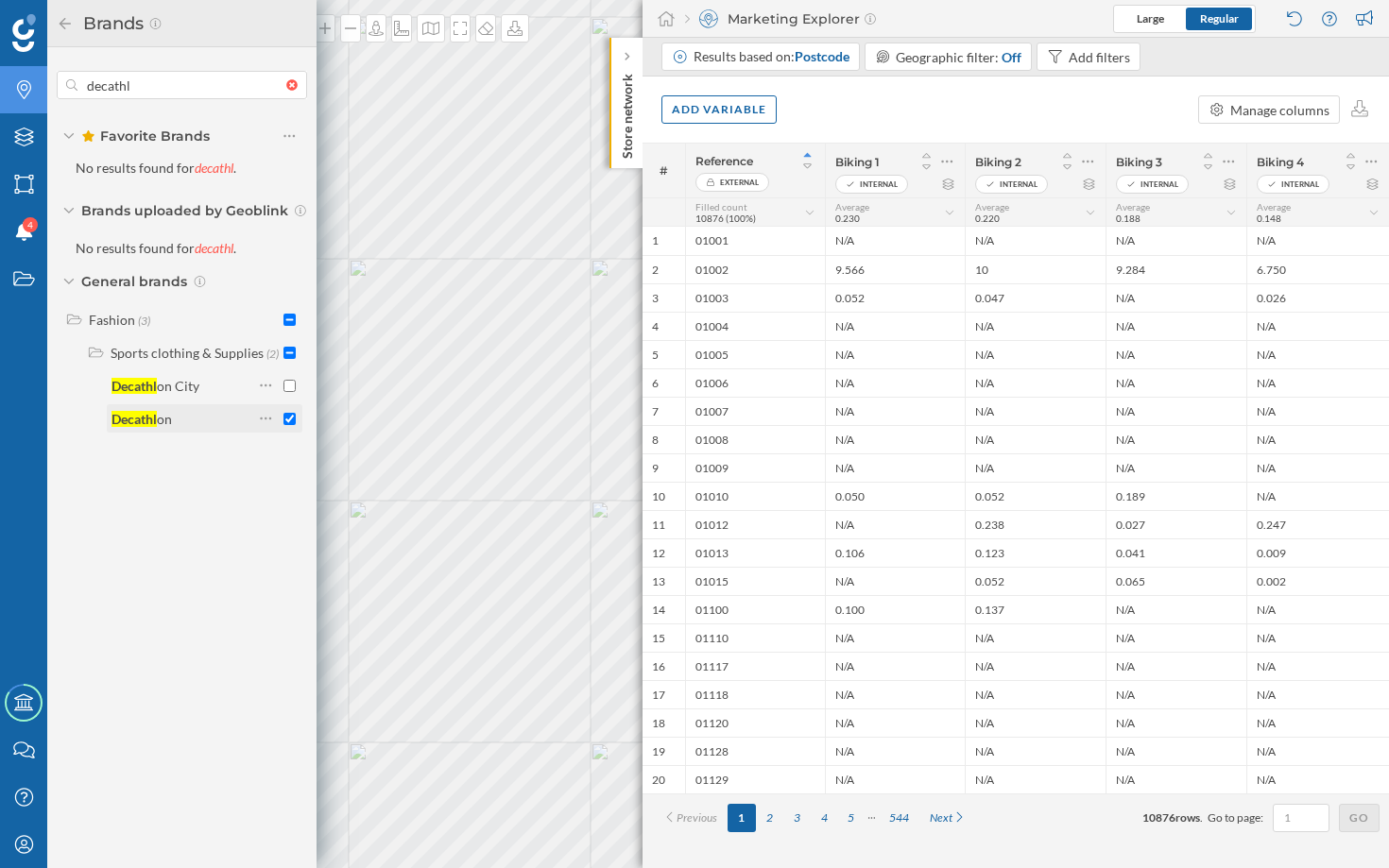 checkbox on "true" 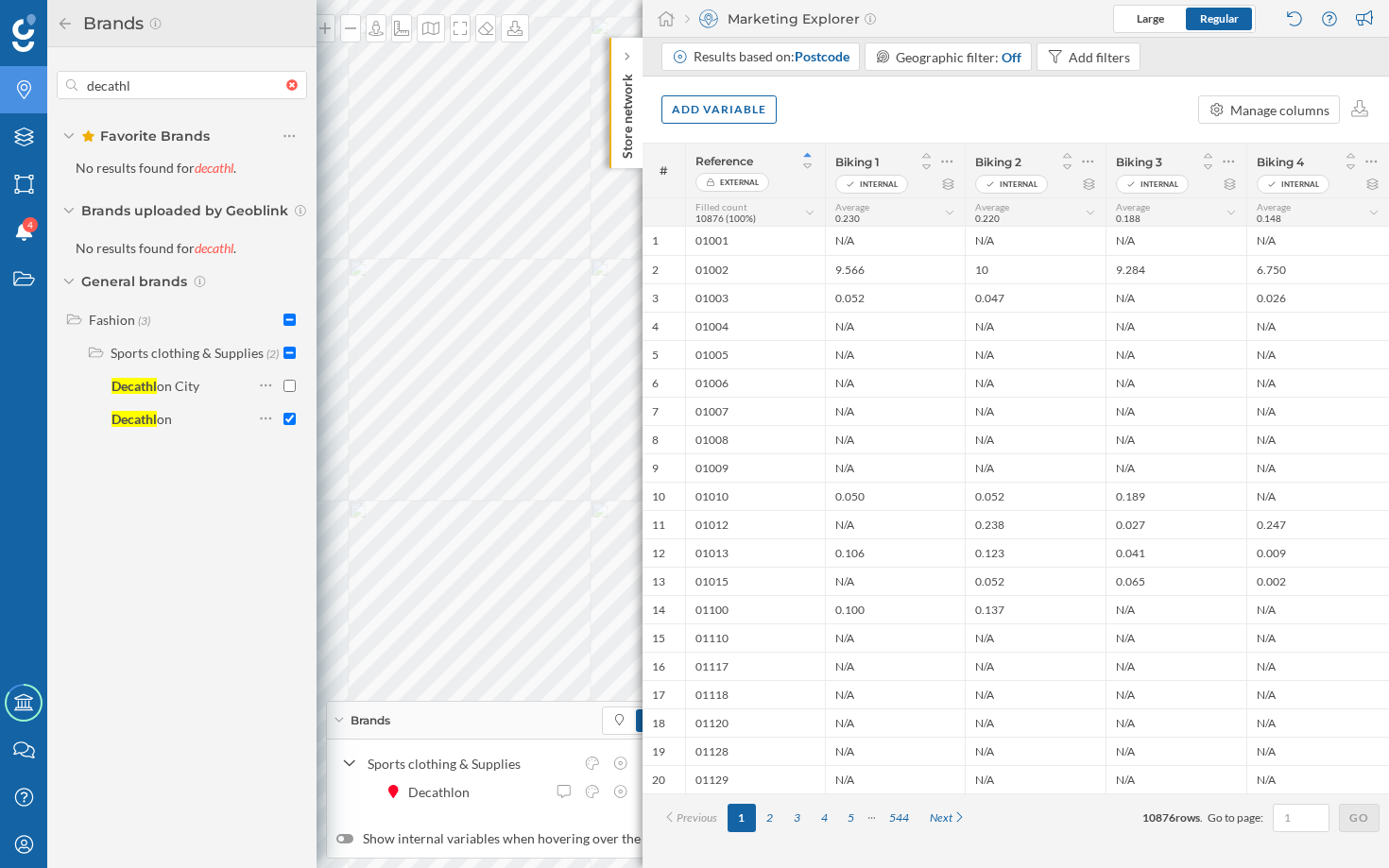 click 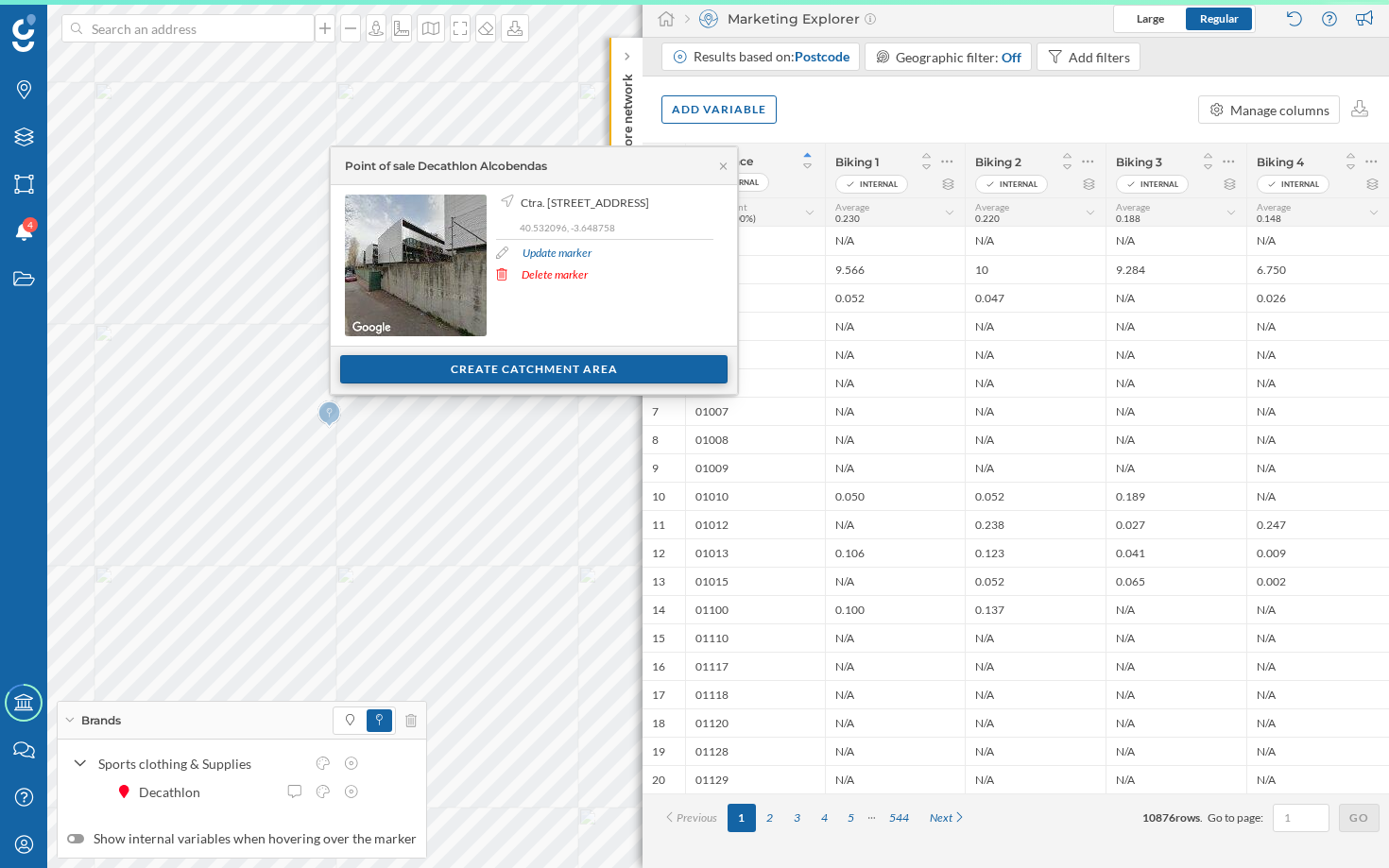 click on "Create catchment area" at bounding box center [534, 369] 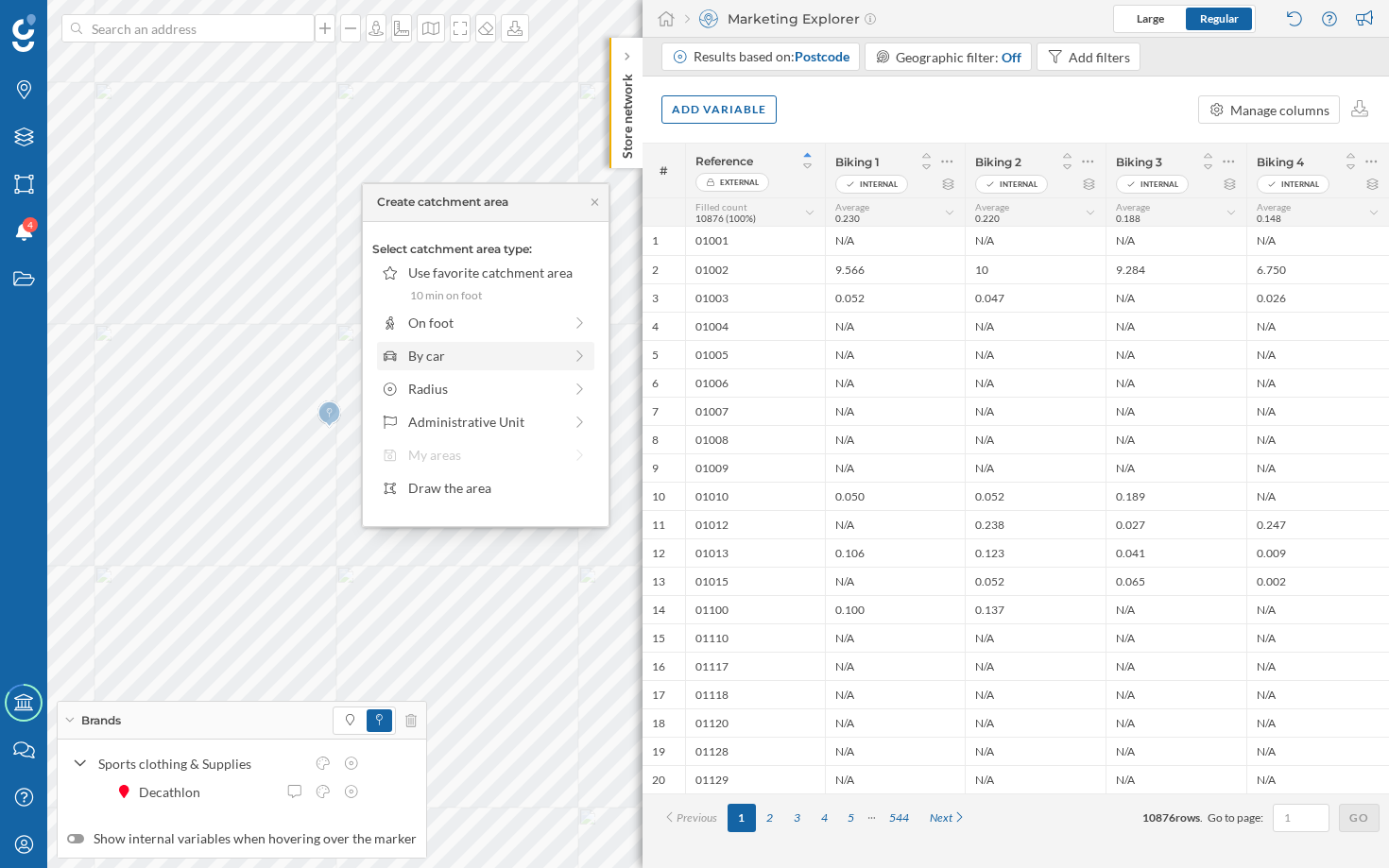 click on "By car" at bounding box center (485, 355) 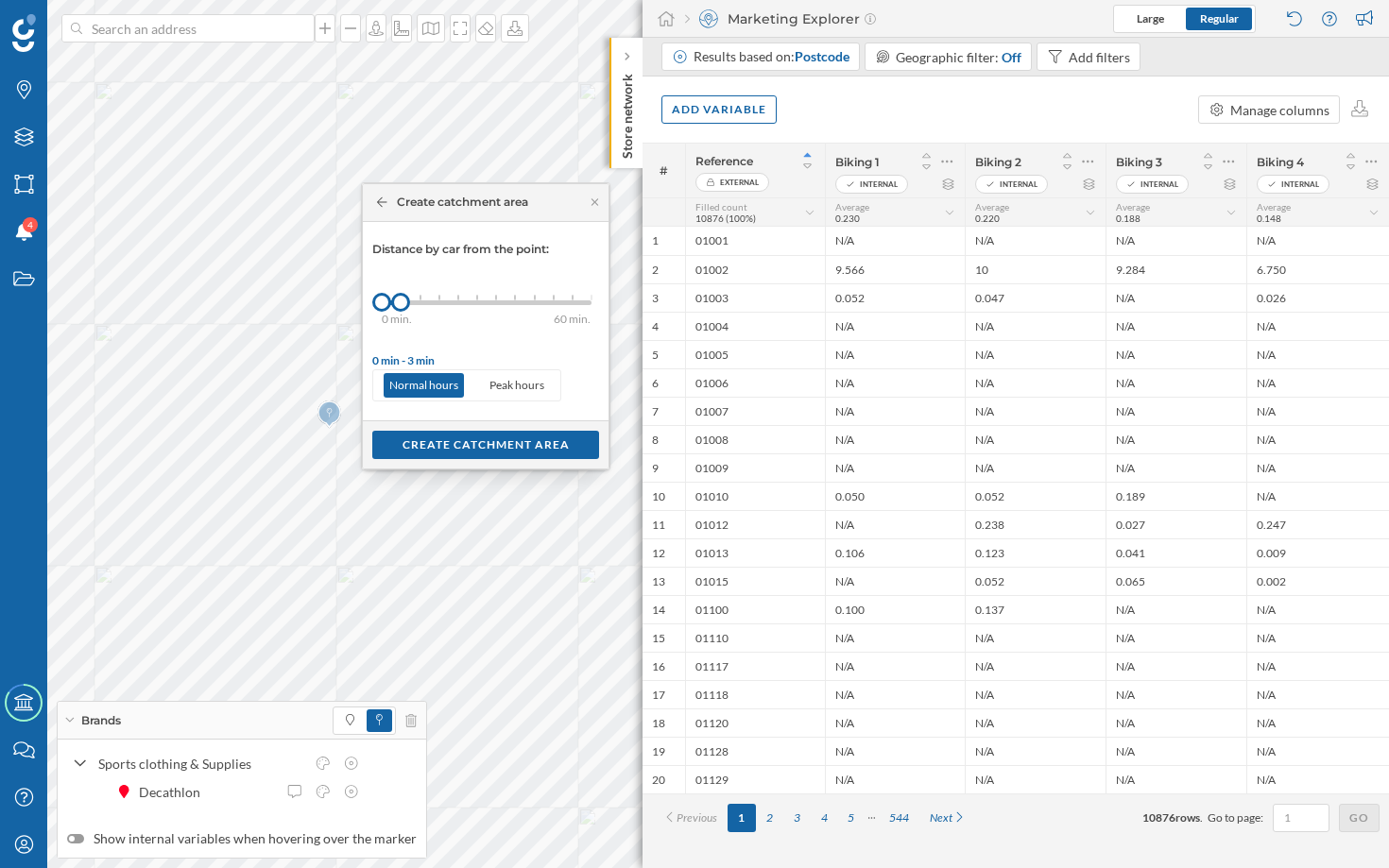 click on "0
min.
3
min.
5
min.
7
min.
10
min.
12
min.
15
min.
20
min.
30
min.
45
min.
50
min.
60
min.
0
min.
3
min." at bounding box center [487, 302] 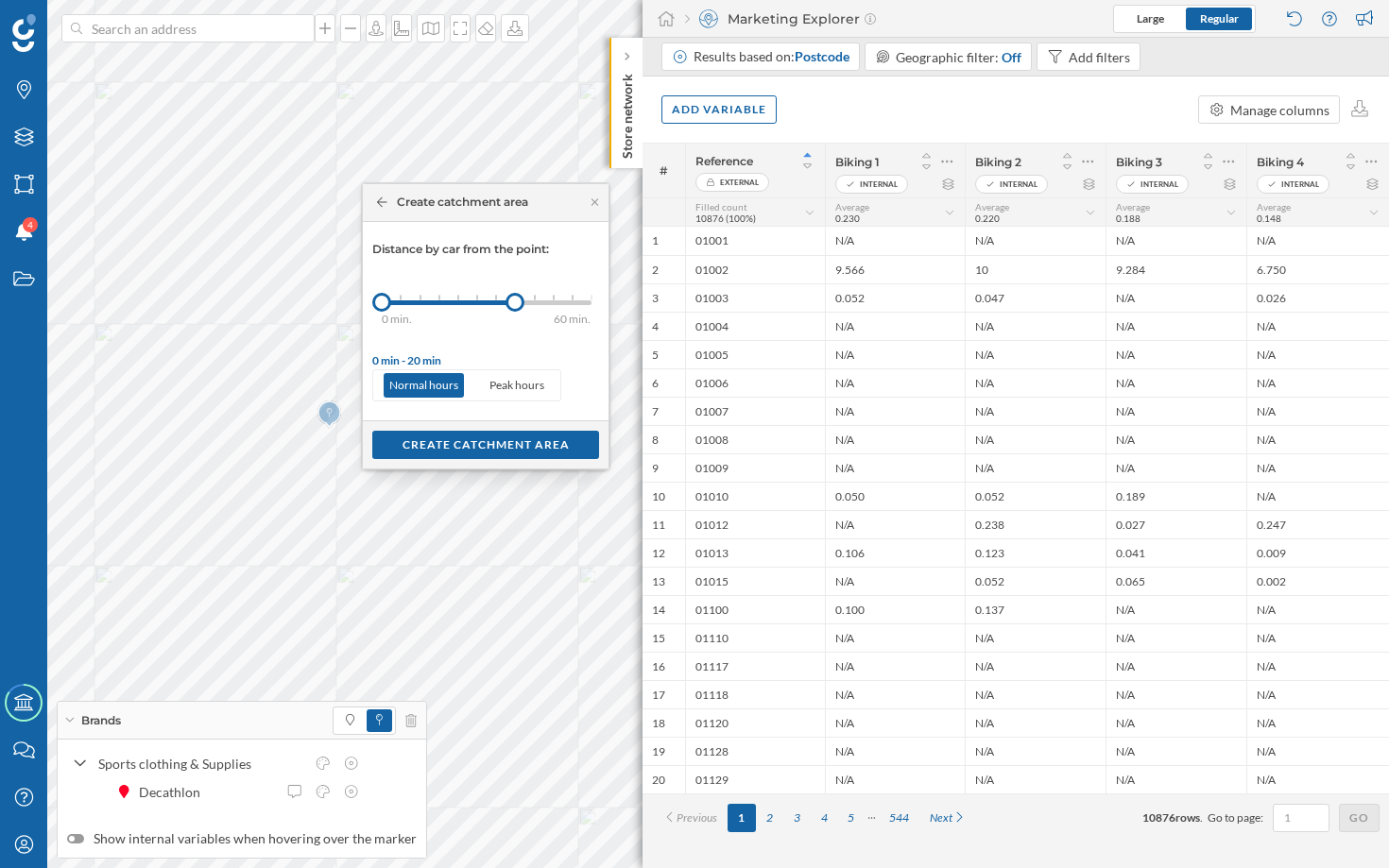 click on "0
min.
3
min.
5
min.
7
min.
10
min.
12
min.
15
min.
20
min.
30
min.
45
min.
50
min.
60
min.
0
min.
20
min." at bounding box center (487, 302) 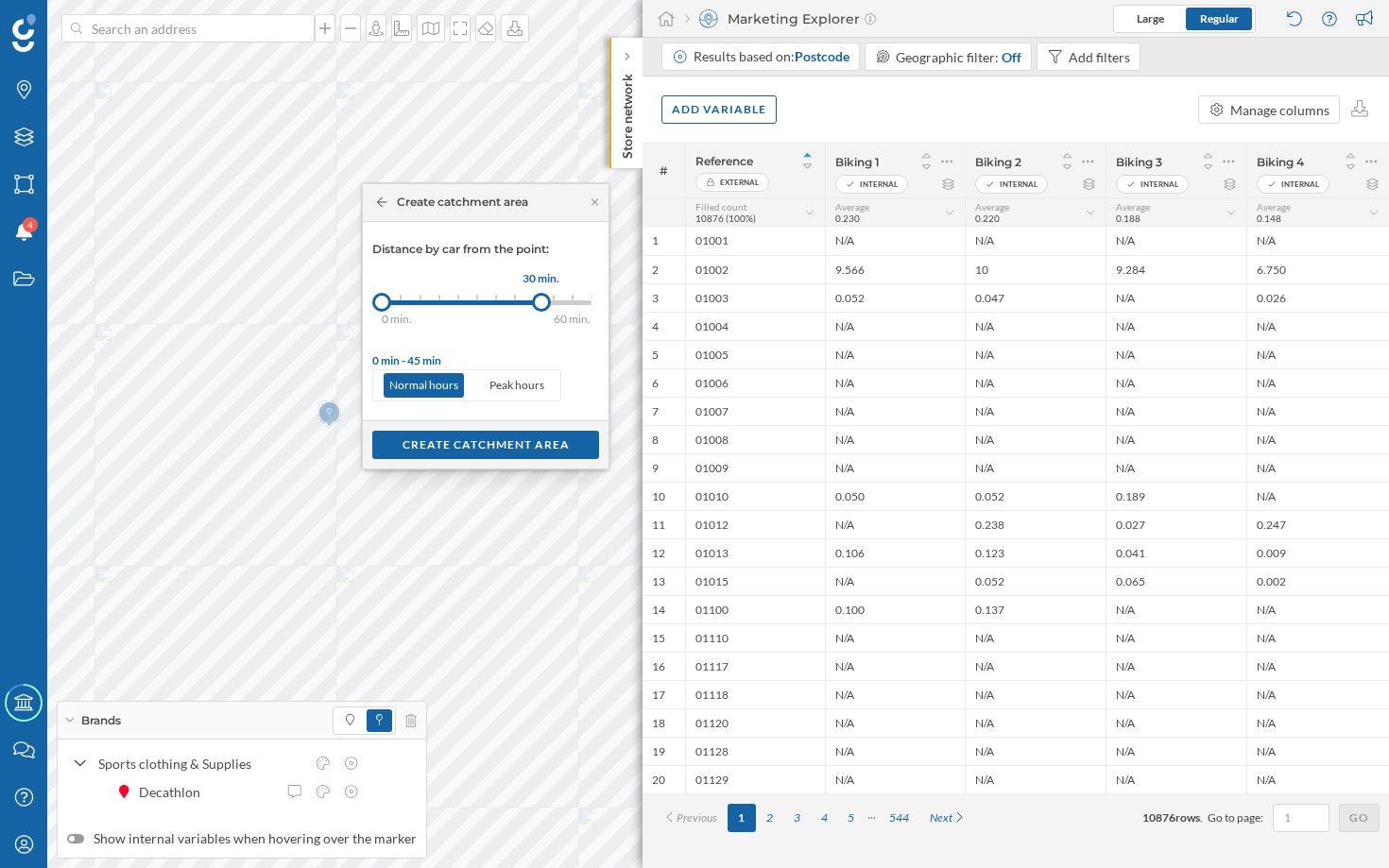 click at bounding box center [541, 302] 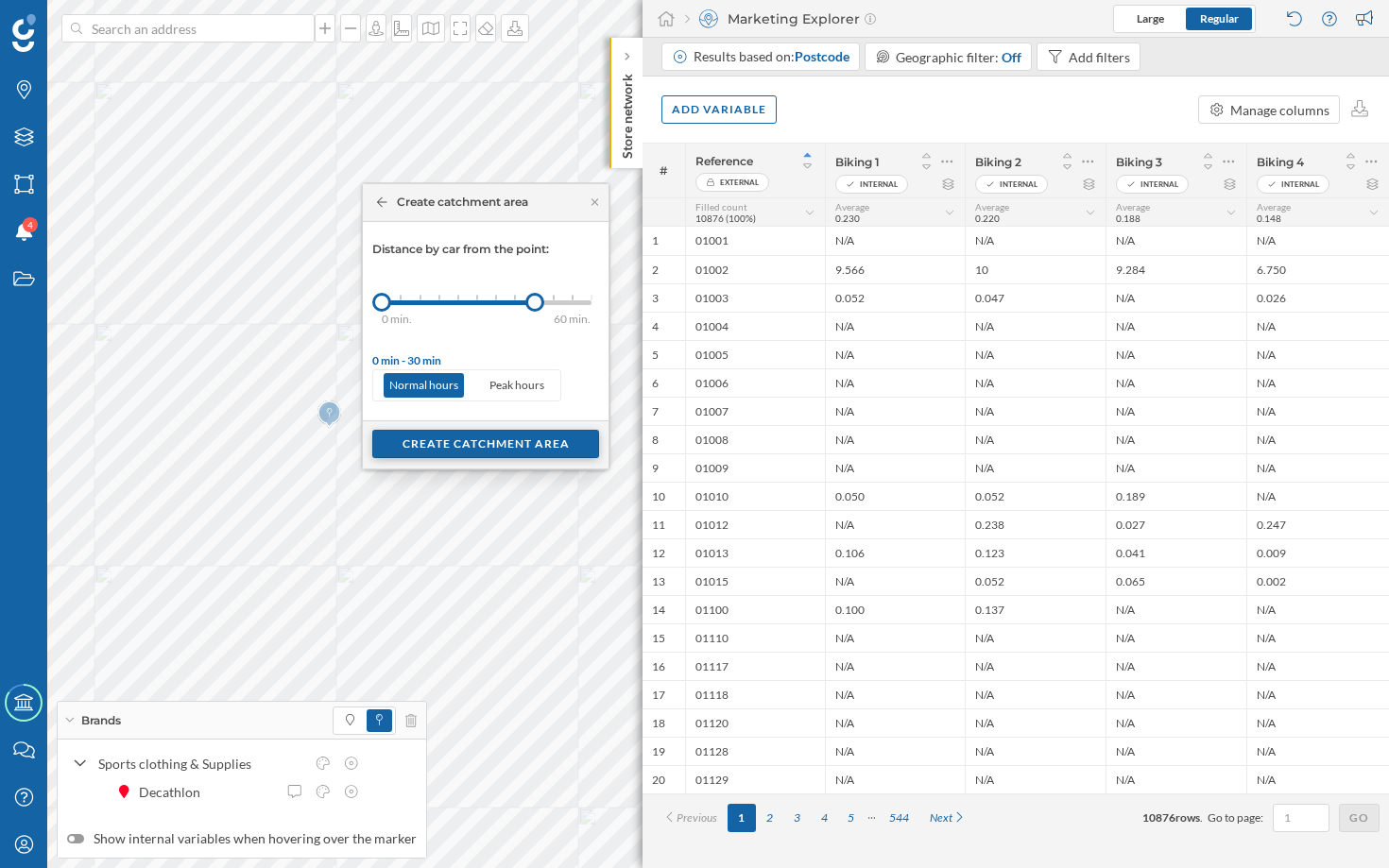 click on "Create catchment area" at bounding box center [486, 444] 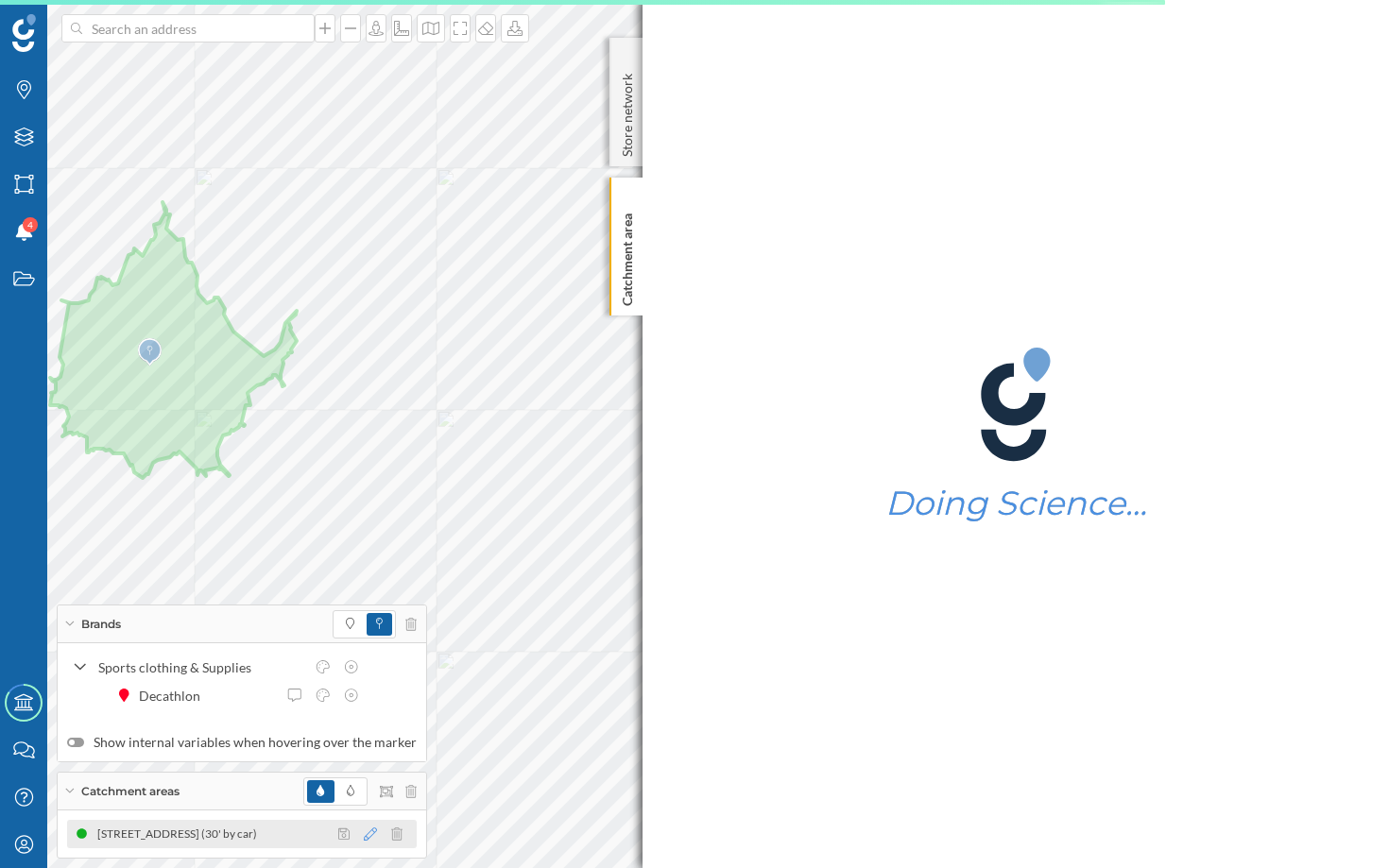 click 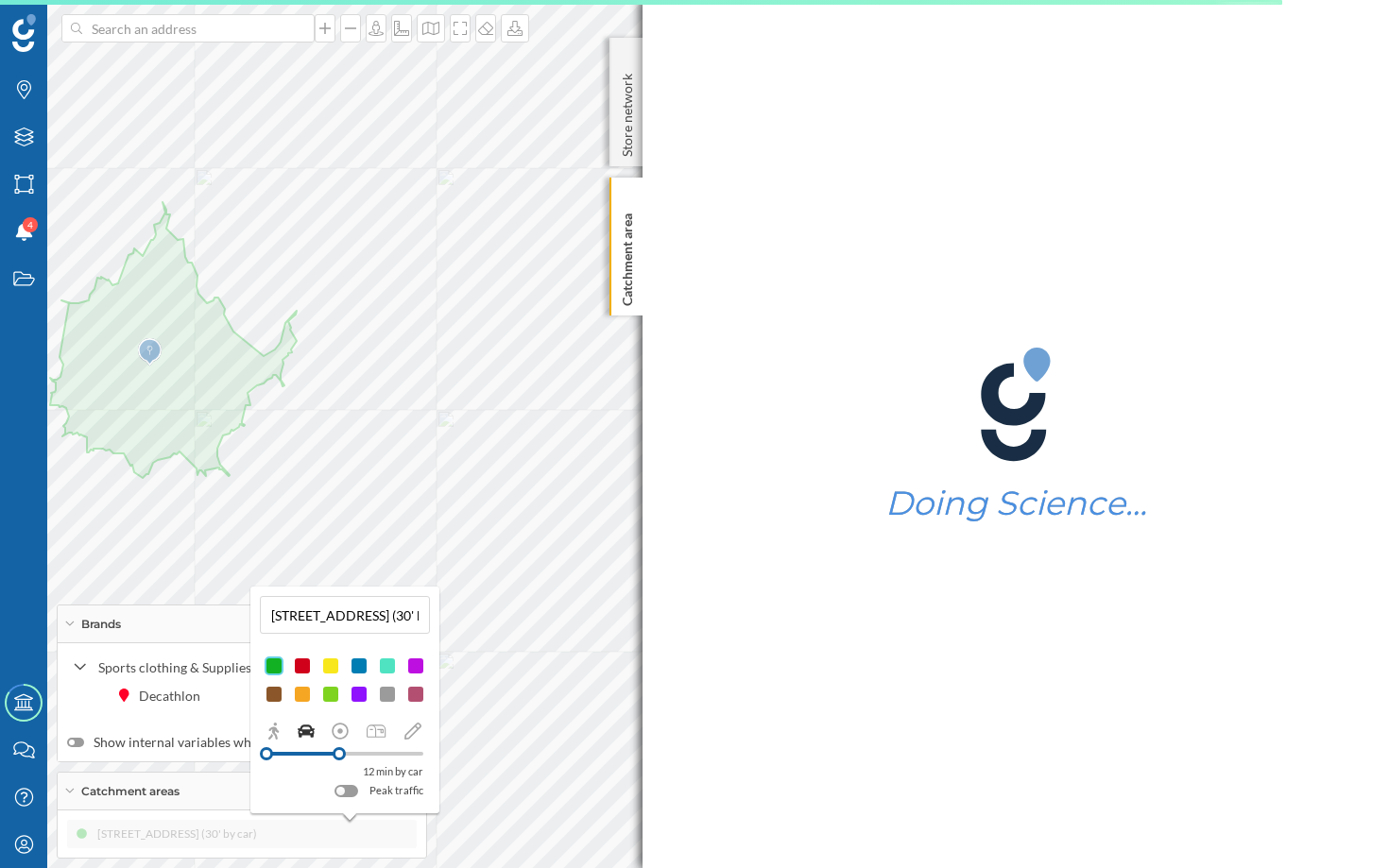 drag, startPoint x: 386, startPoint y: 749, endPoint x: 339, endPoint y: 749, distance: 47 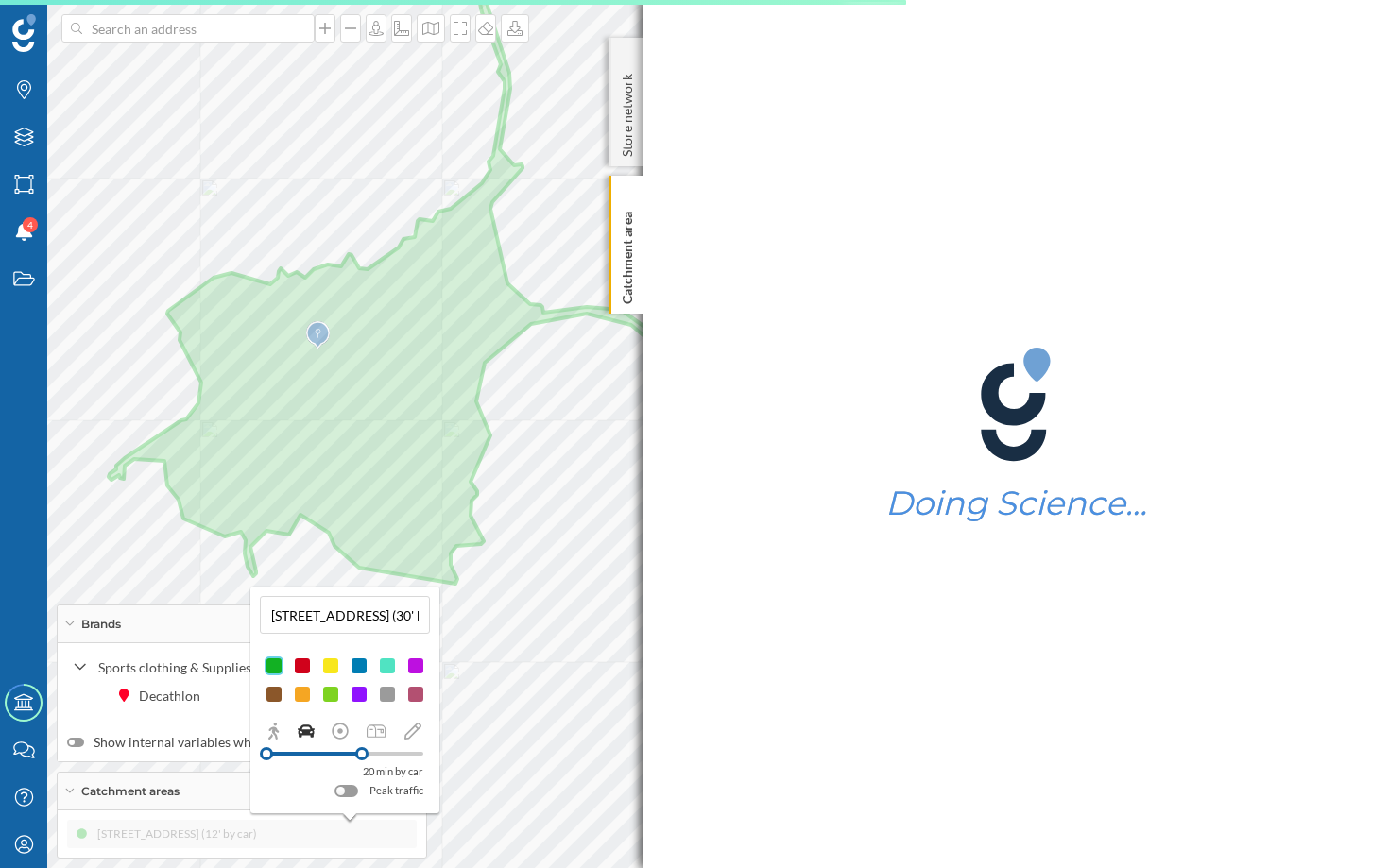 drag, startPoint x: 339, startPoint y: 751, endPoint x: 362, endPoint y: 748, distance: 23.194827 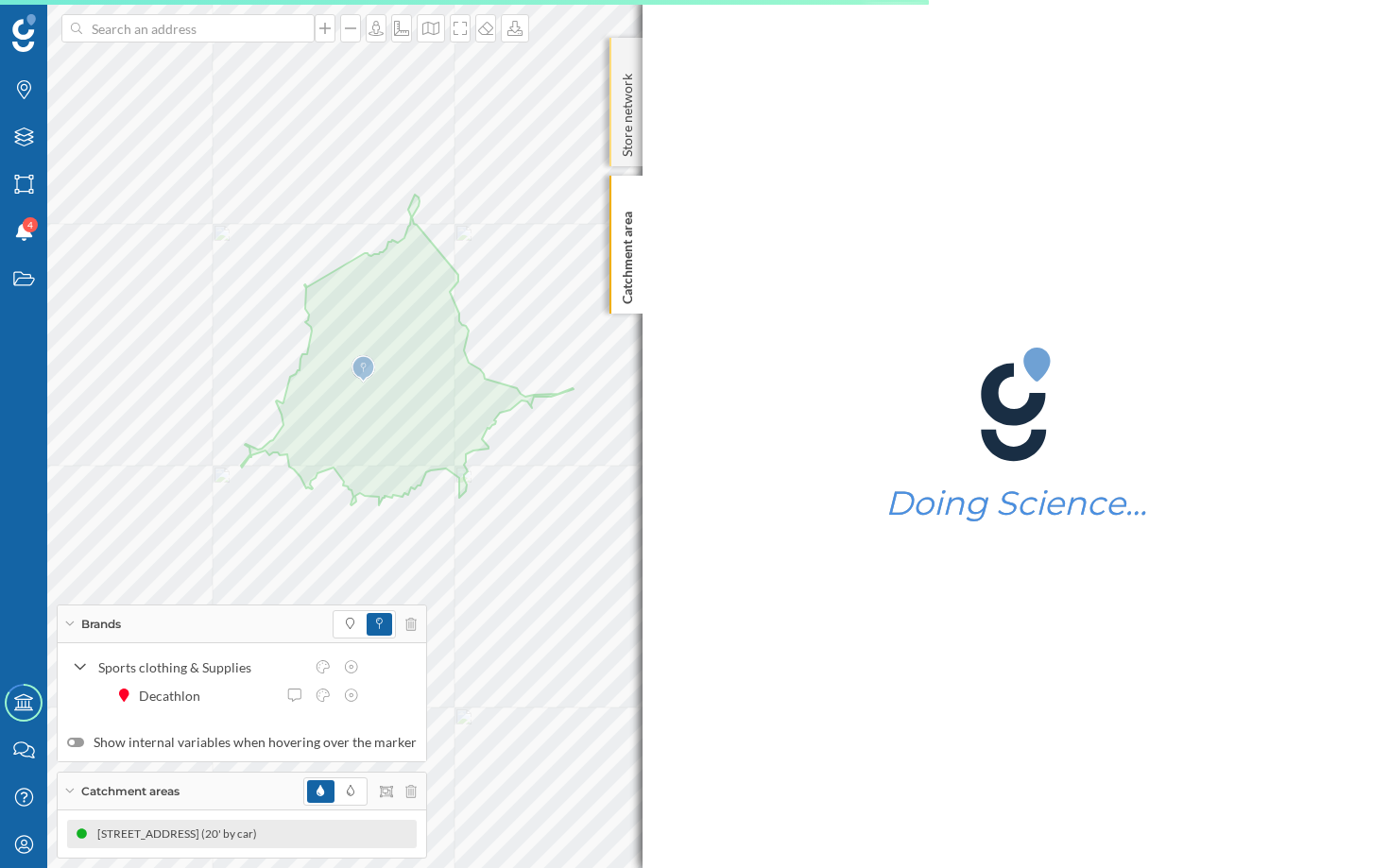 click on "Store network" 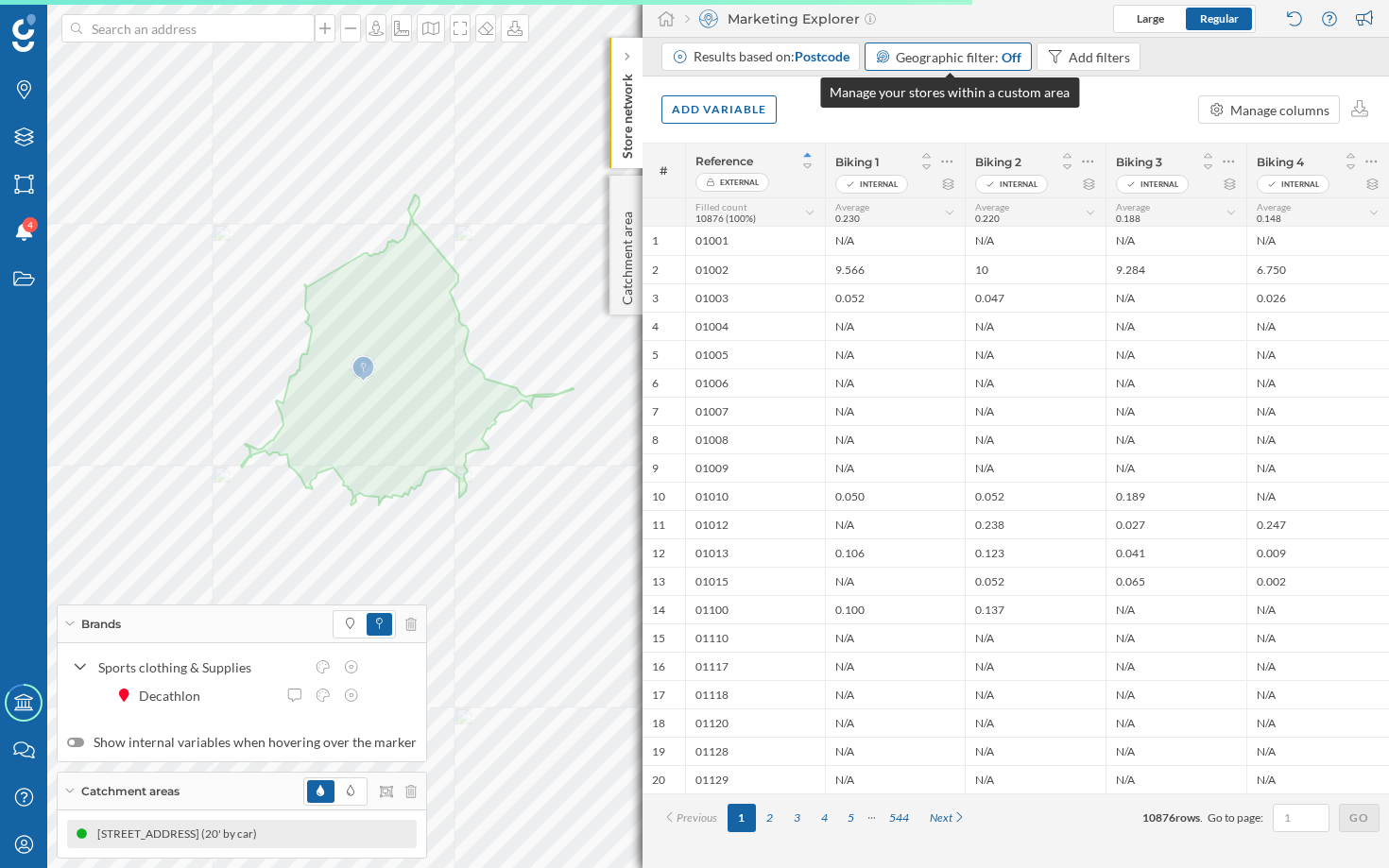 click on "Geographic filter:" at bounding box center (947, 57) 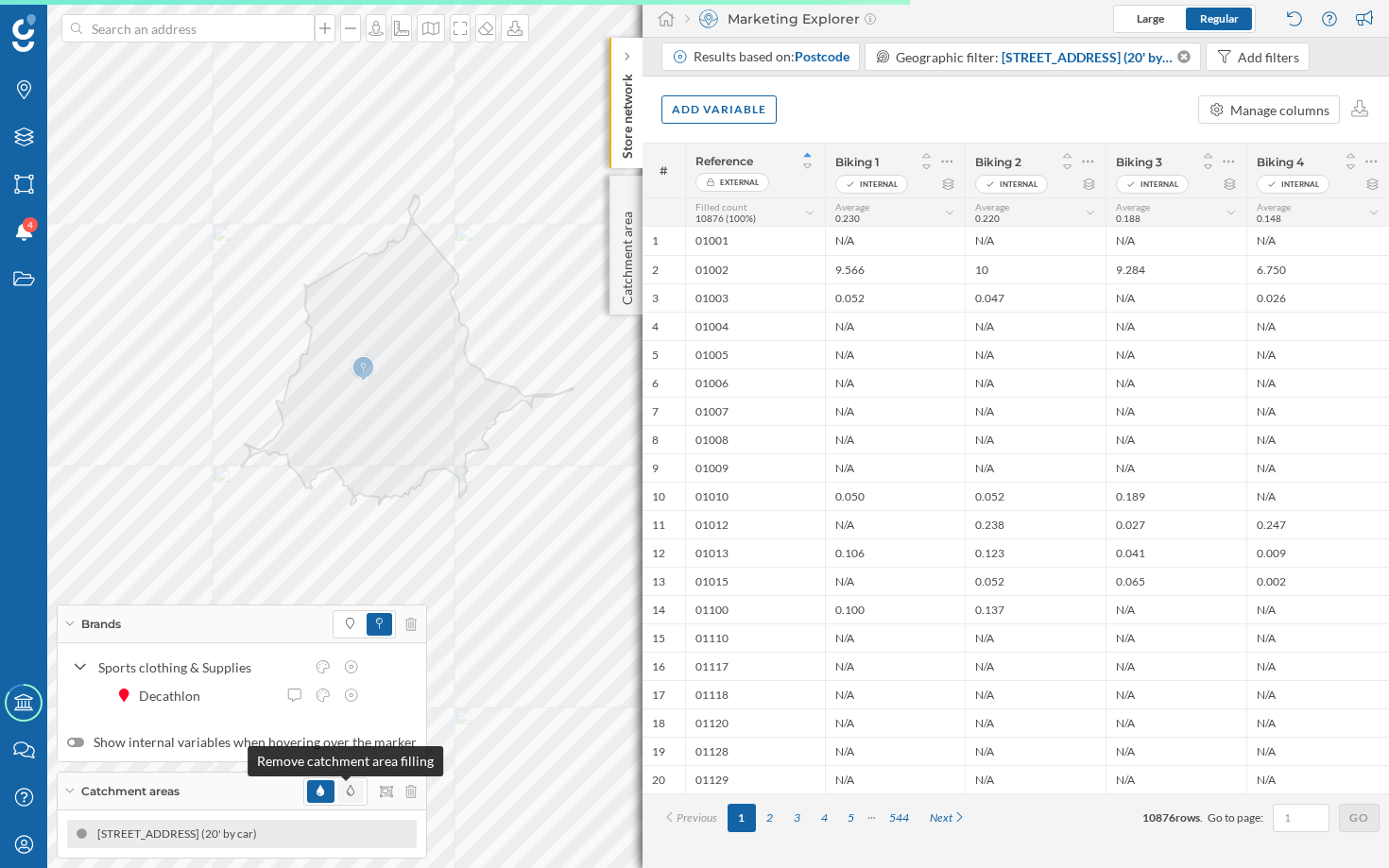 click 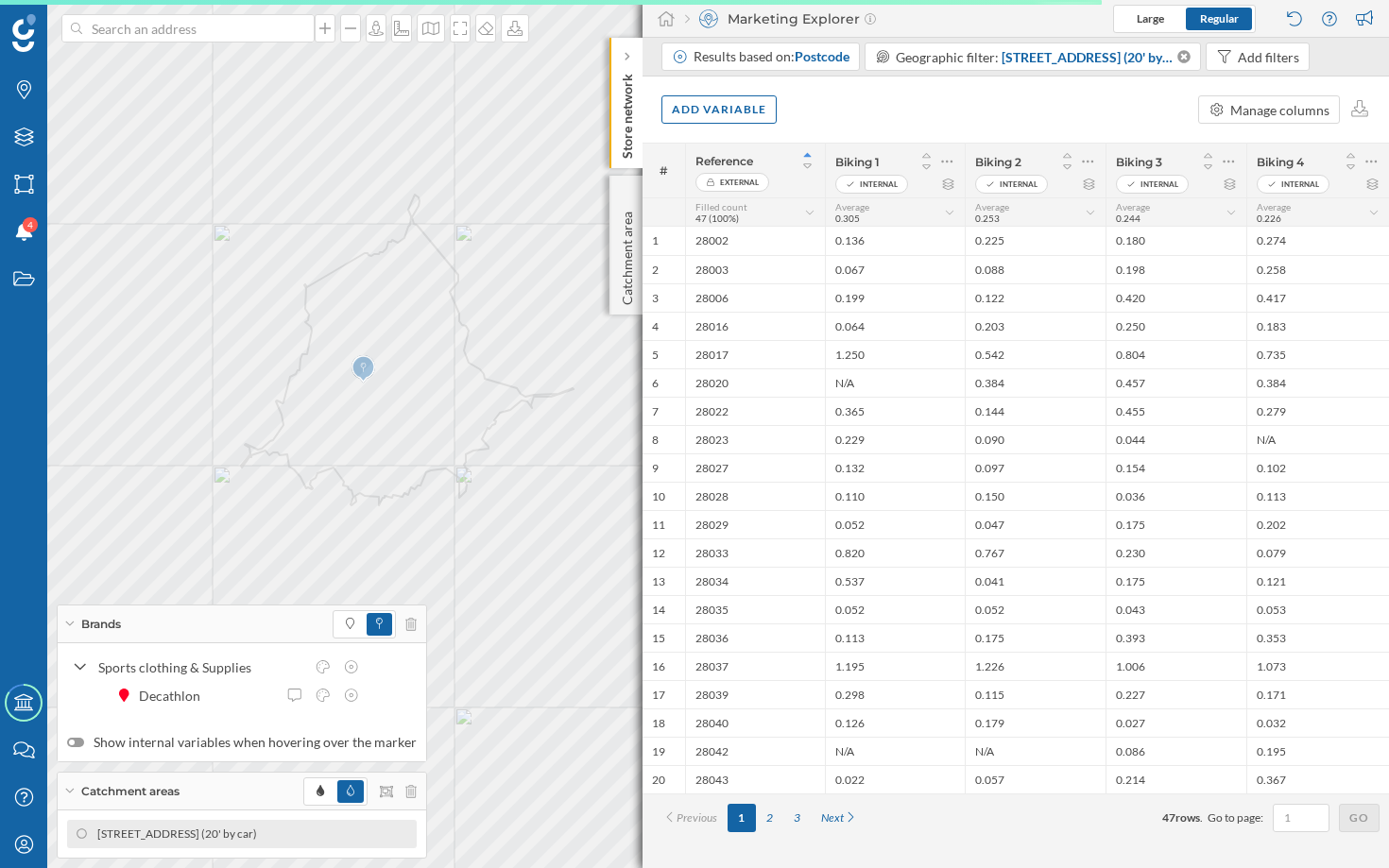 click 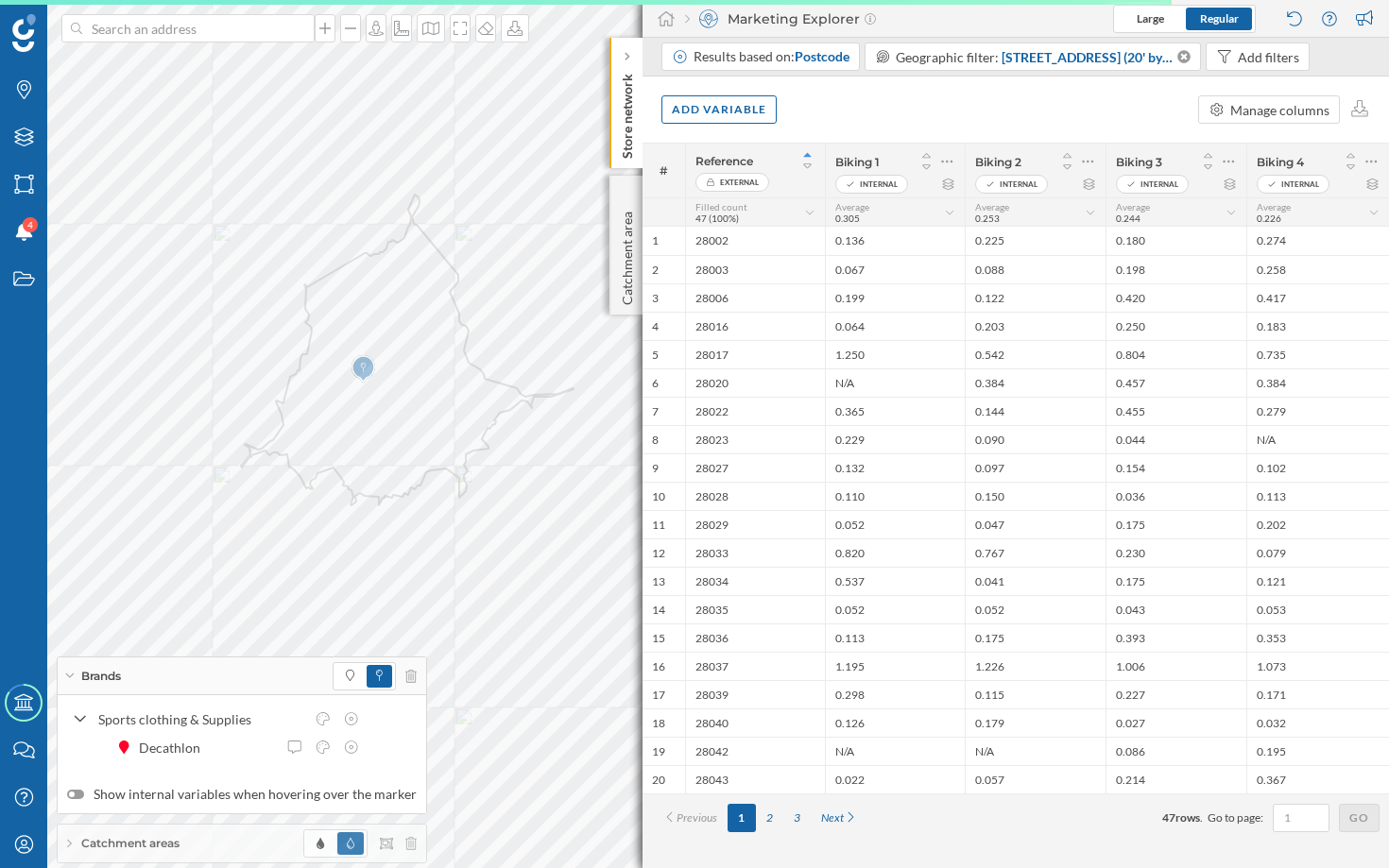 click on "Brands" at bounding box center [242, 676] 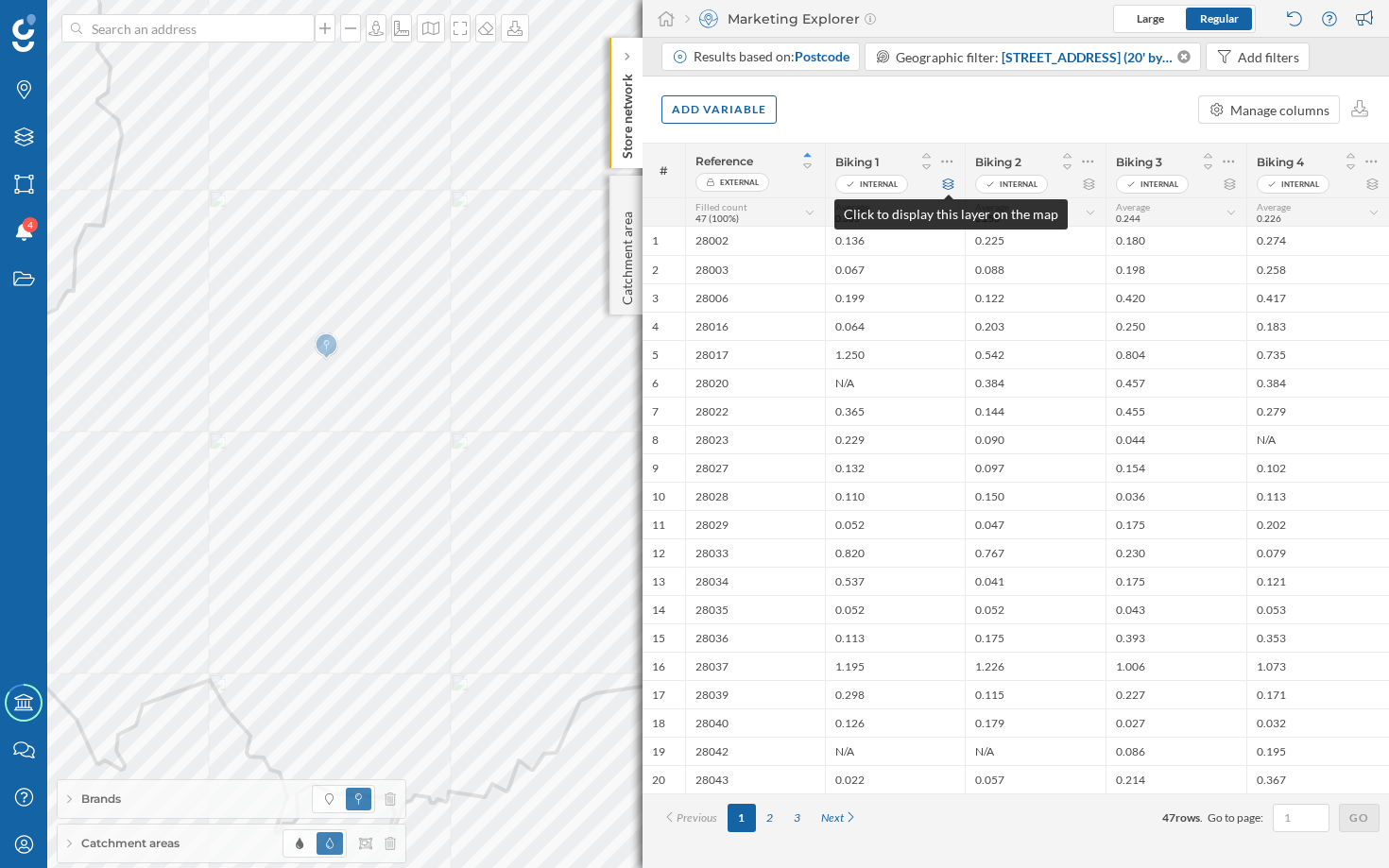 click 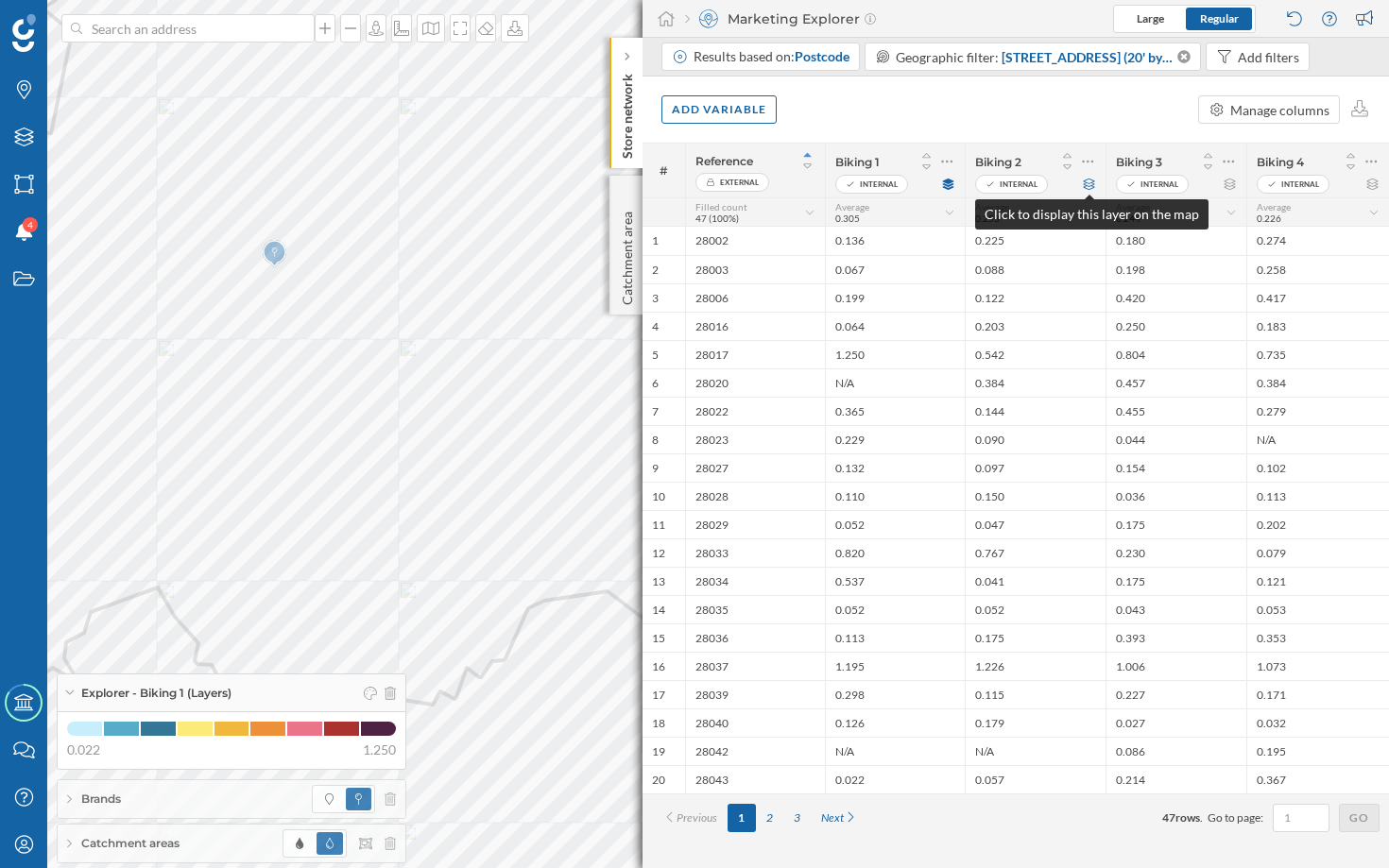 click 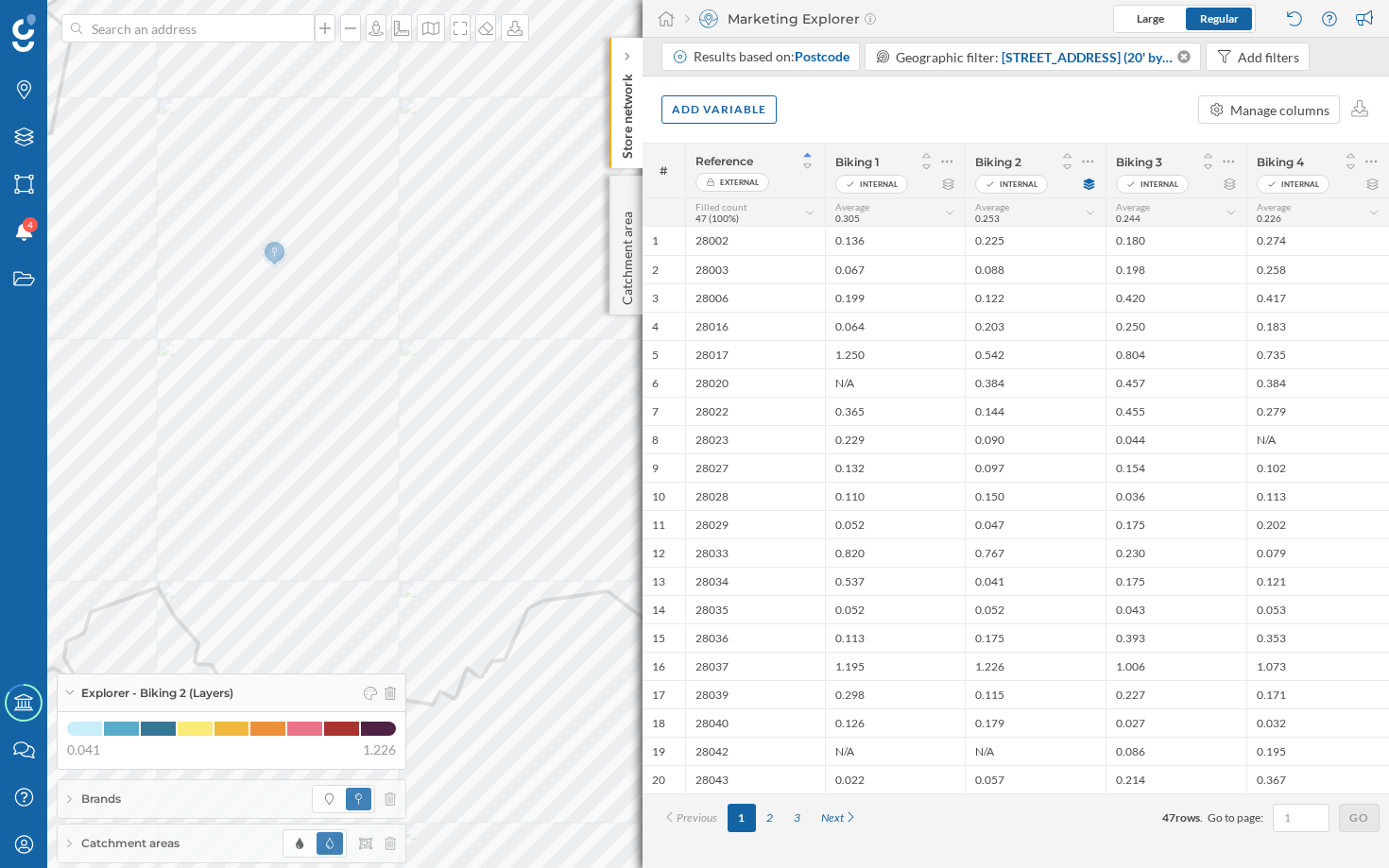 click on "Internal" at bounding box center (1176, 184) 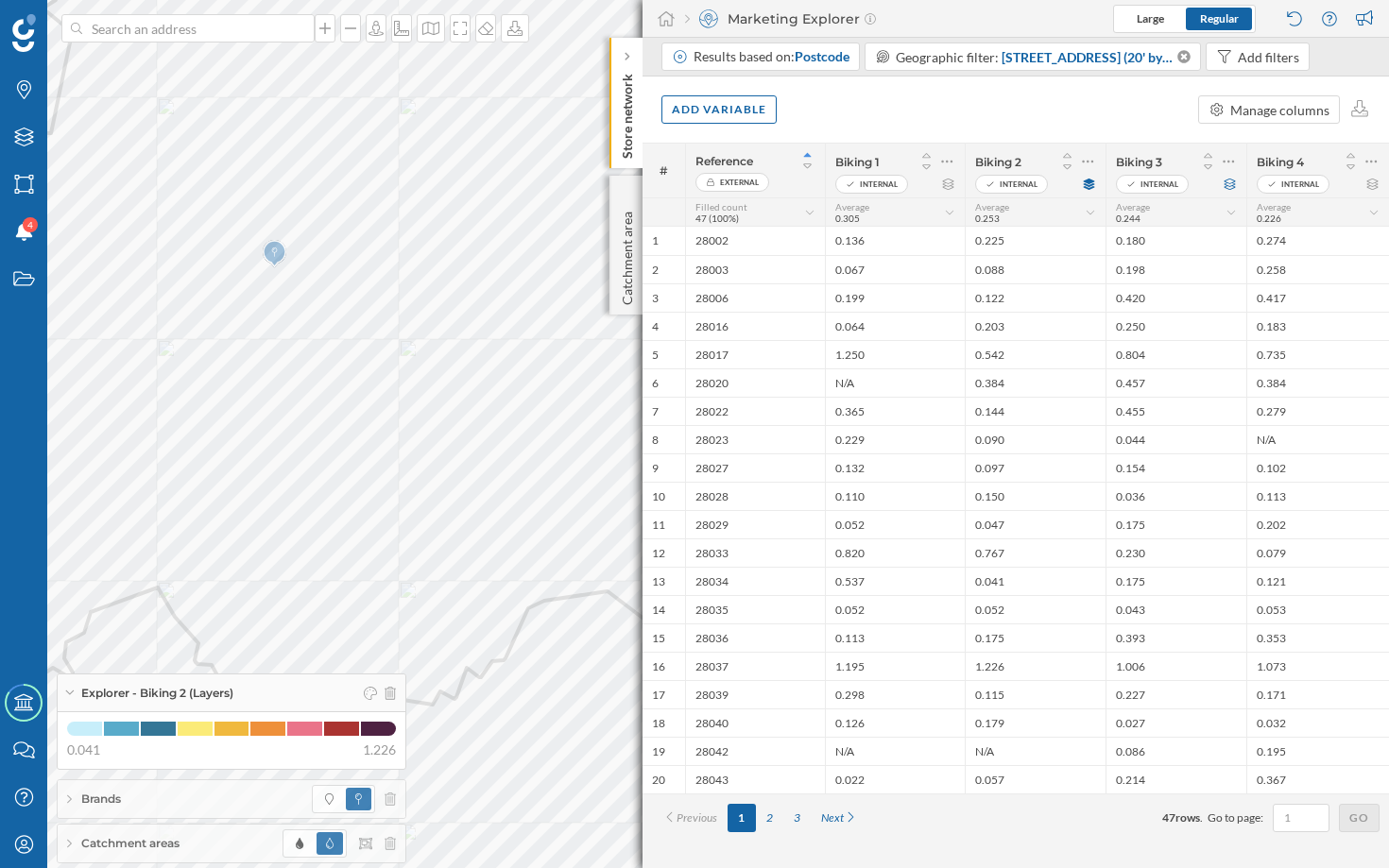 click 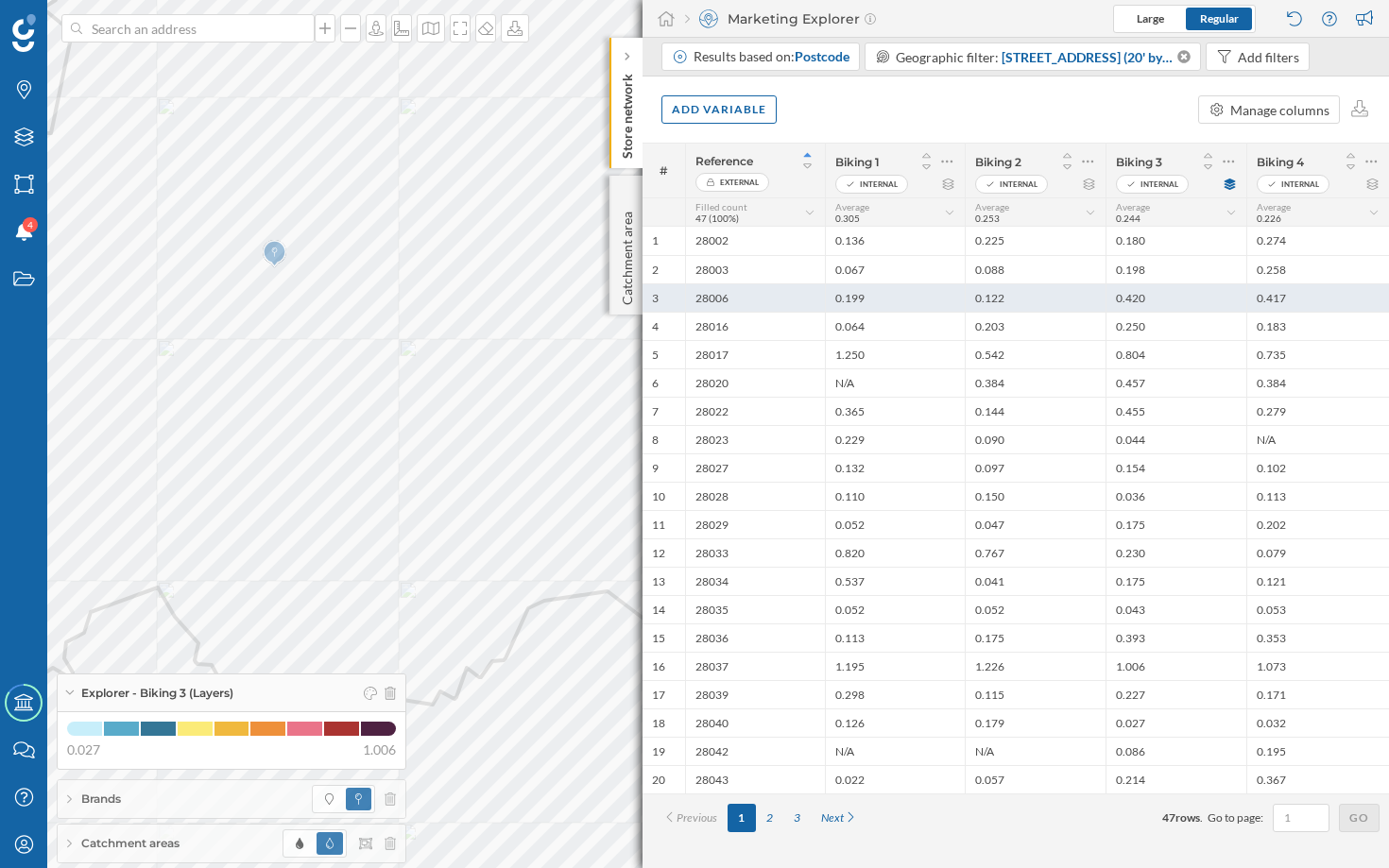 drag, startPoint x: 971, startPoint y: 381, endPoint x: 1050, endPoint y: 306, distance: 108.93117 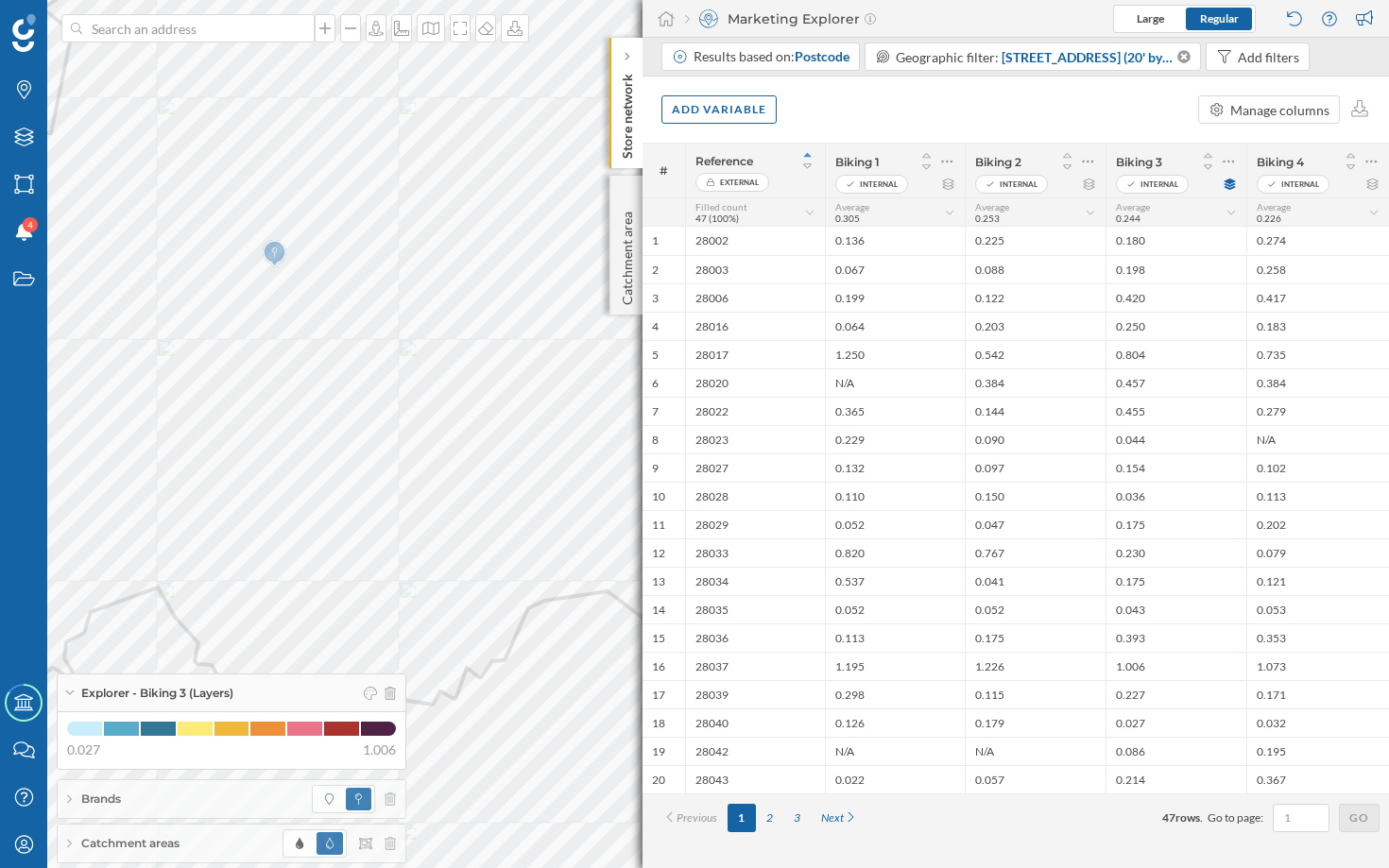 click on "Add variable
Manage columns" at bounding box center [1016, 110] 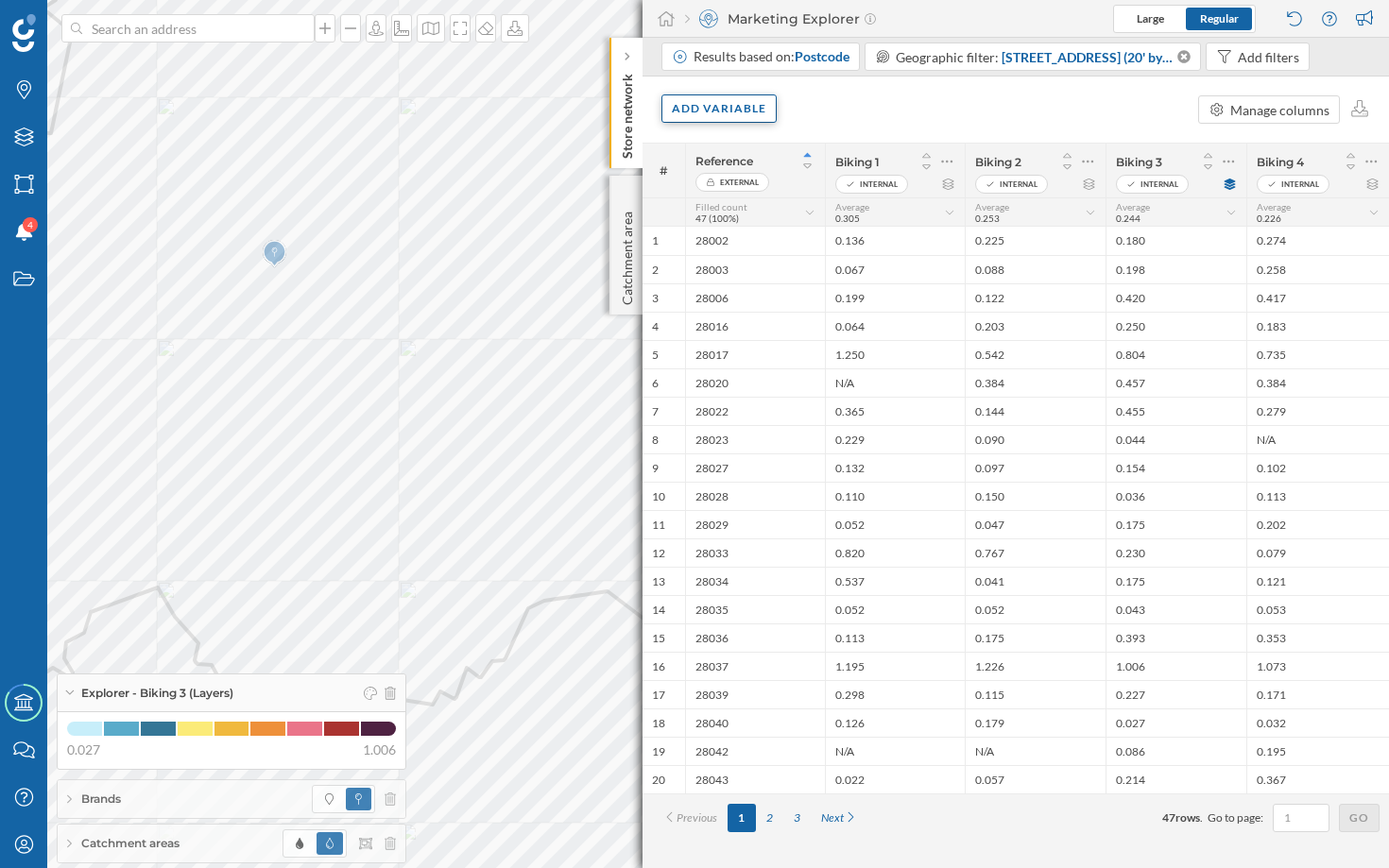 click on "Add variable" at bounding box center [719, 109] 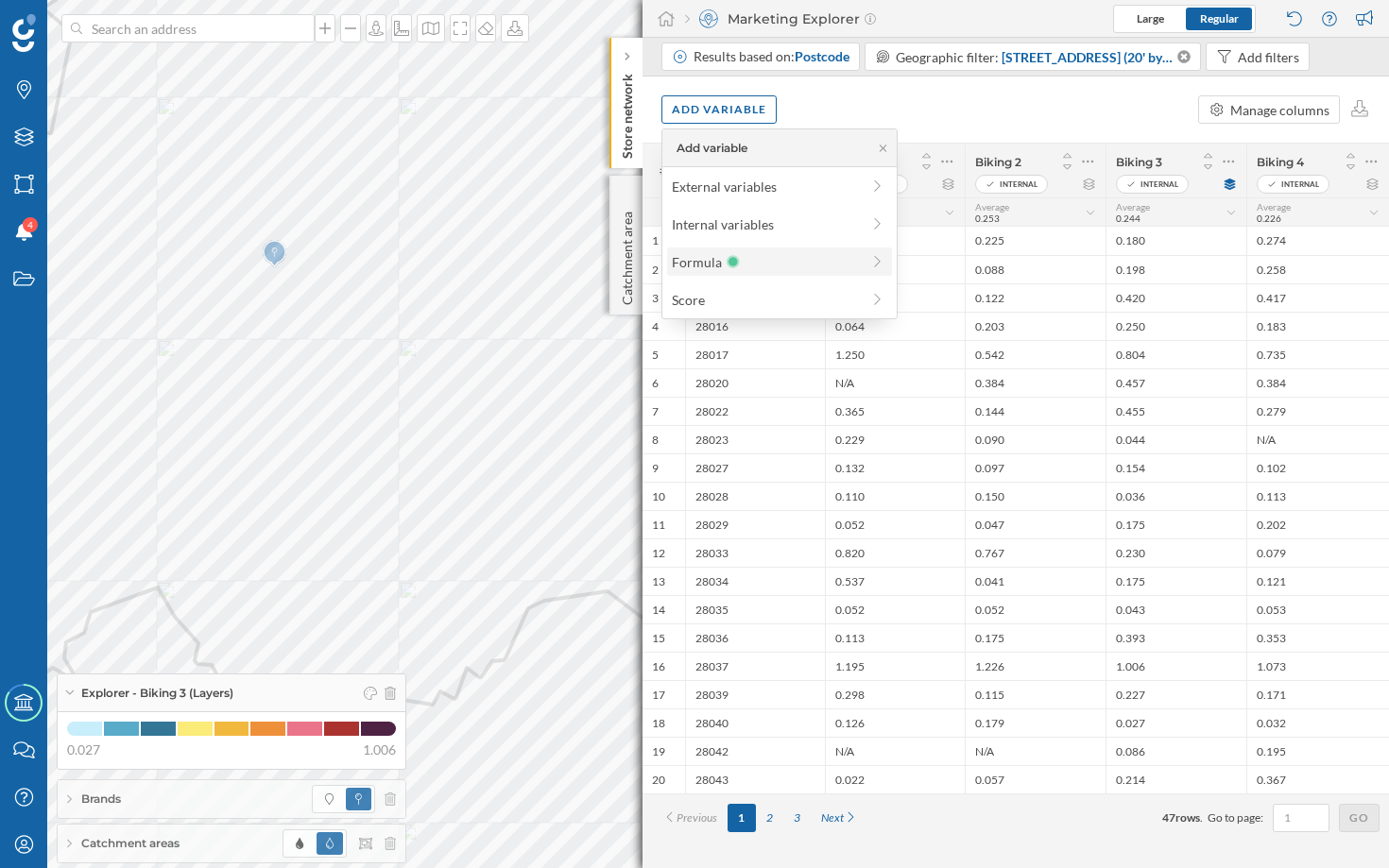 click 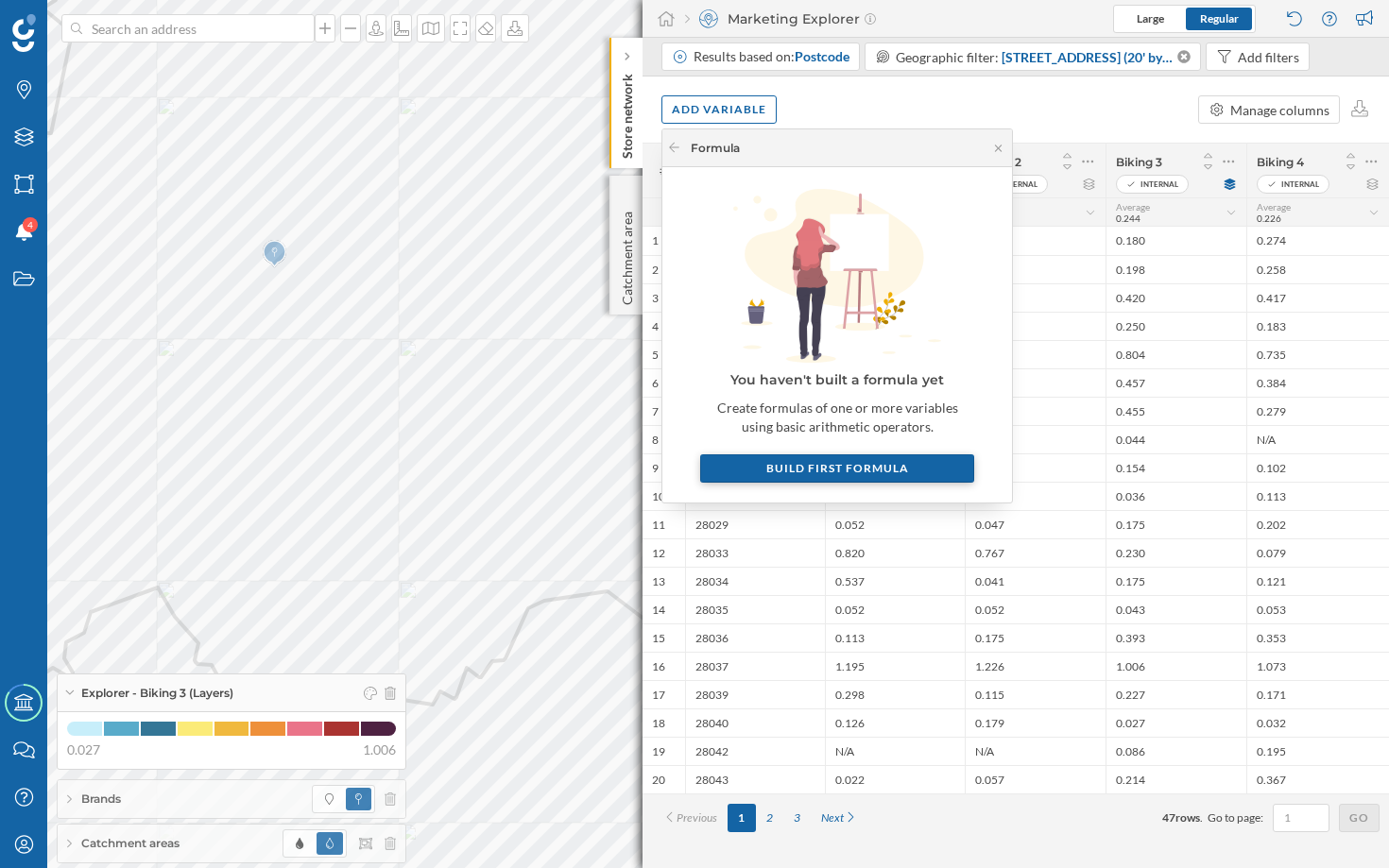 click on "Build first formula" at bounding box center (837, 468) 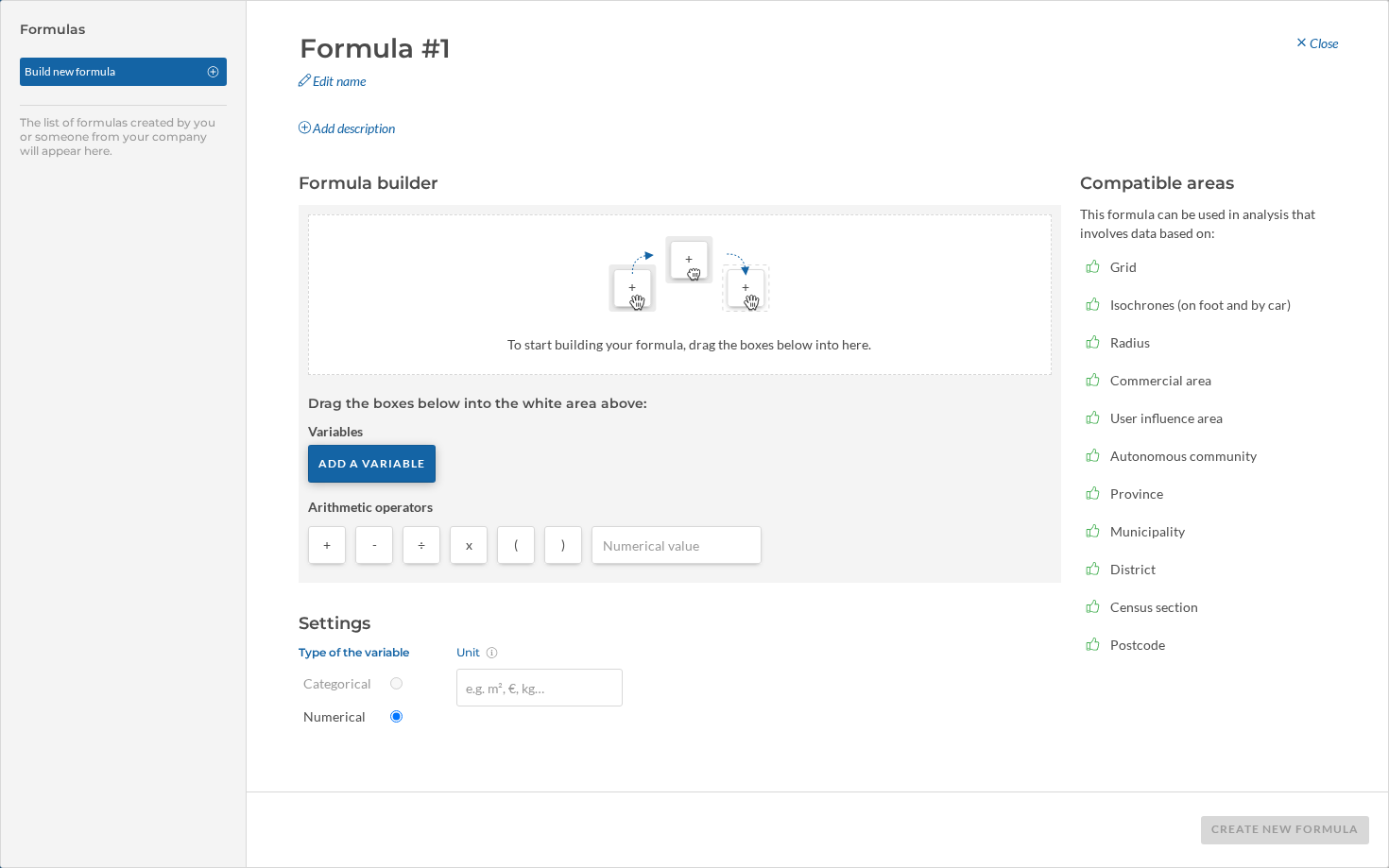 click on "Add a variable" at bounding box center [371, 464] 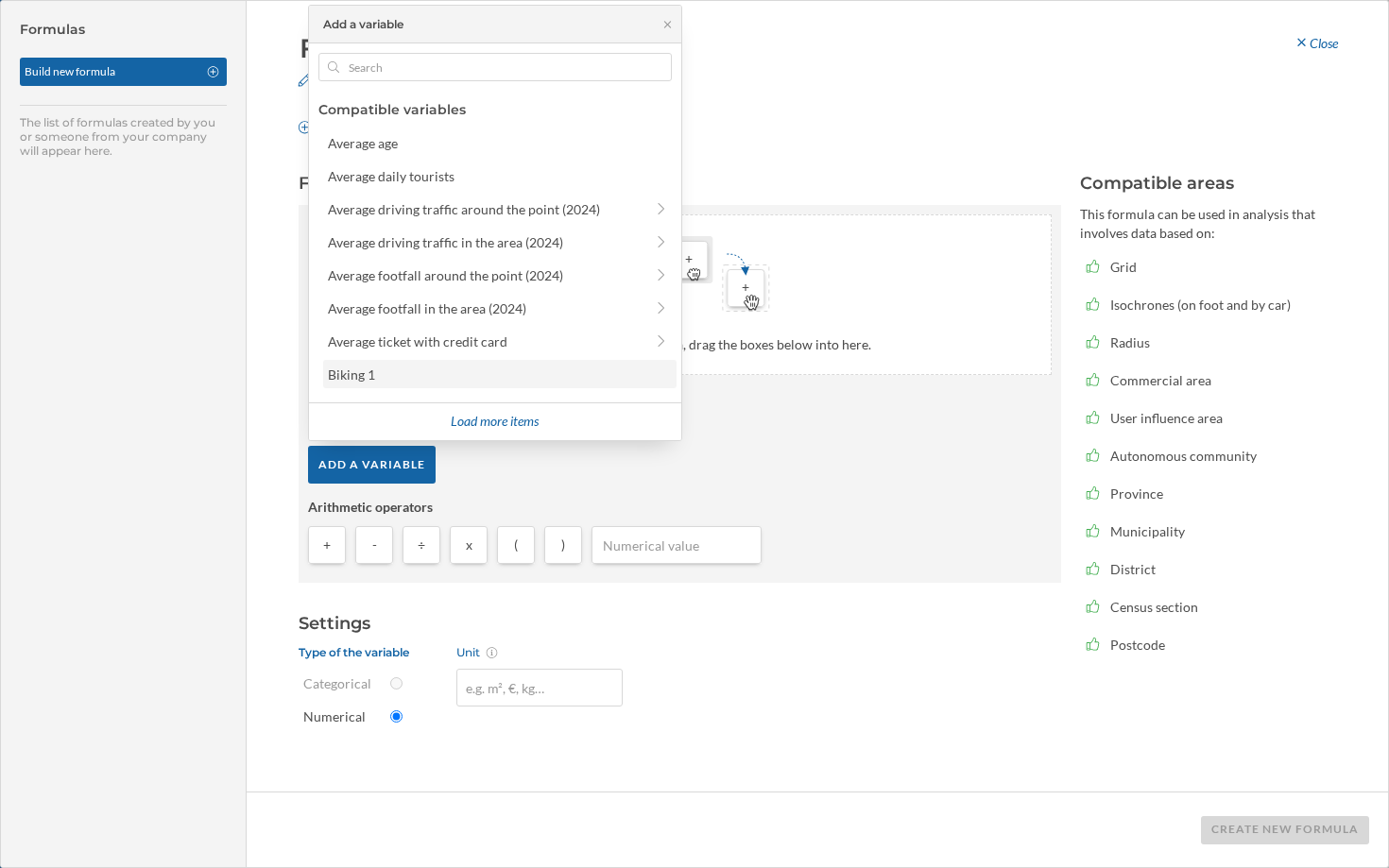 click on "Biking 1" at bounding box center (499, 374) 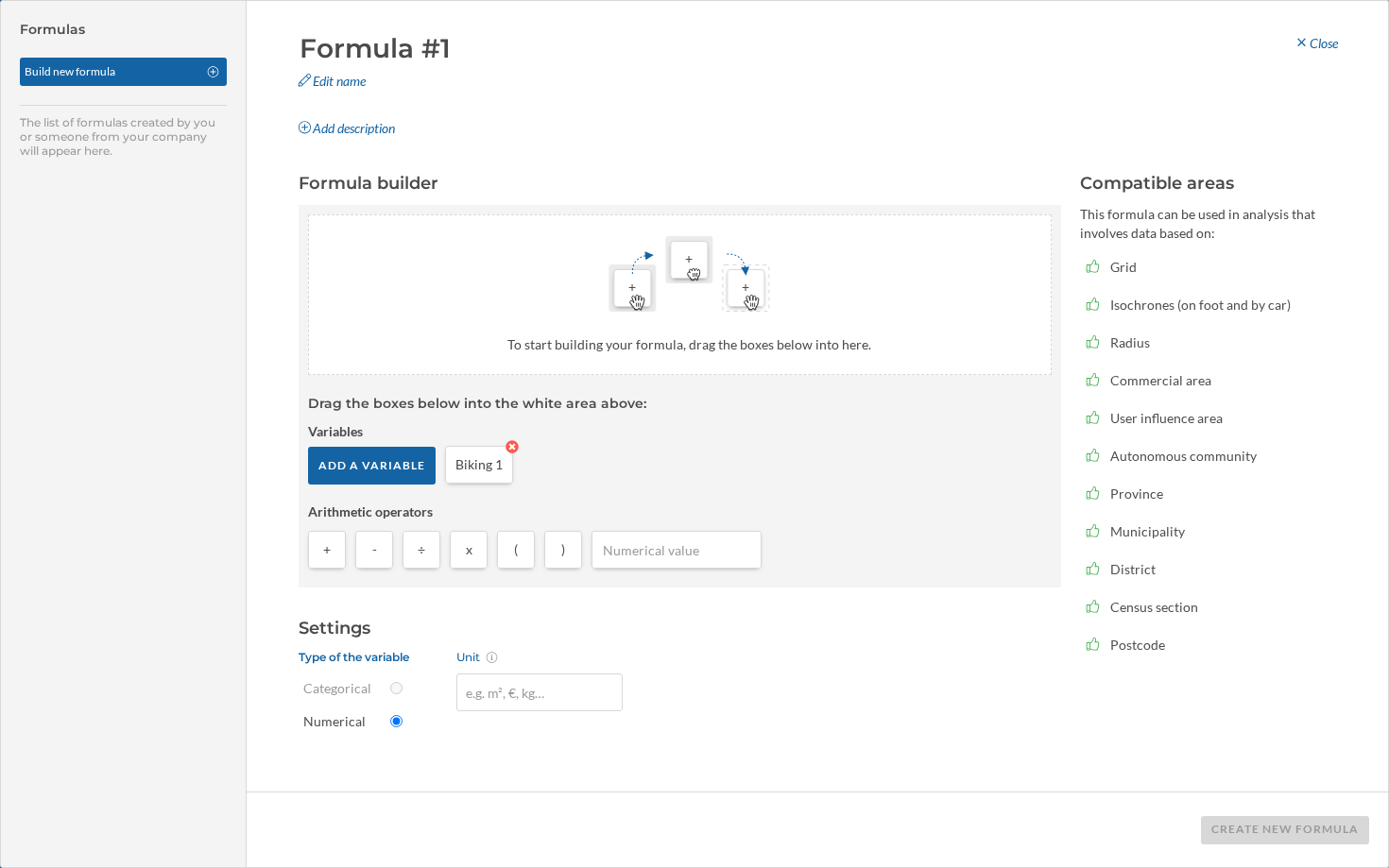 type 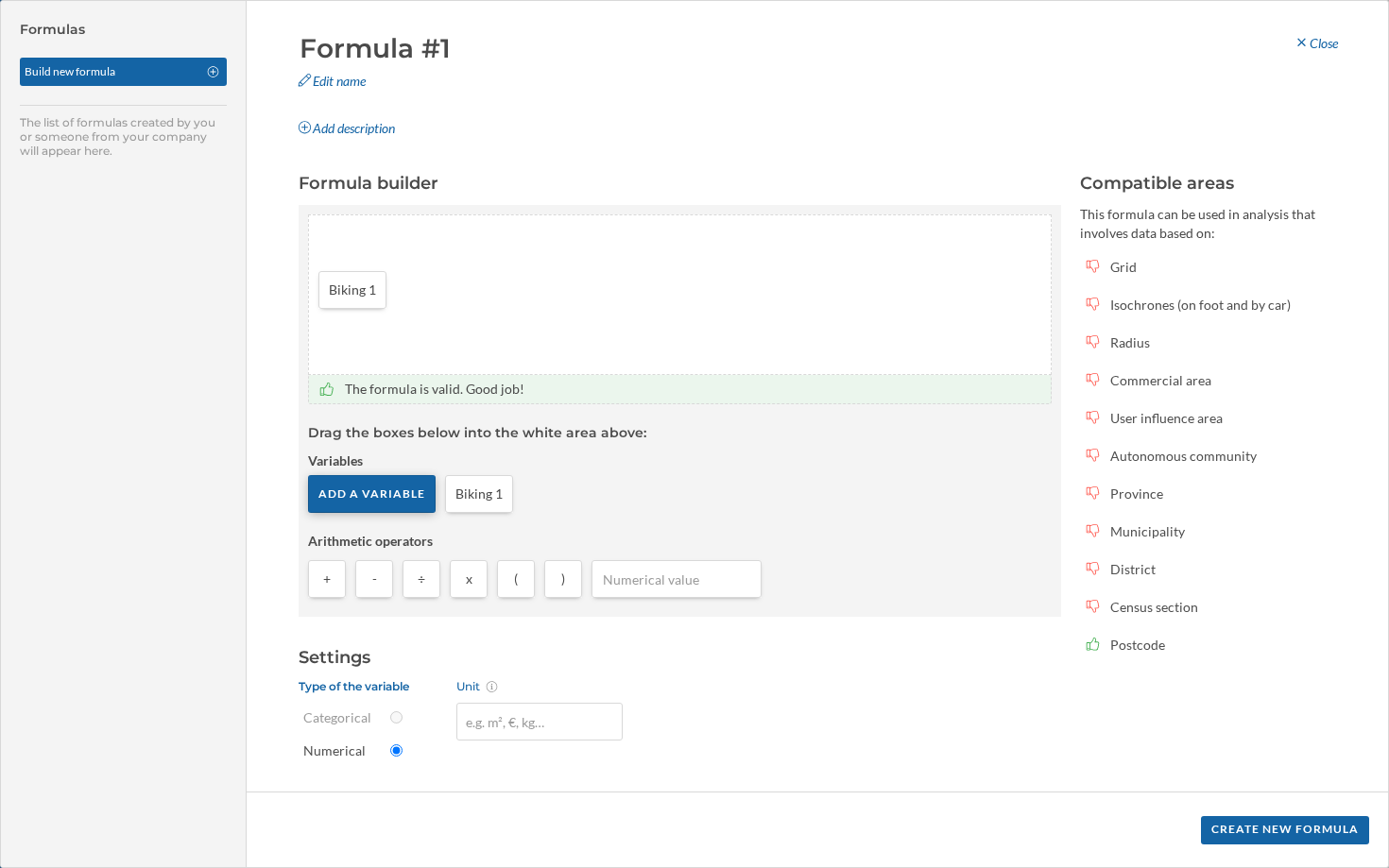 click on "Add a variable" at bounding box center [371, 494] 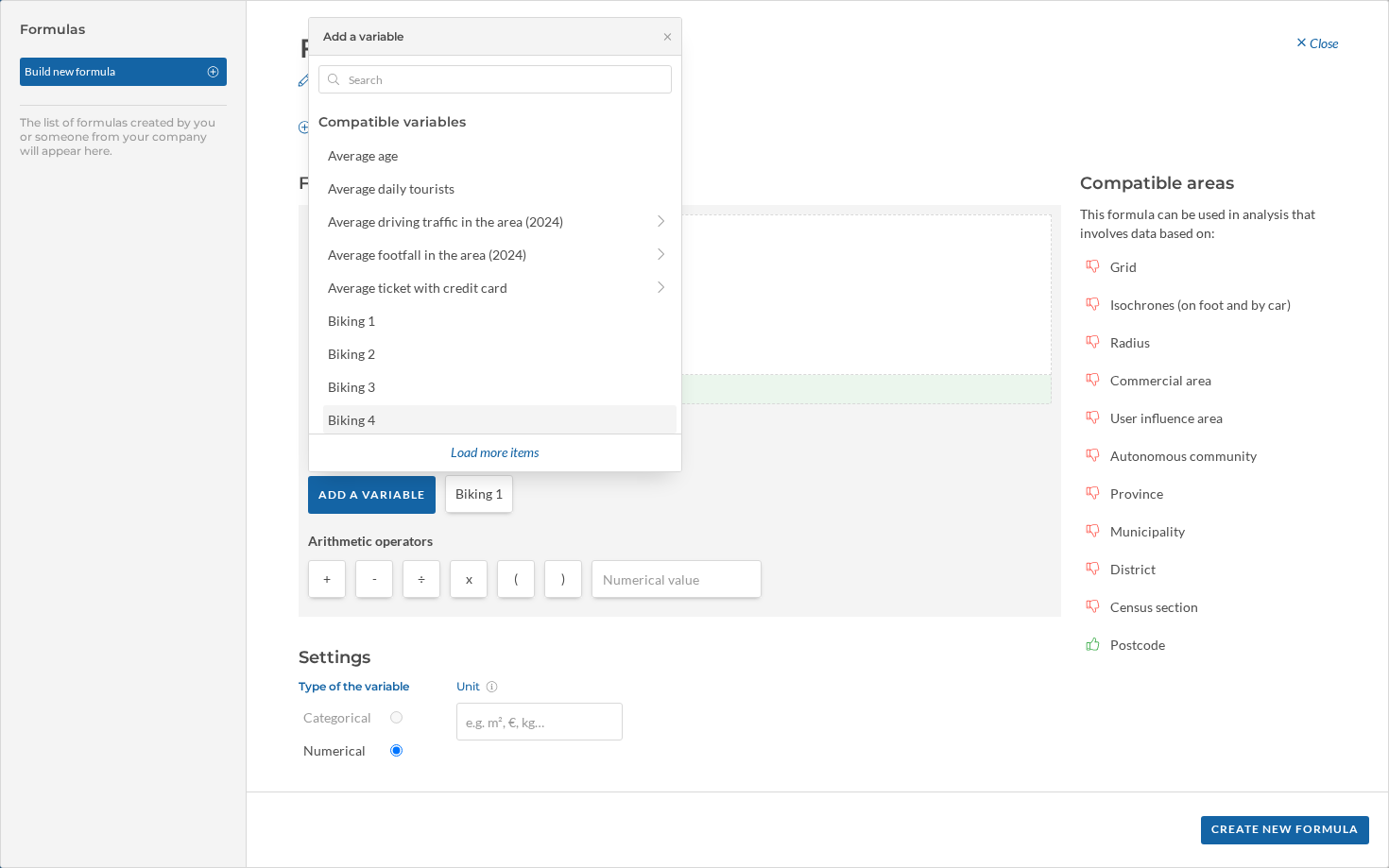 click on "Biking 4" at bounding box center (499, 419) 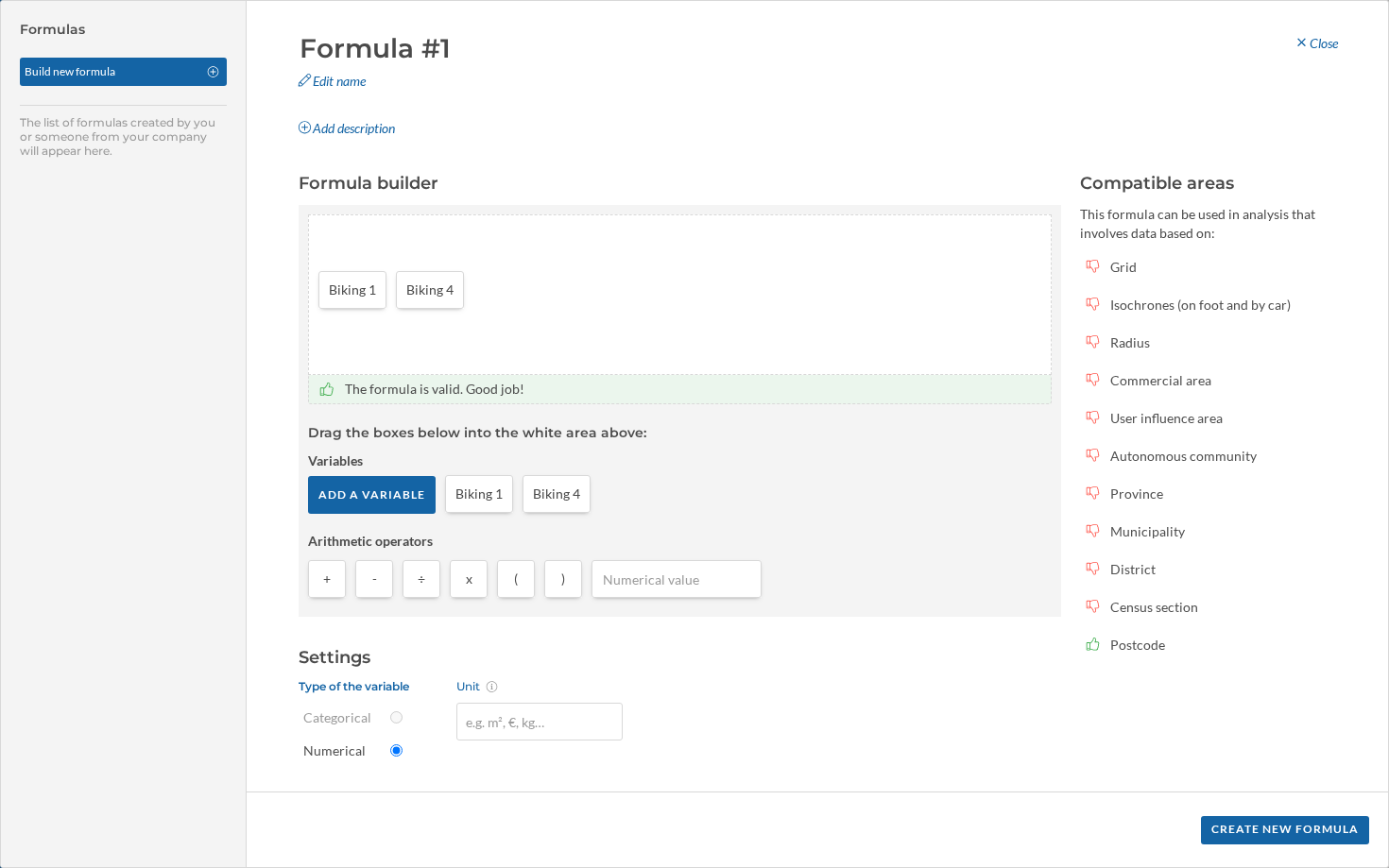type 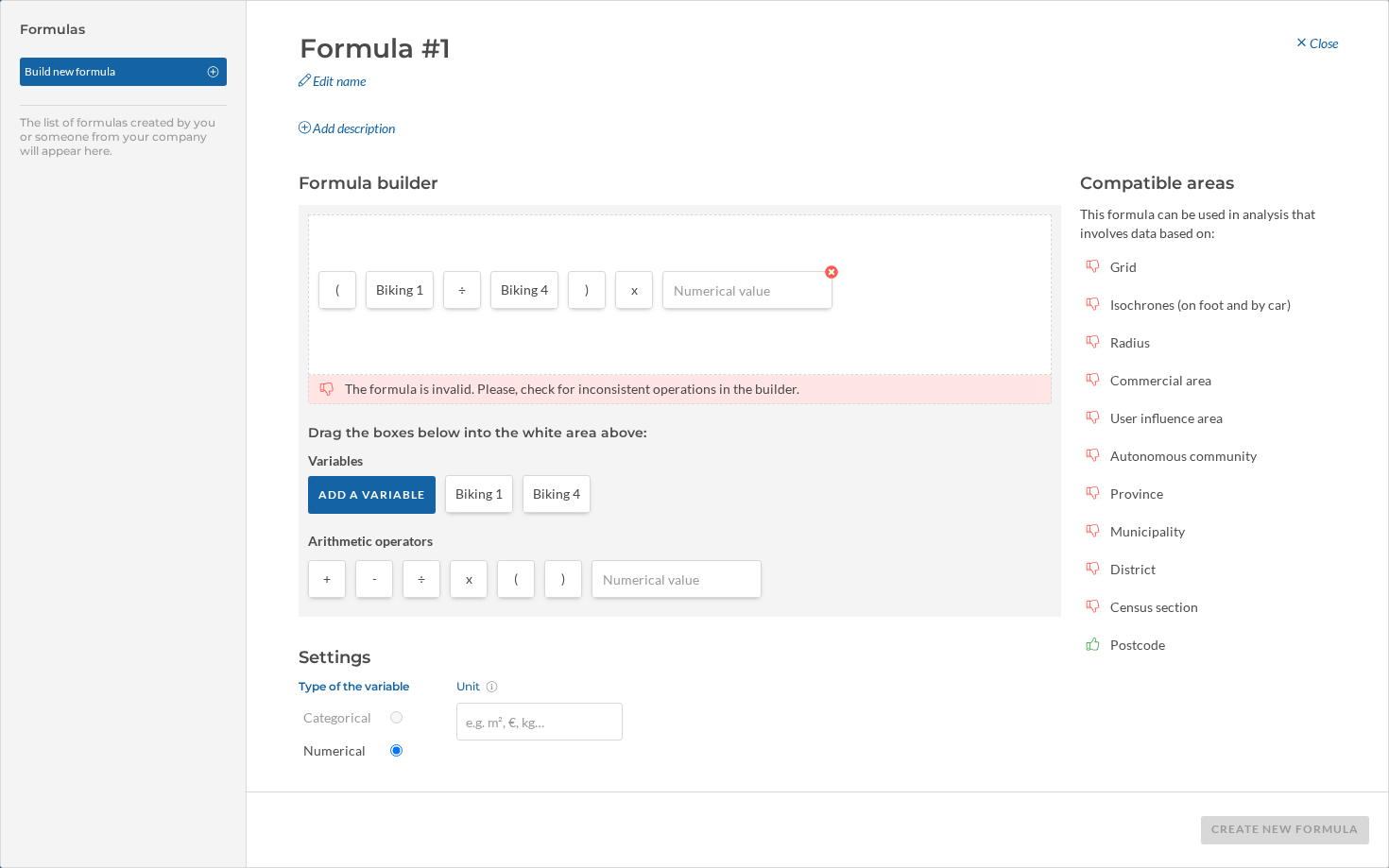 click at bounding box center [747, 290] 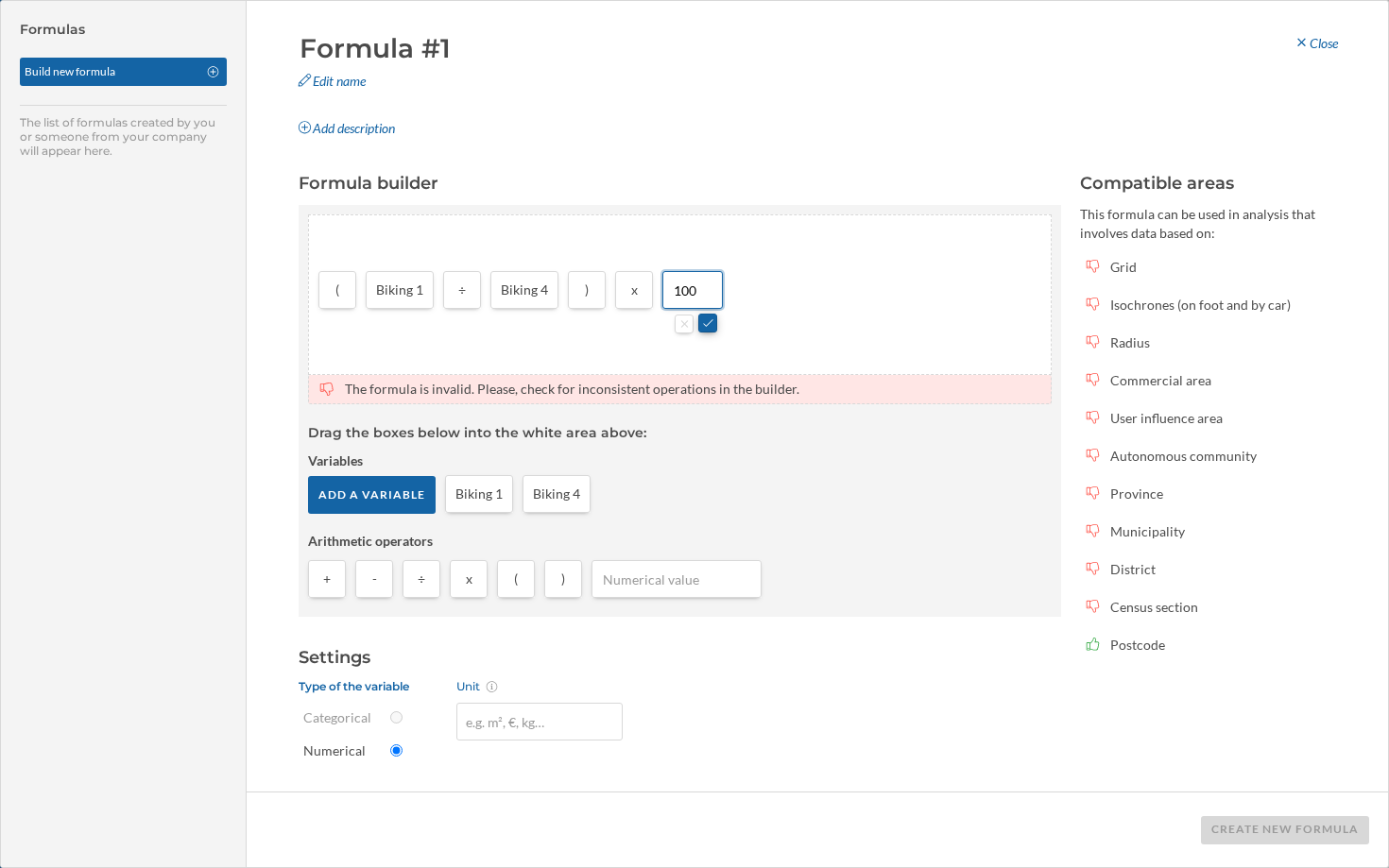 type on "100" 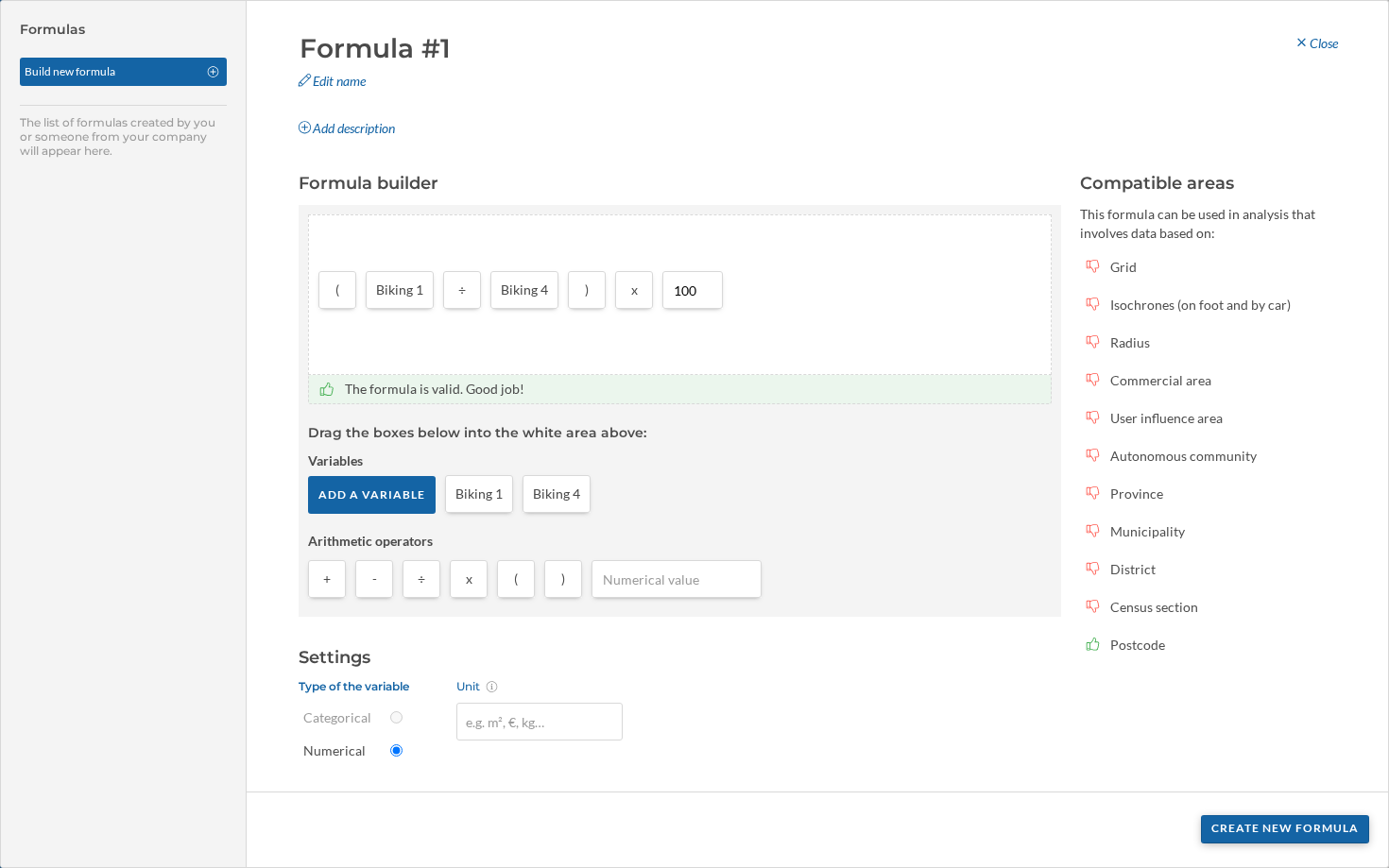 click on "Create new formula" at bounding box center (1285, 829) 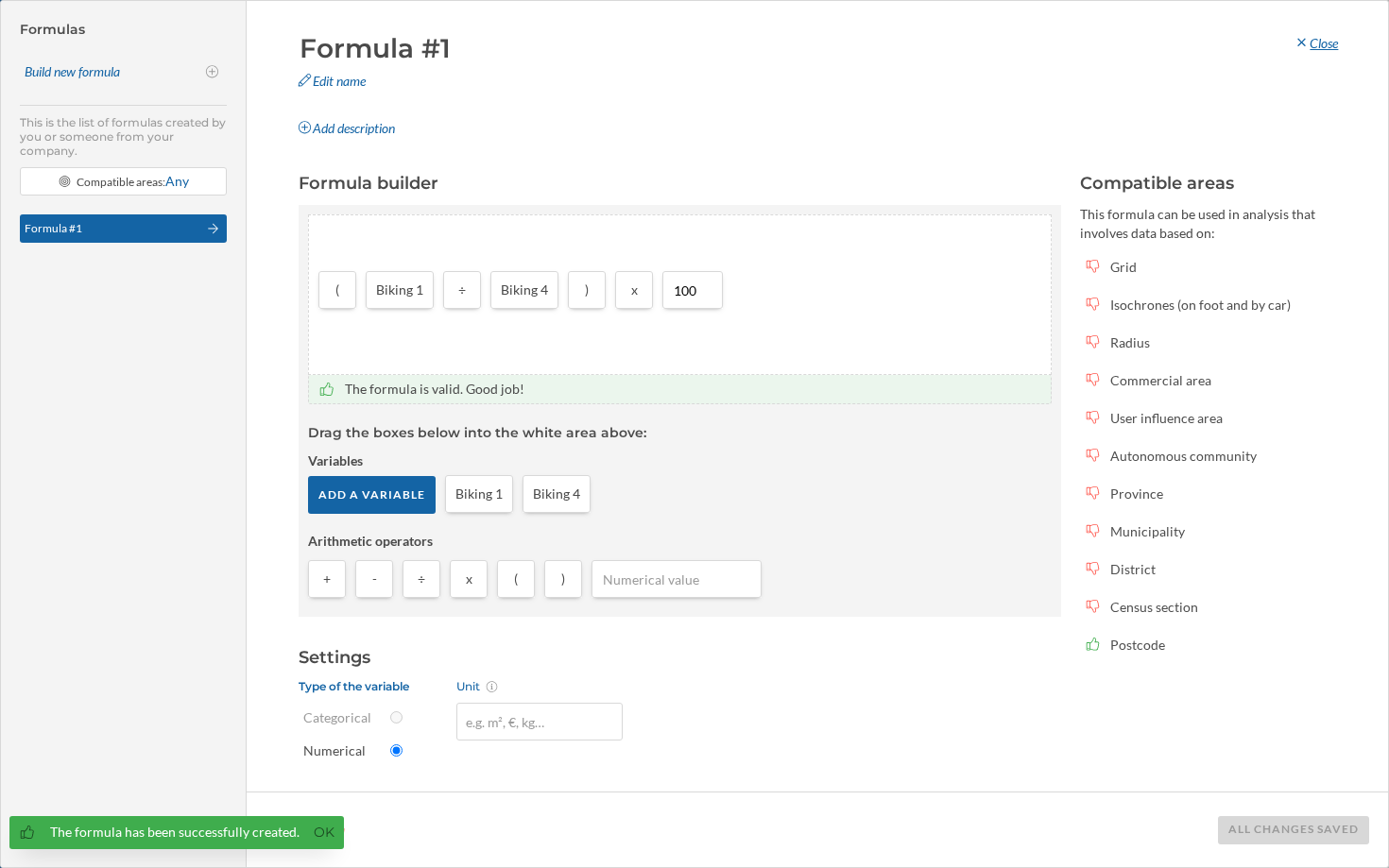 click on "Close" at bounding box center (1315, 43) 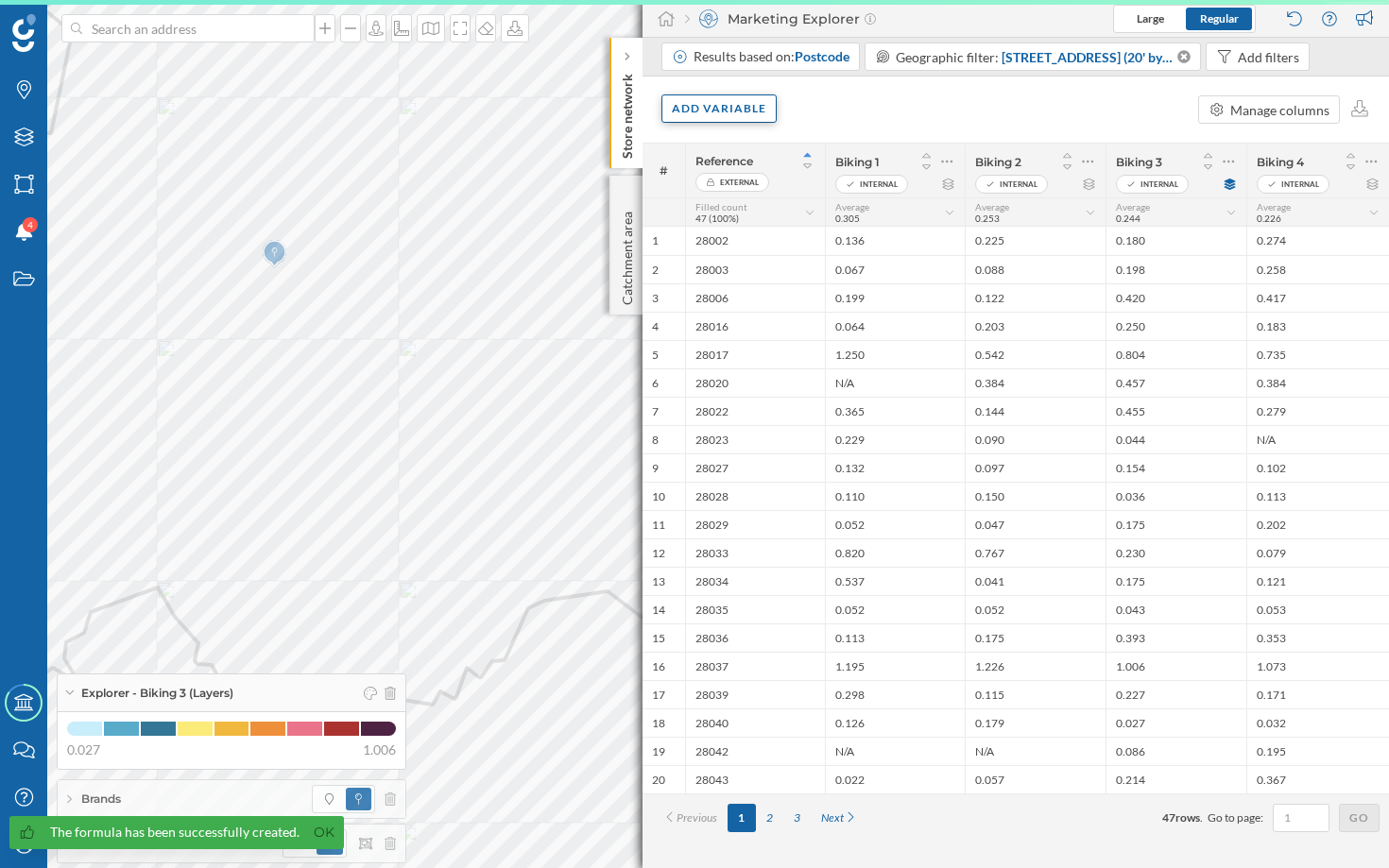 click on "Add variable" at bounding box center (719, 109) 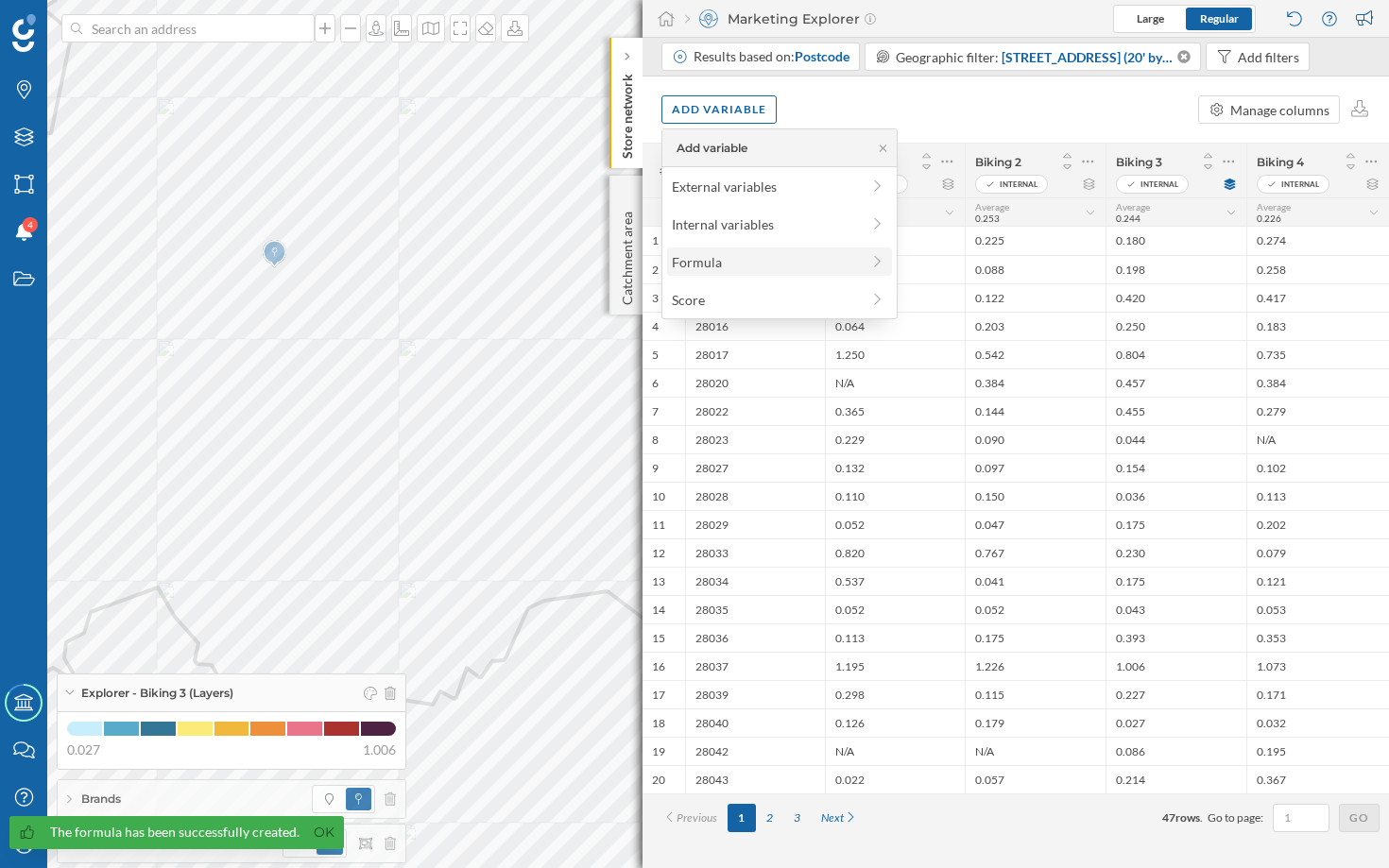 click on "Formula" at bounding box center (780, 262) 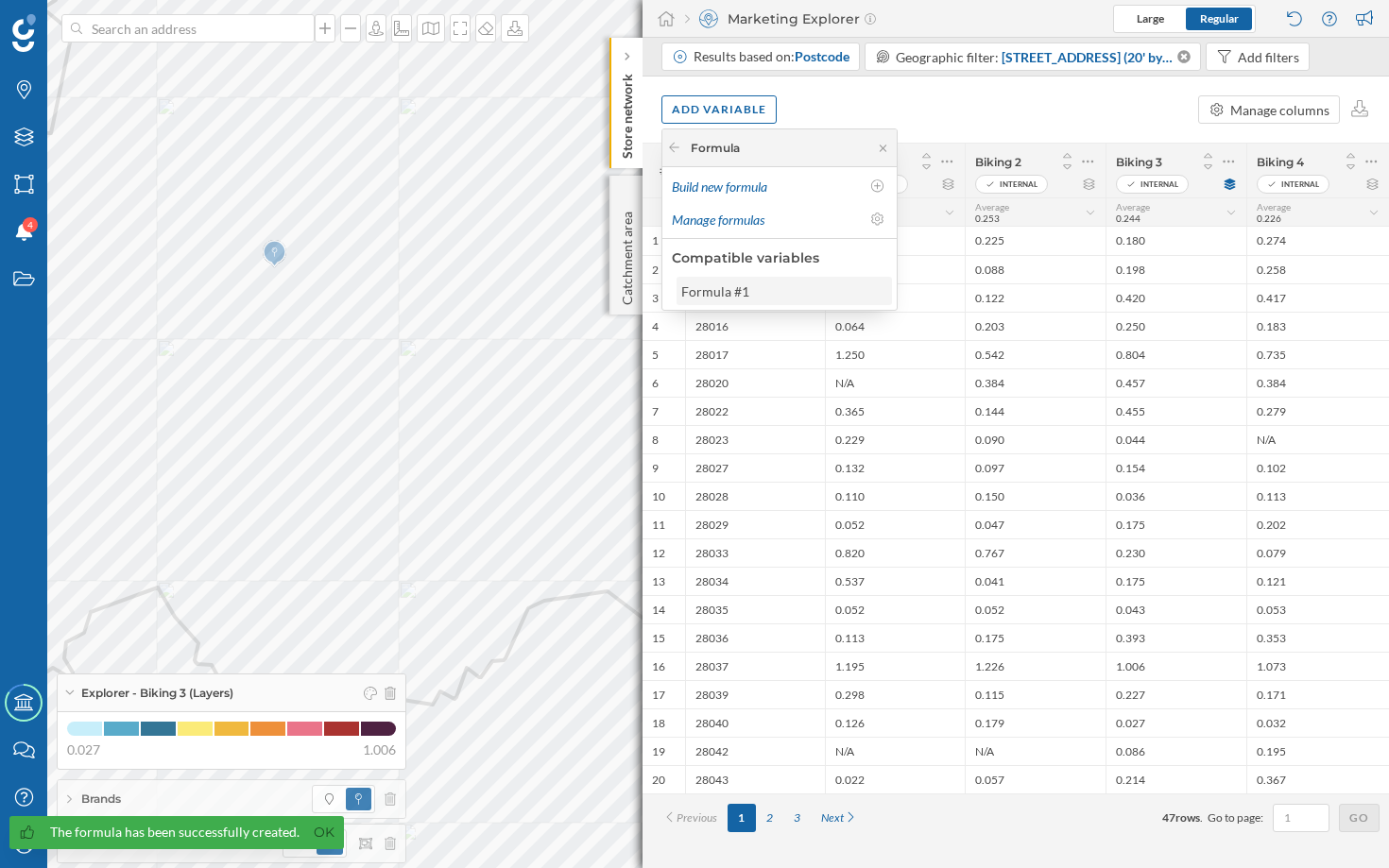 click on "Formula #1" at bounding box center [783, 291] 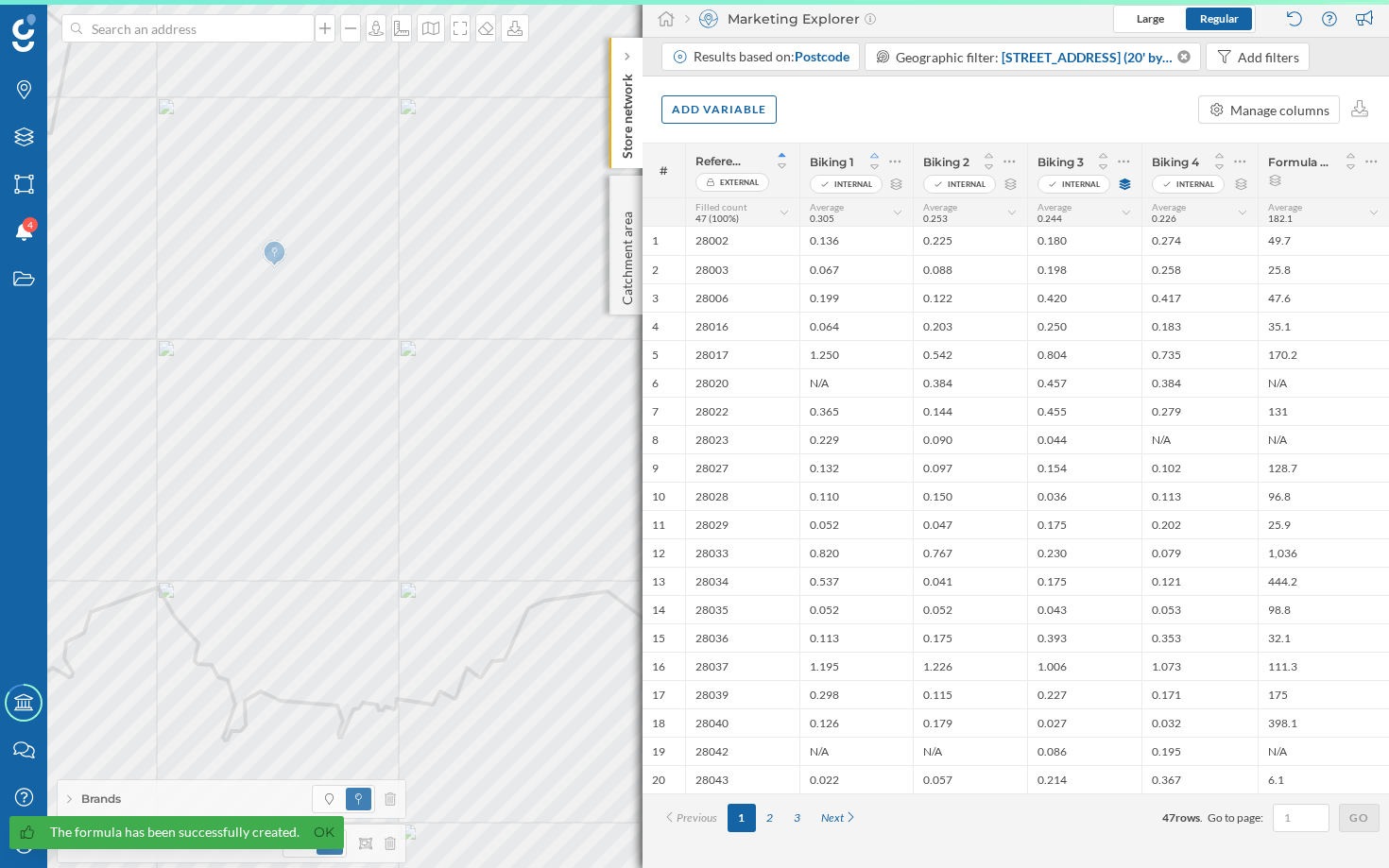 scroll, scrollTop: 0, scrollLeft: 0, axis: both 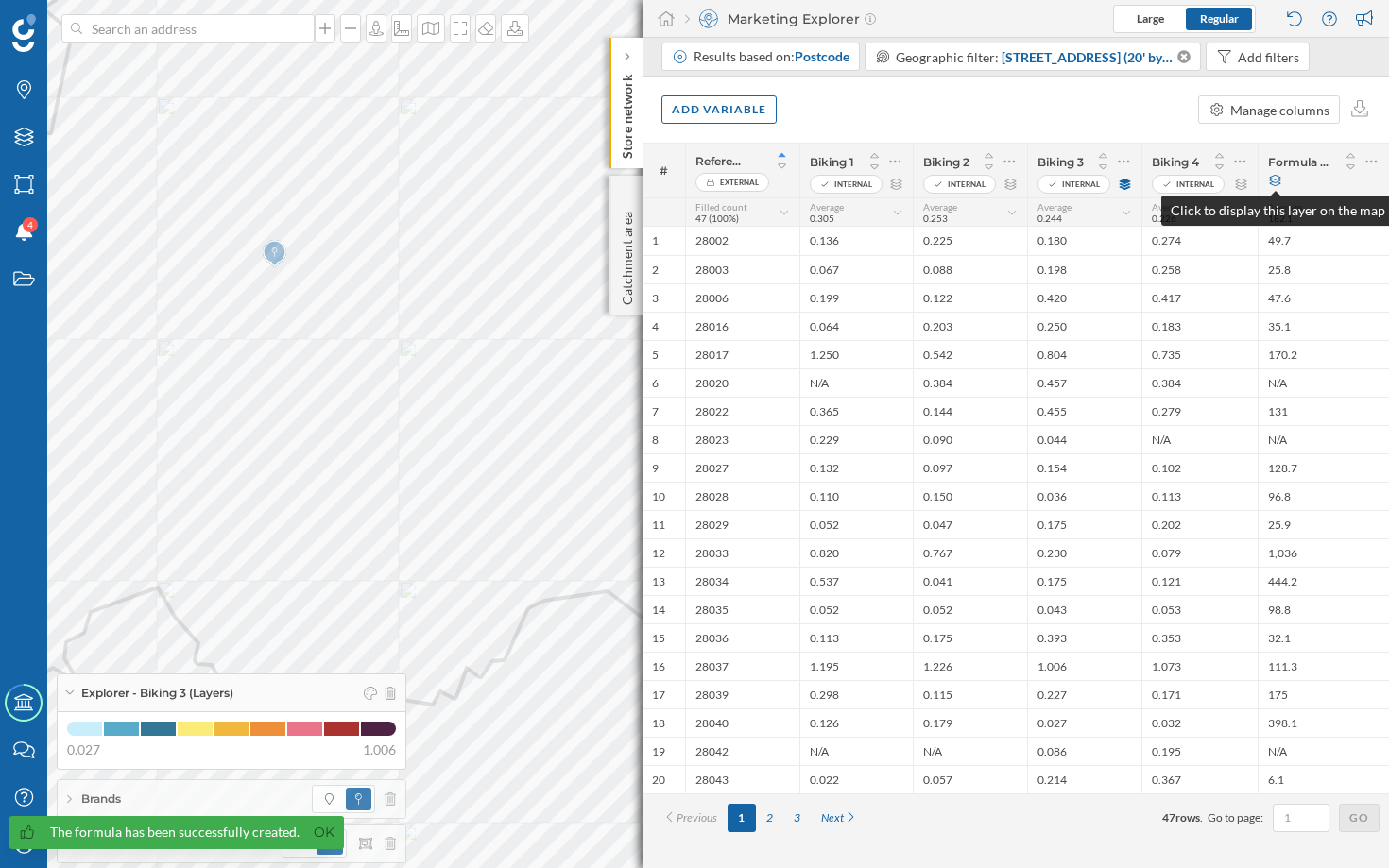 click 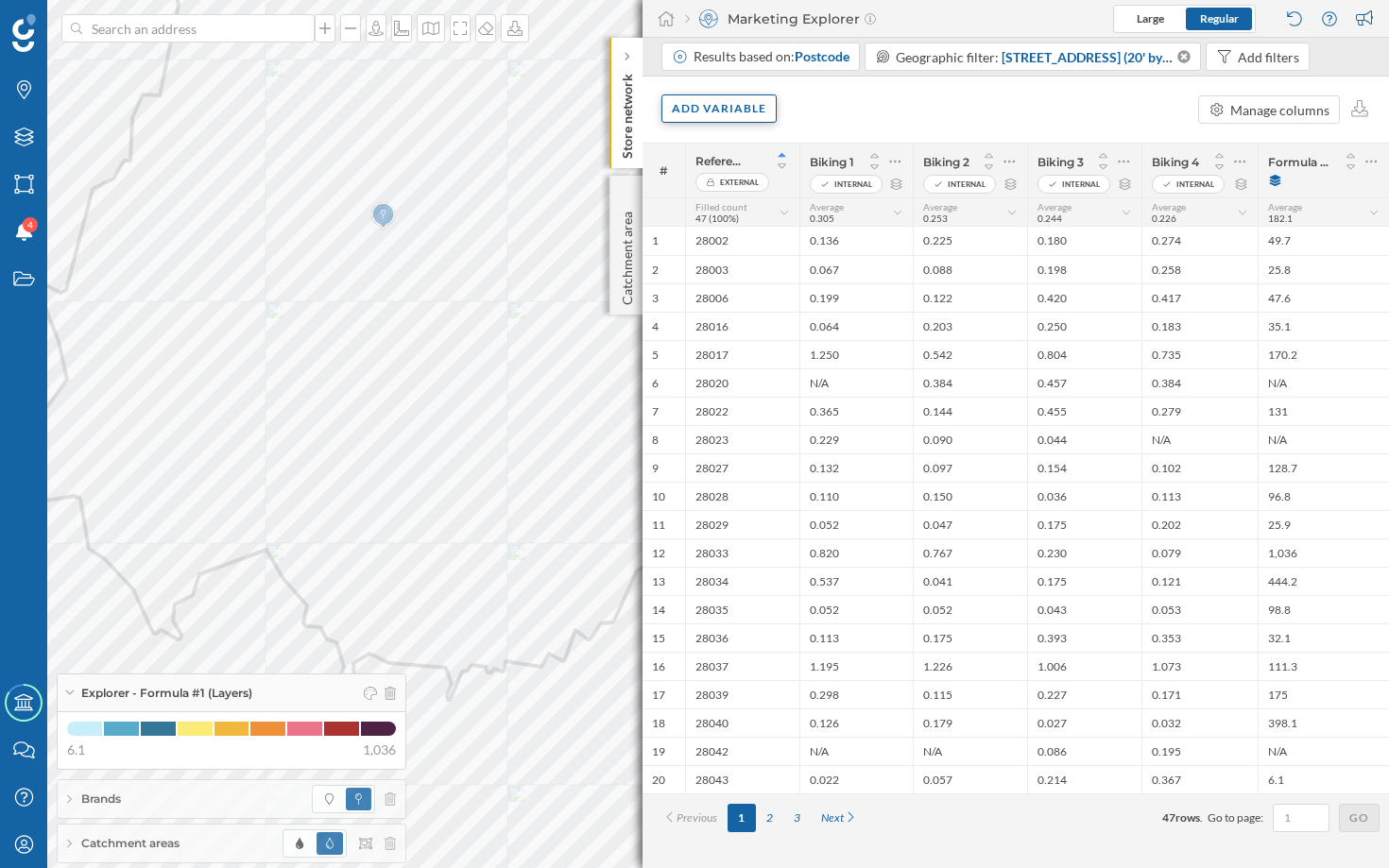 click on "Add variable" at bounding box center [719, 109] 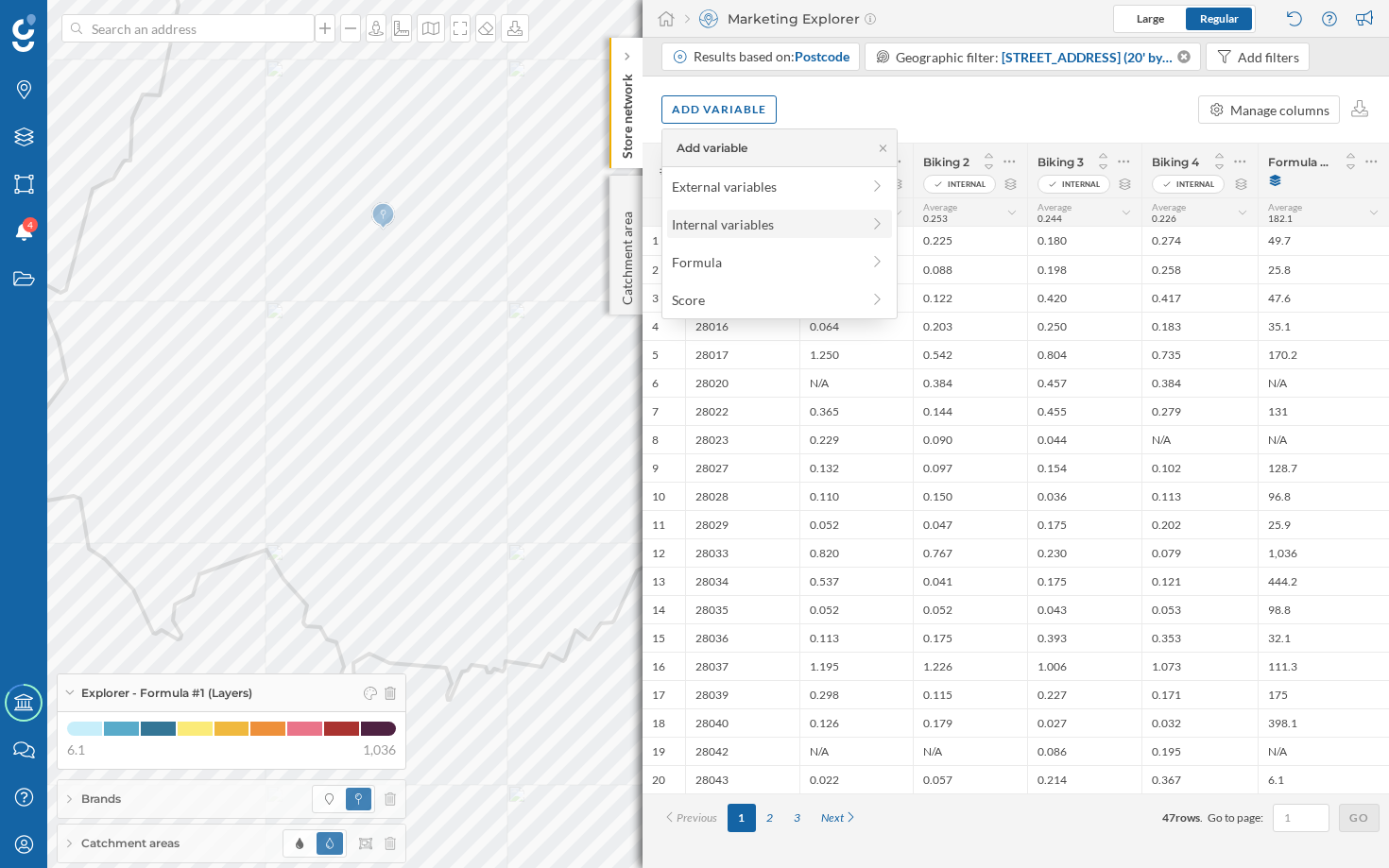 click on "Internal variables" at bounding box center (780, 224) 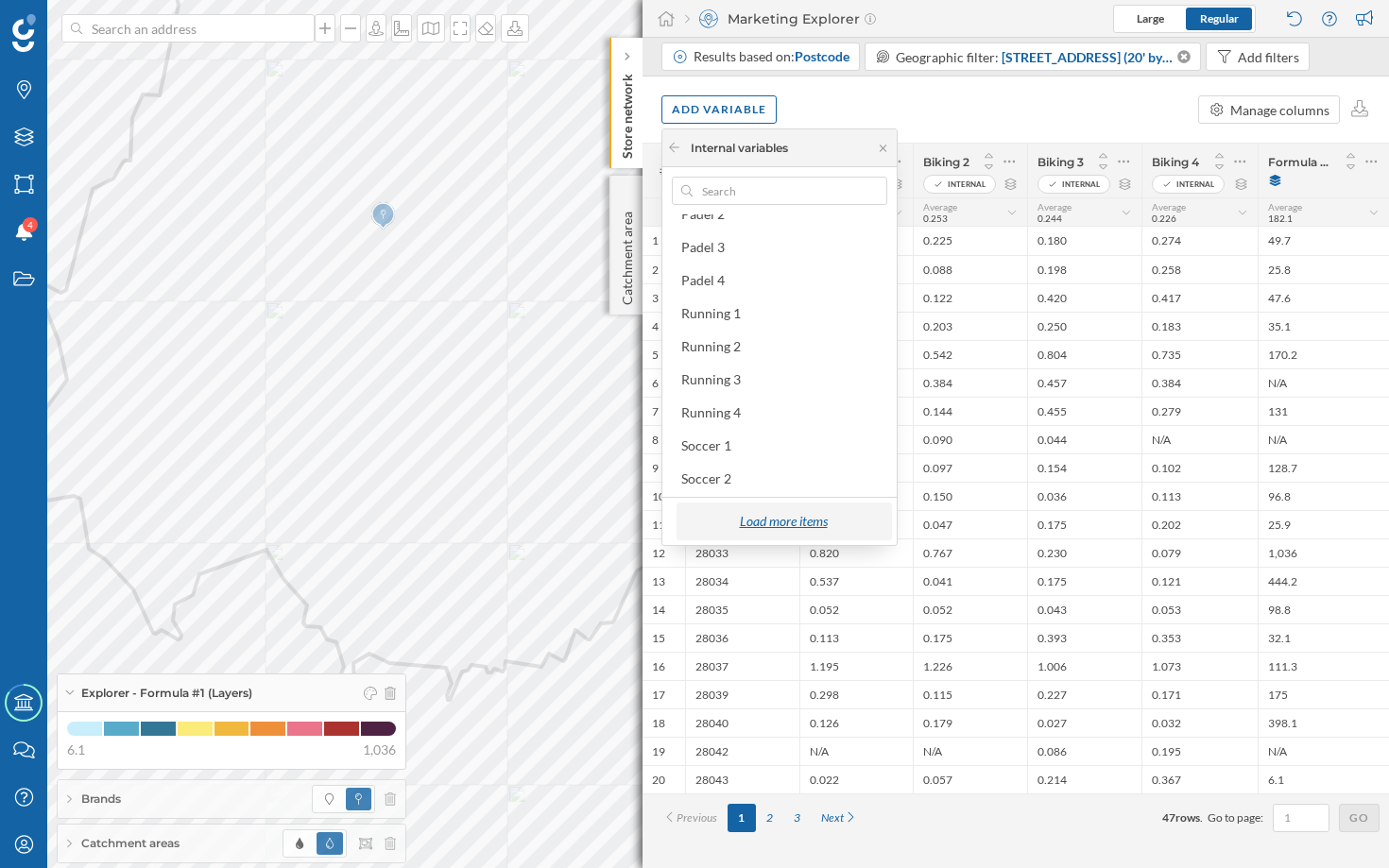 click on "Load more items" at bounding box center [783, 521] 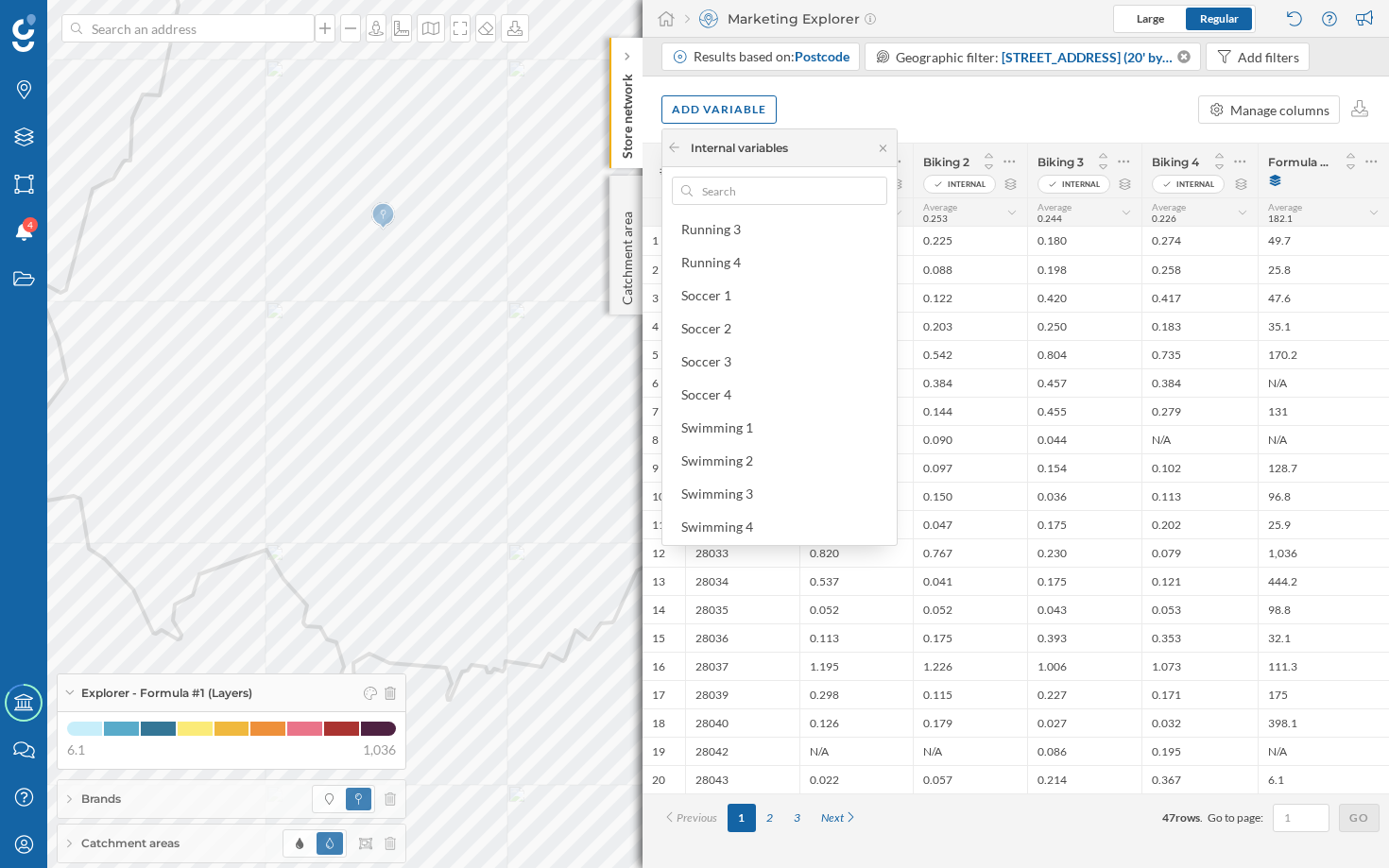 click on "Add variable
Manage columns" at bounding box center (1016, 110) 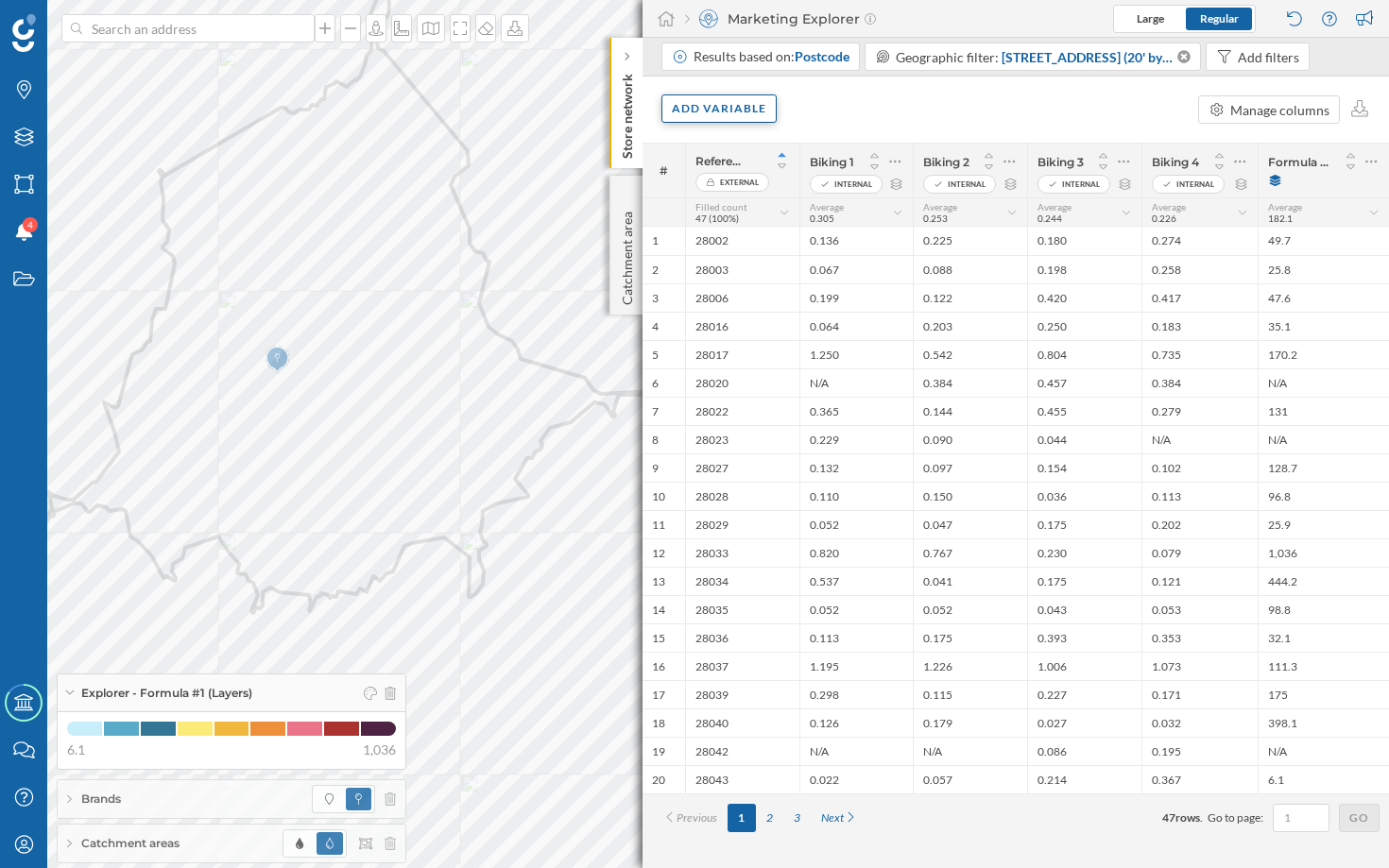 click on "Add variable" at bounding box center (719, 109) 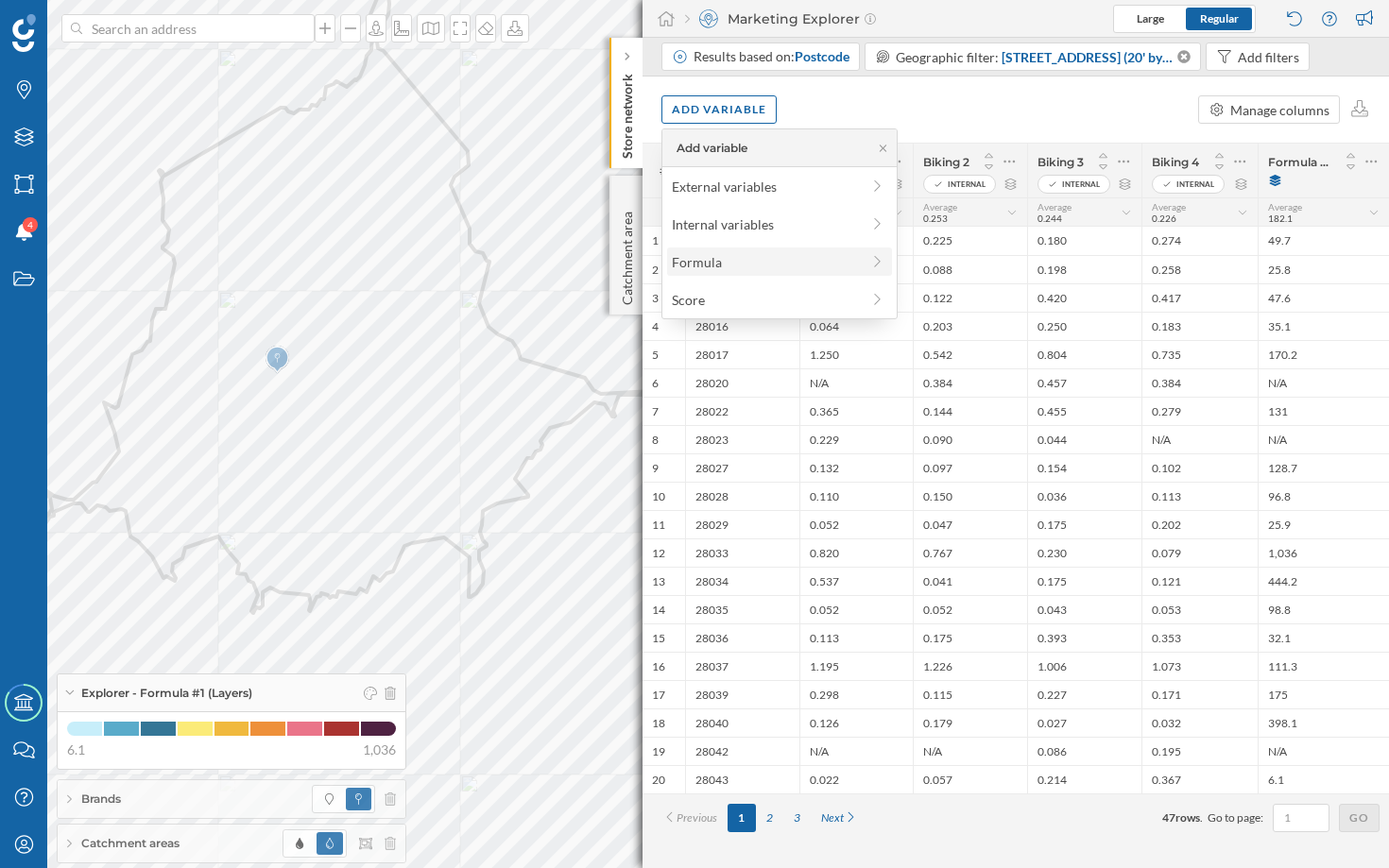 click on "Formula" at bounding box center (765, 262) 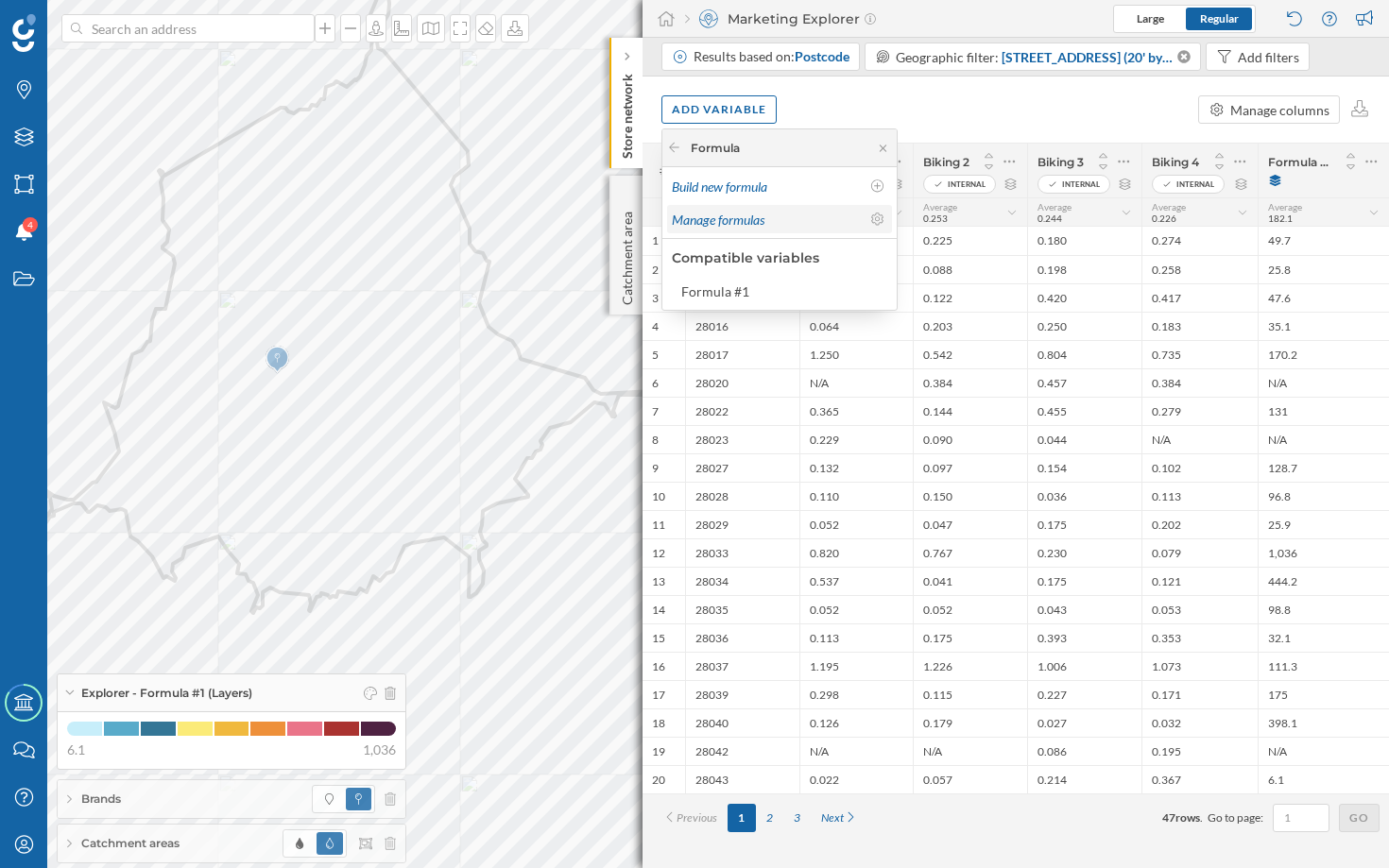 click on "Manage formulas" at bounding box center (718, 219) 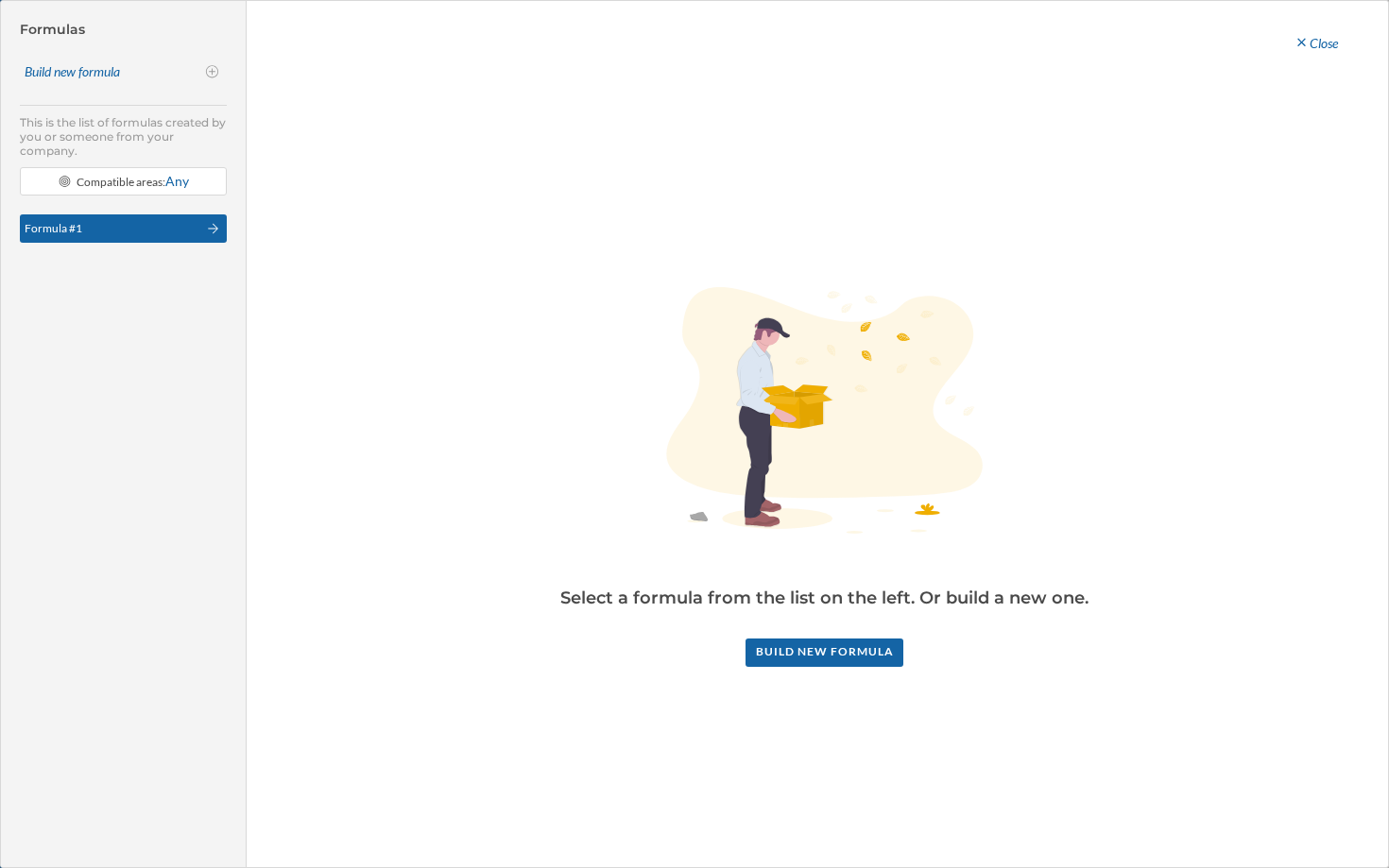 click on "Formula #1" at bounding box center (123, 229) 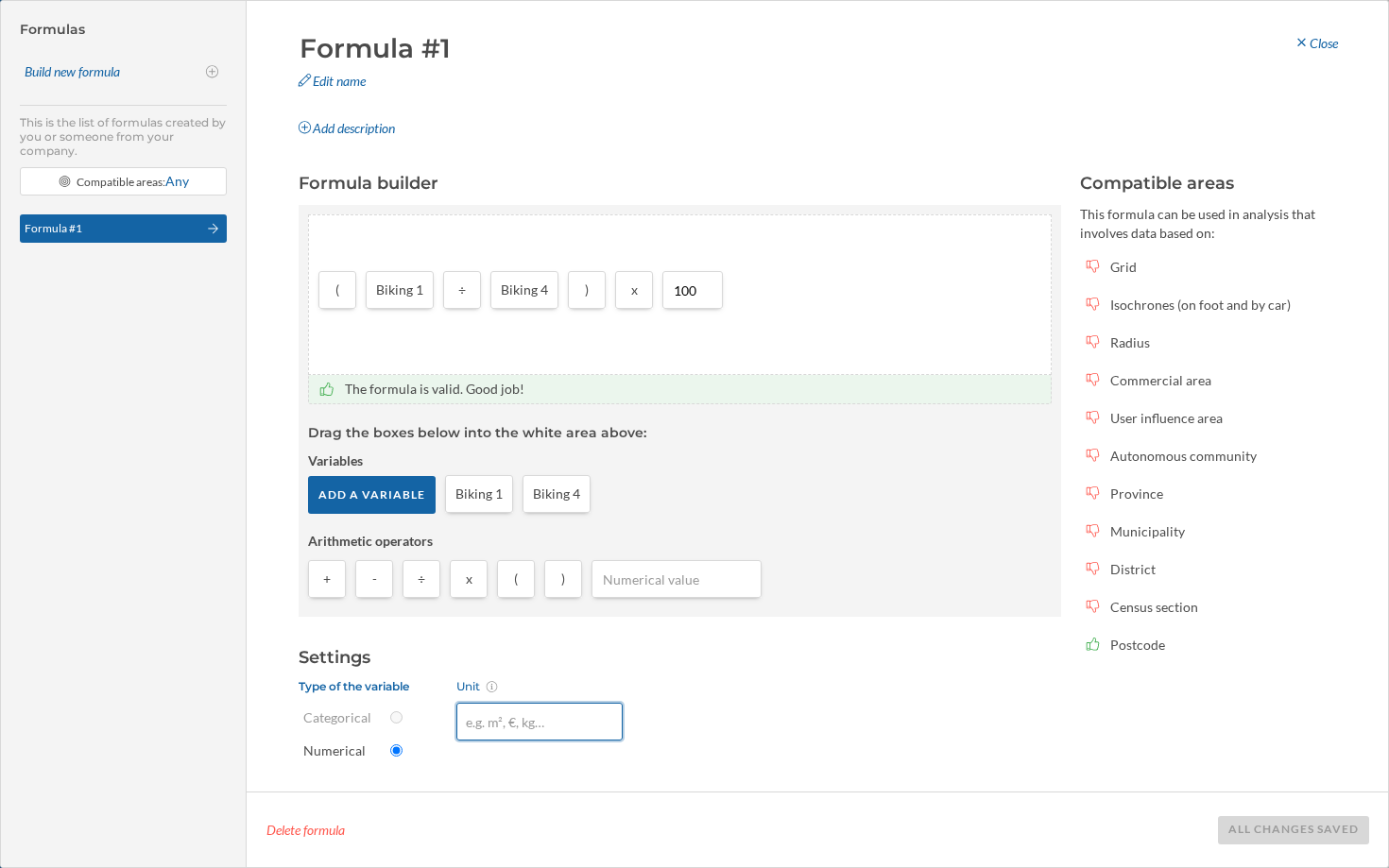 click on "Unit" at bounding box center [540, 722] 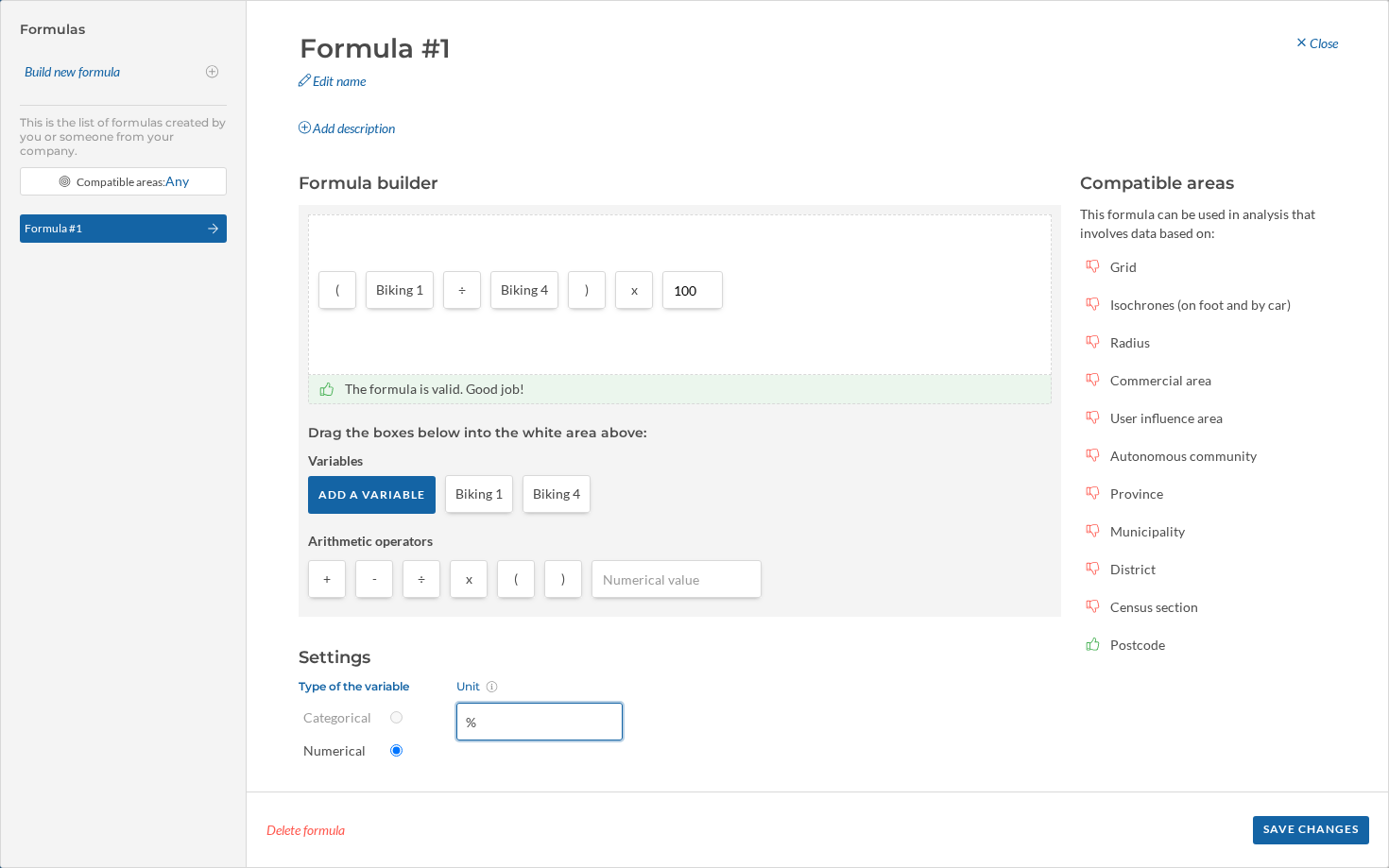 type on "%" 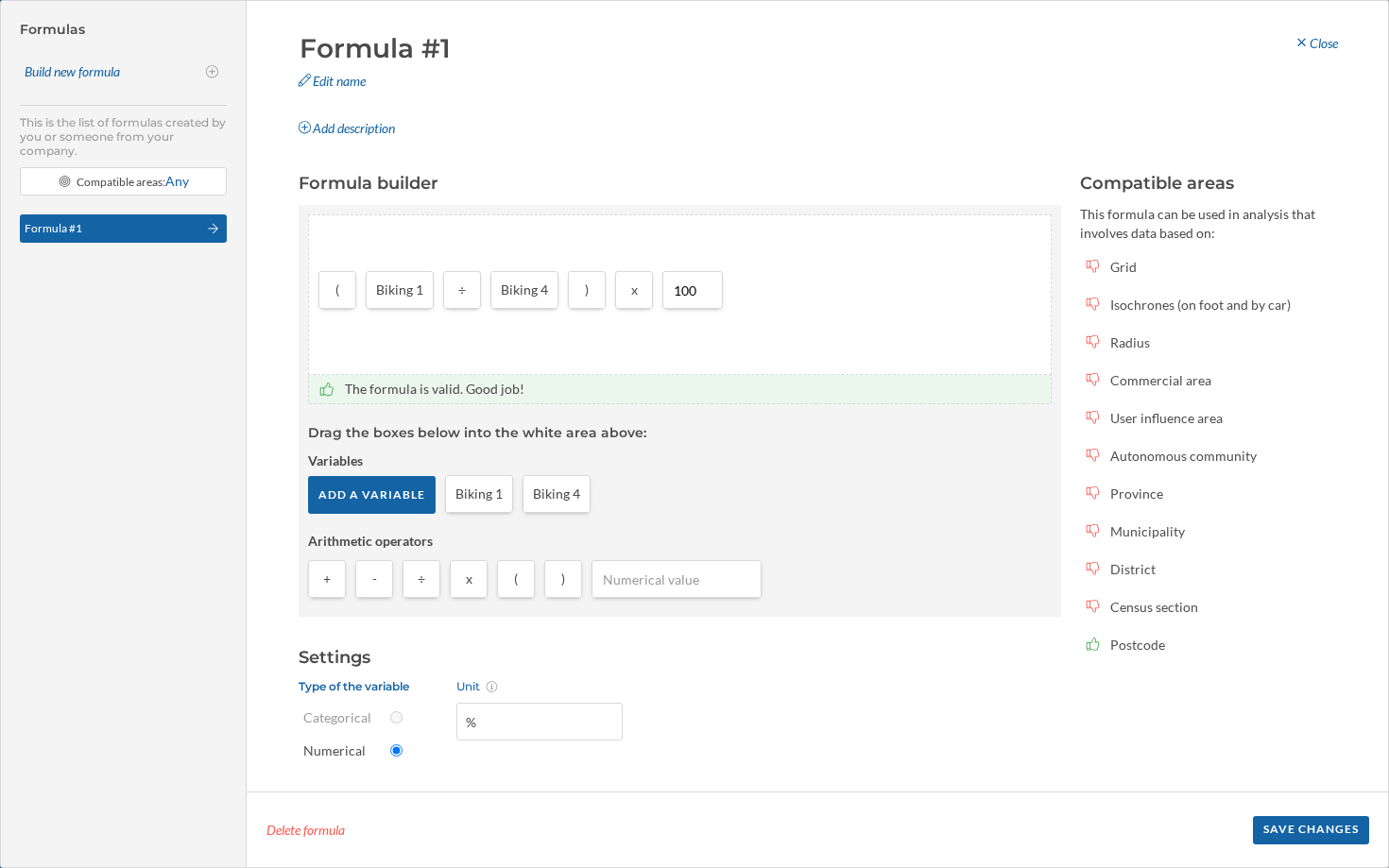 click on "Formula #1" at bounding box center (475, 48) 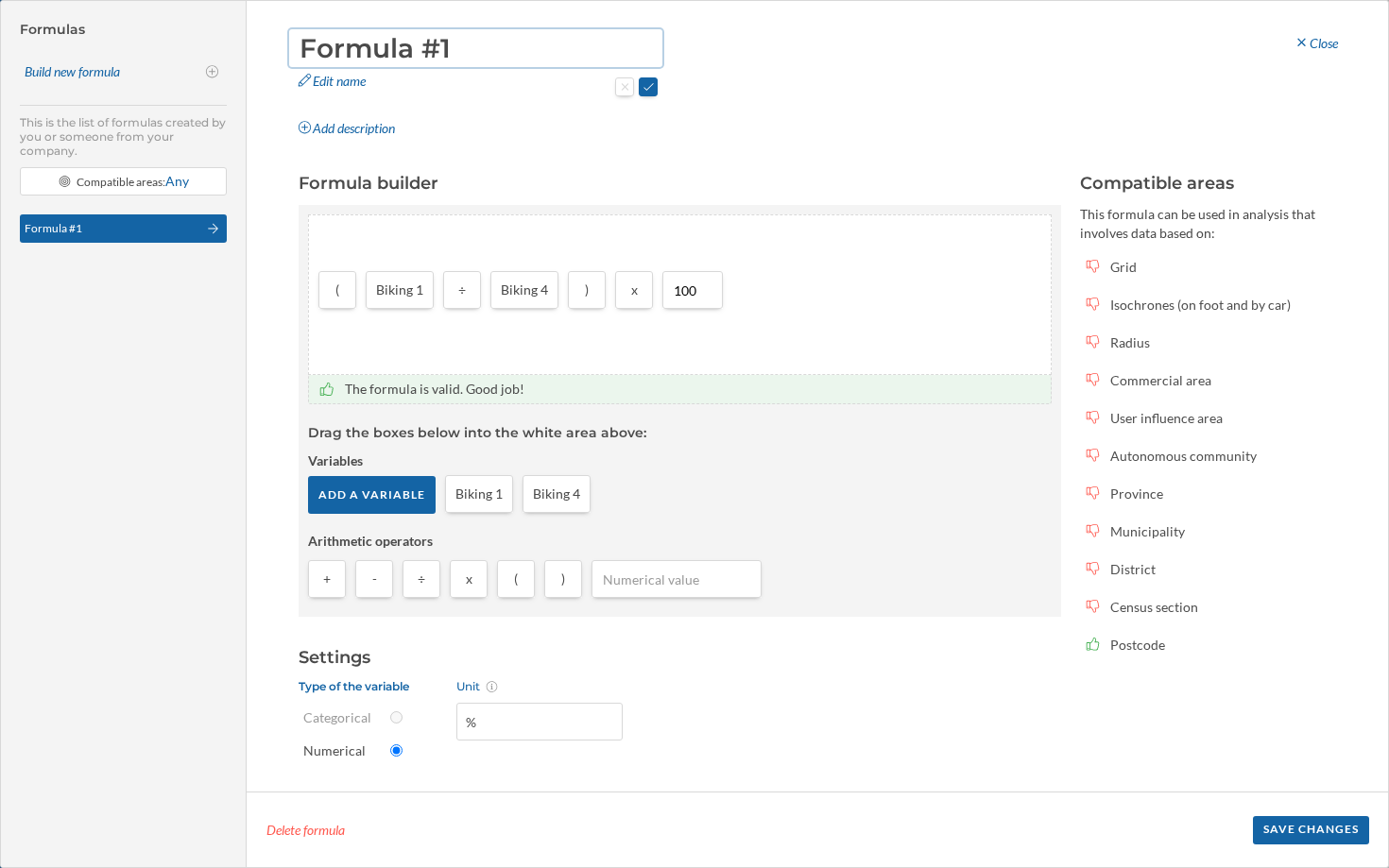 click on "Formula #1" at bounding box center [475, 48] 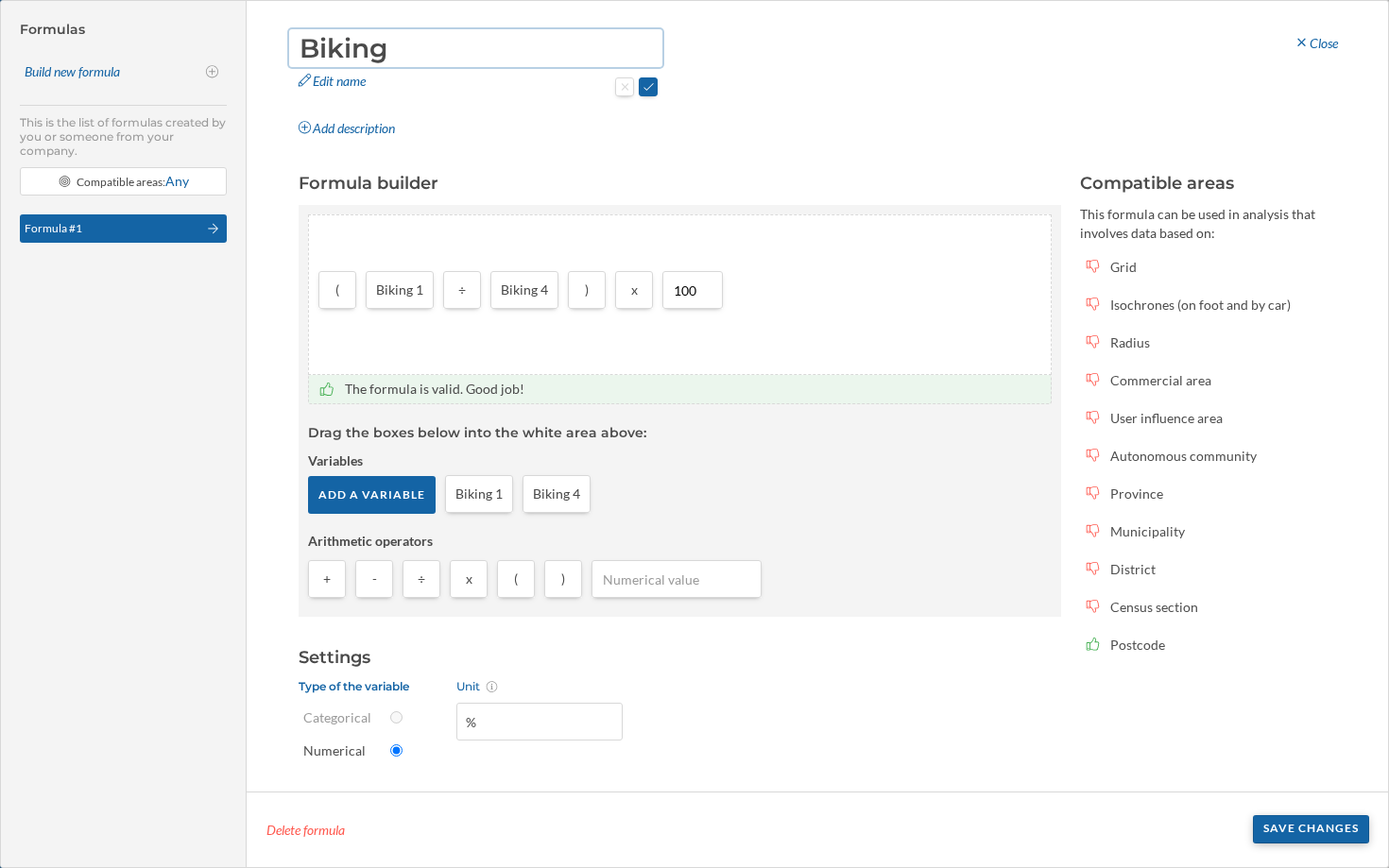 type on "Biking" 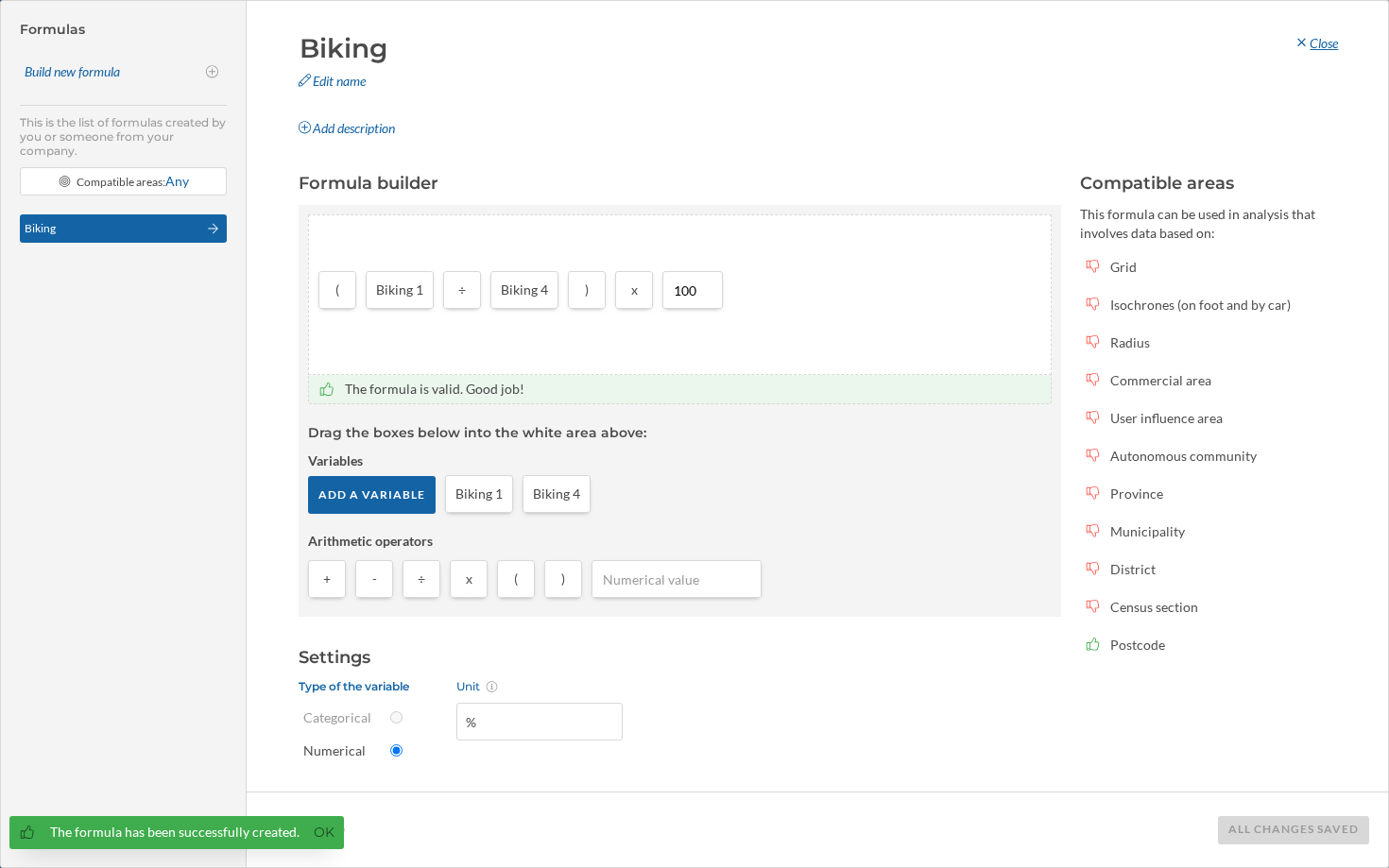click on "Close" at bounding box center (1315, 43) 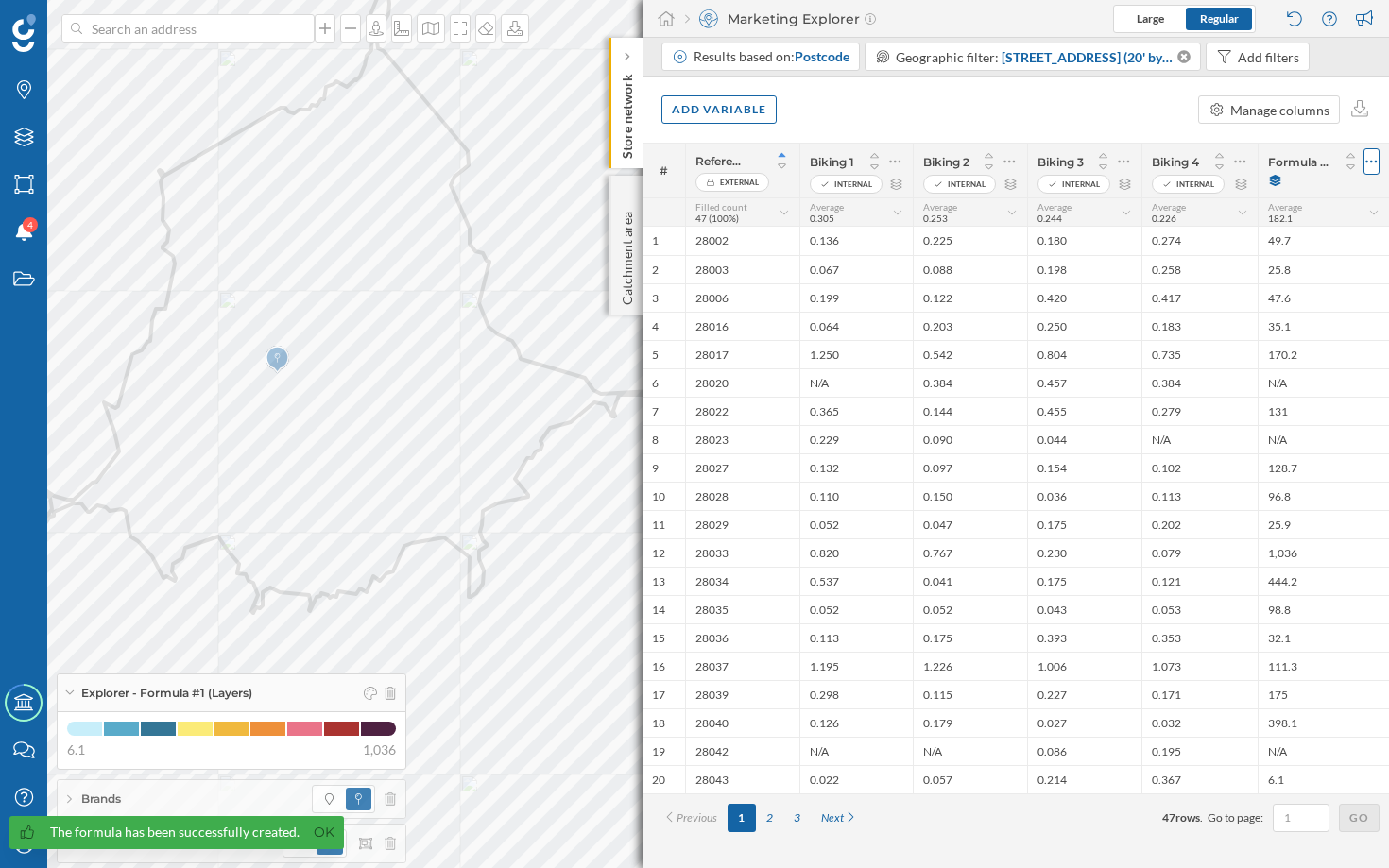 click 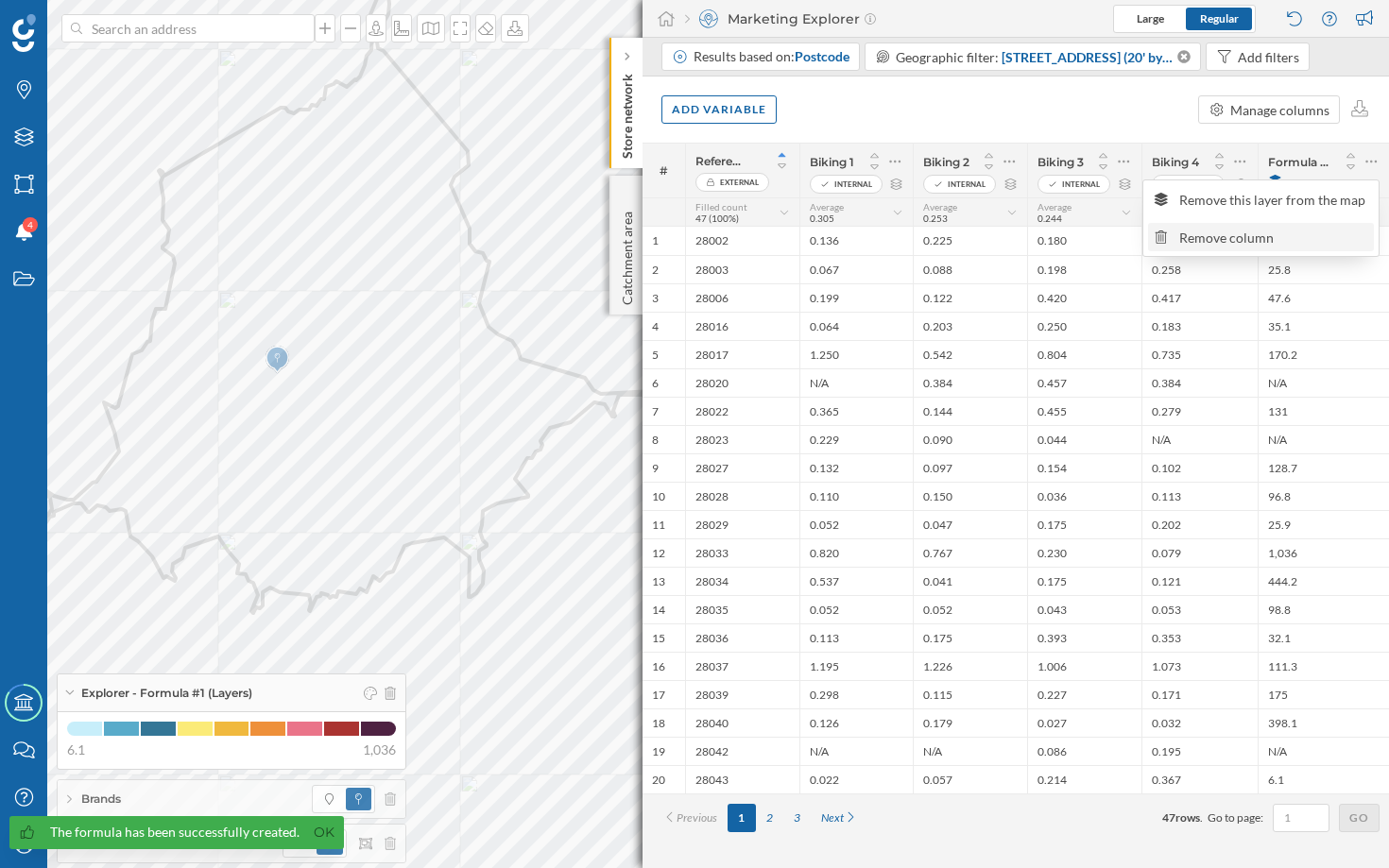 click on "Remove column" at bounding box center [1273, 237] 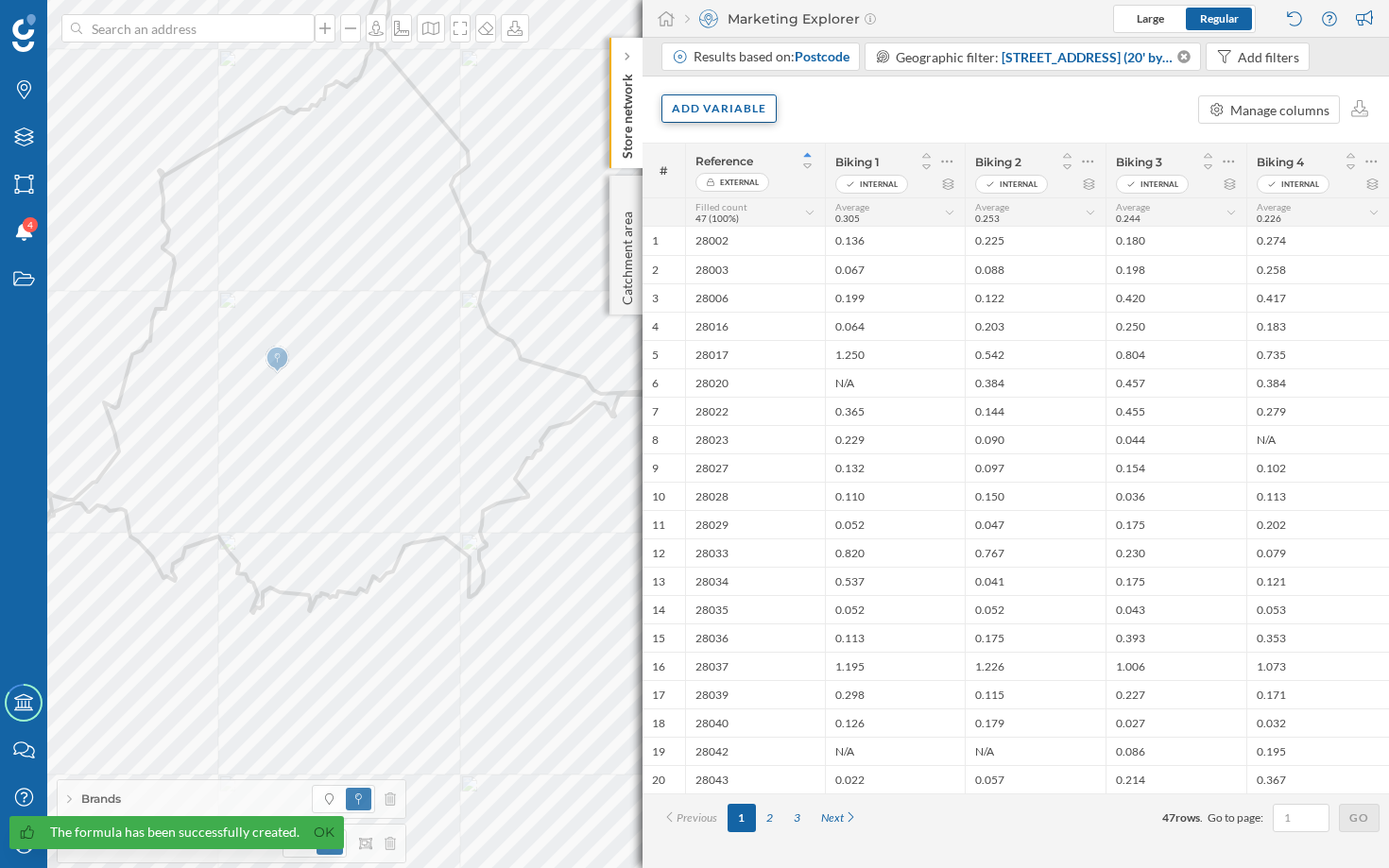 click on "Add variable" at bounding box center [719, 109] 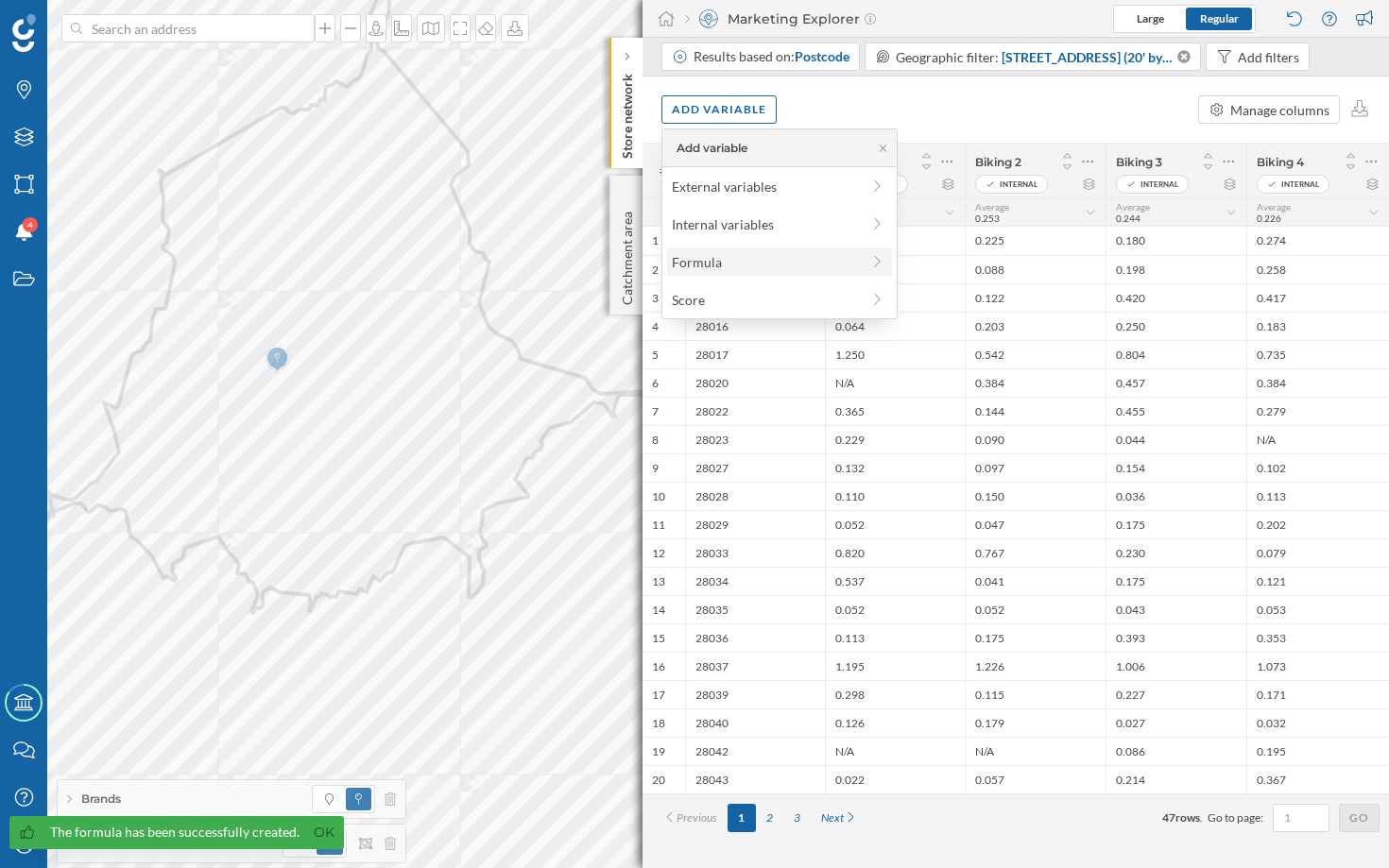 click on "Formula" at bounding box center [765, 262] 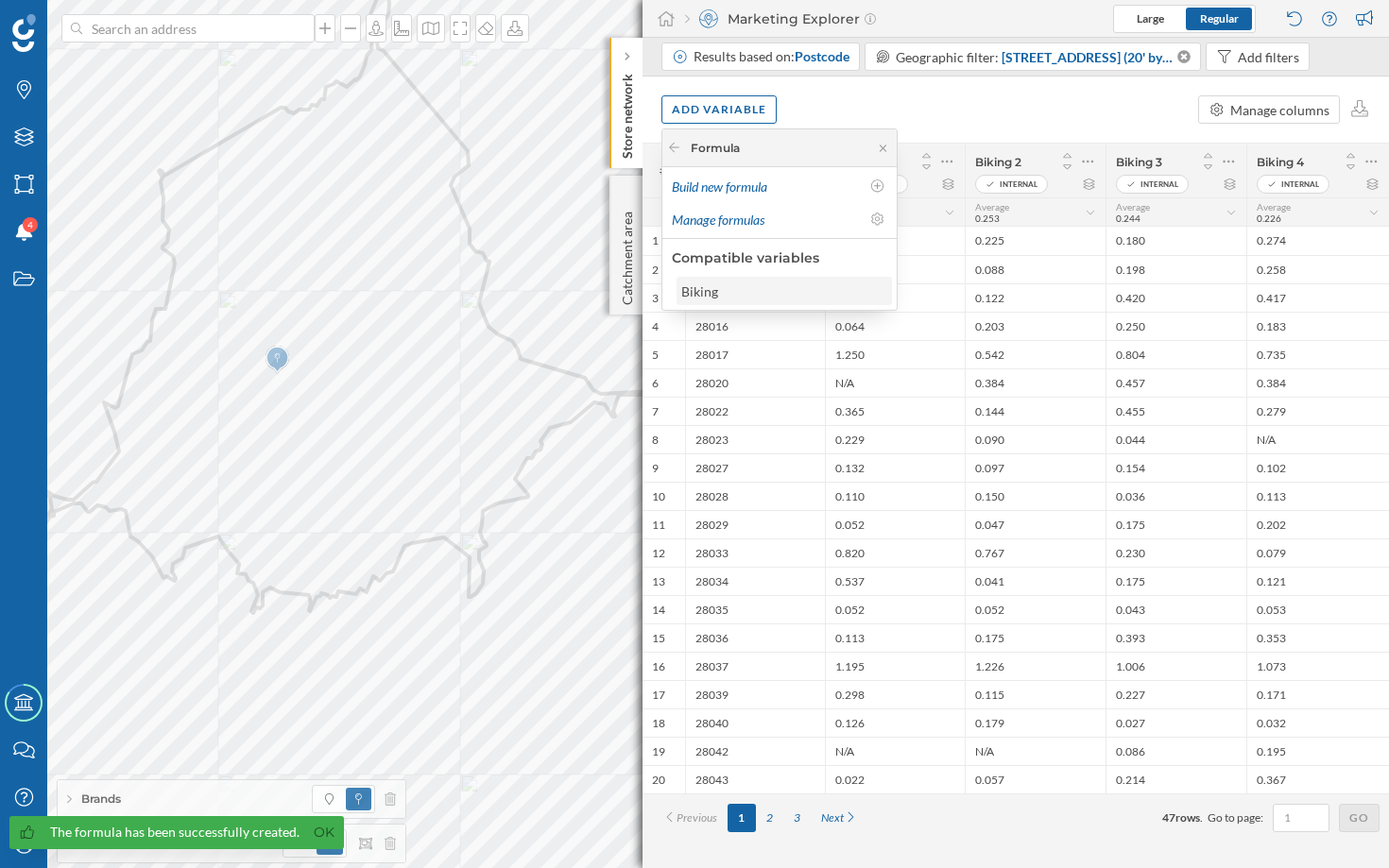 click on "Biking" at bounding box center [783, 291] 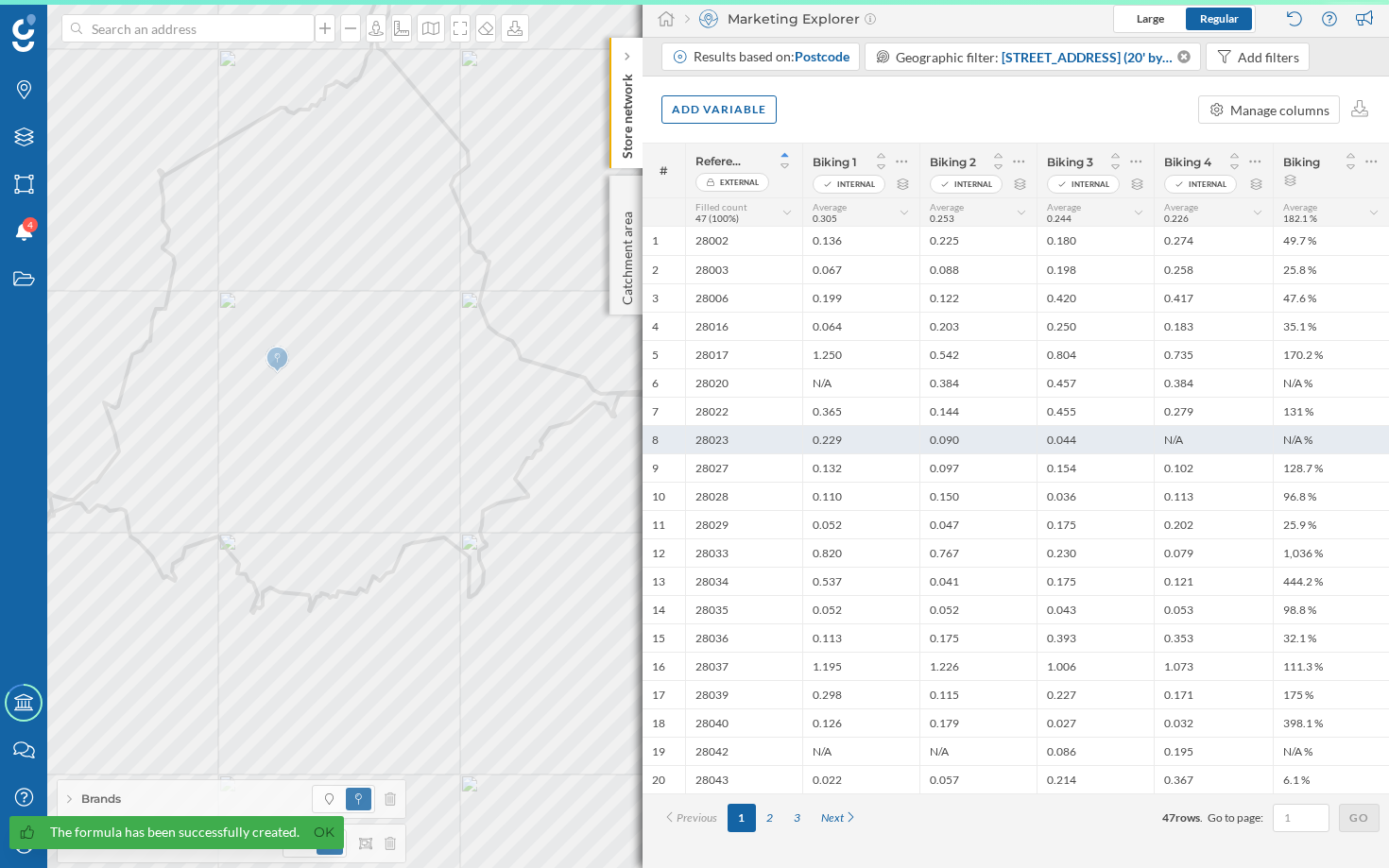 scroll, scrollTop: 0, scrollLeft: 0, axis: both 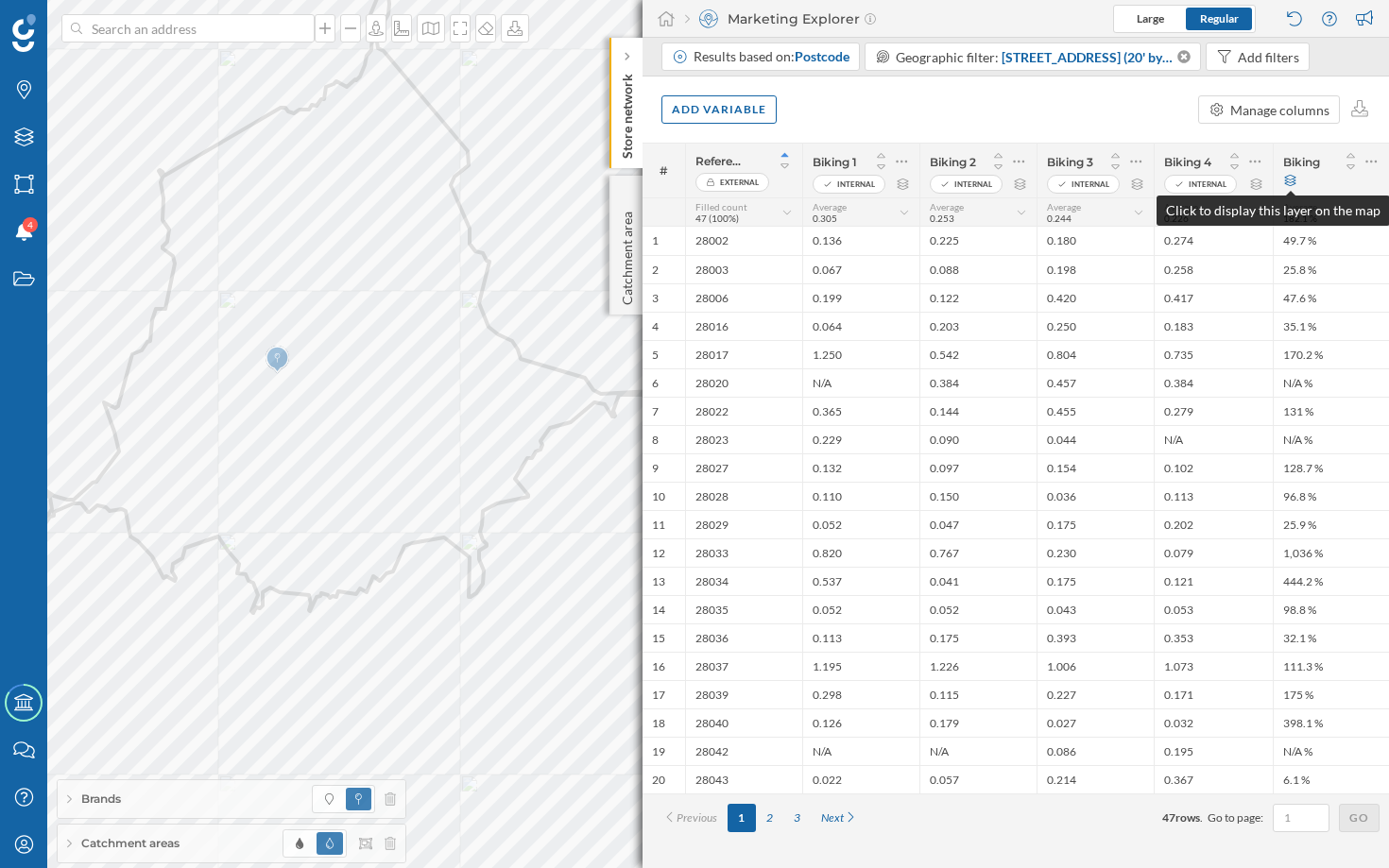 click 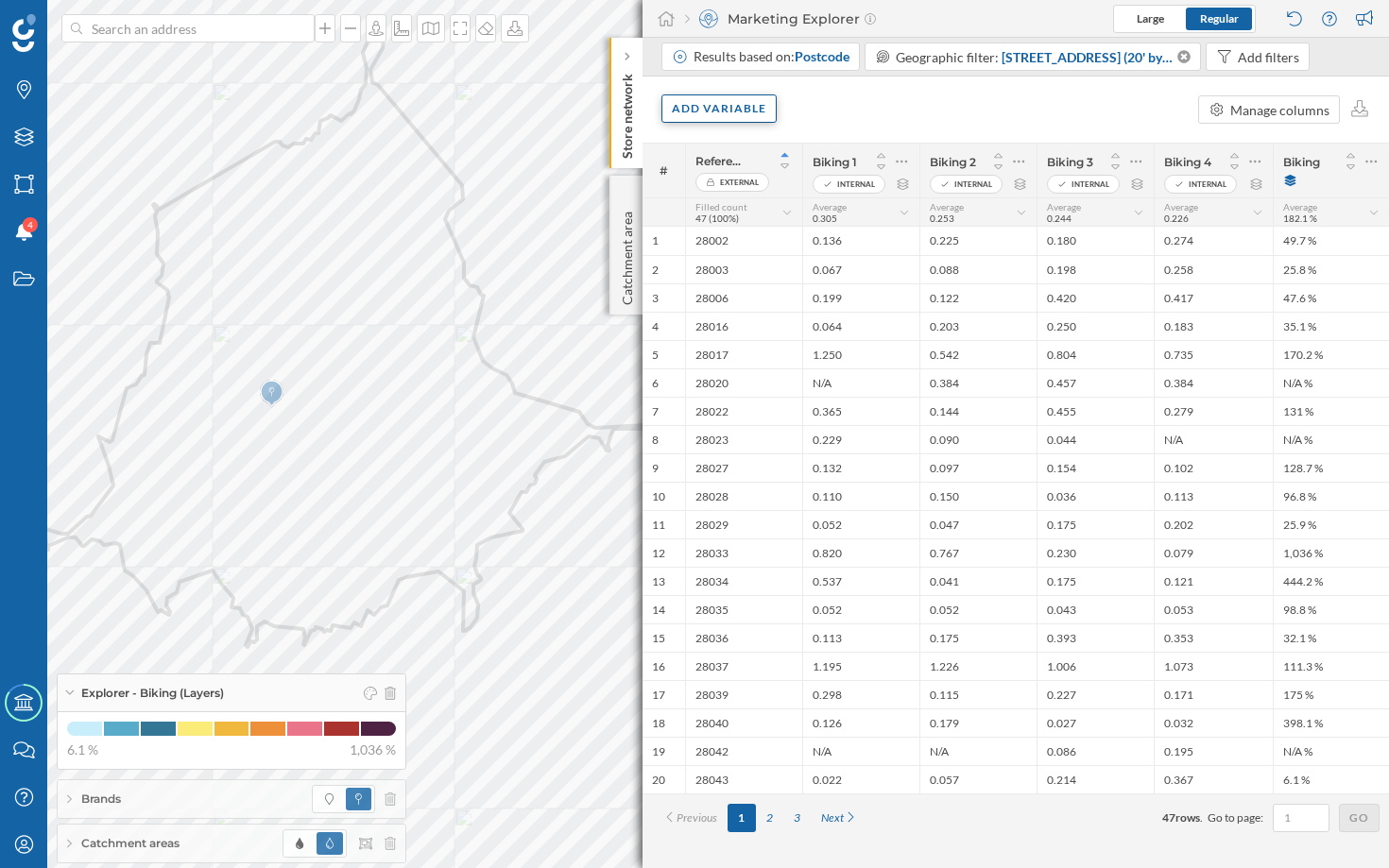 click on "Add variable" at bounding box center [719, 109] 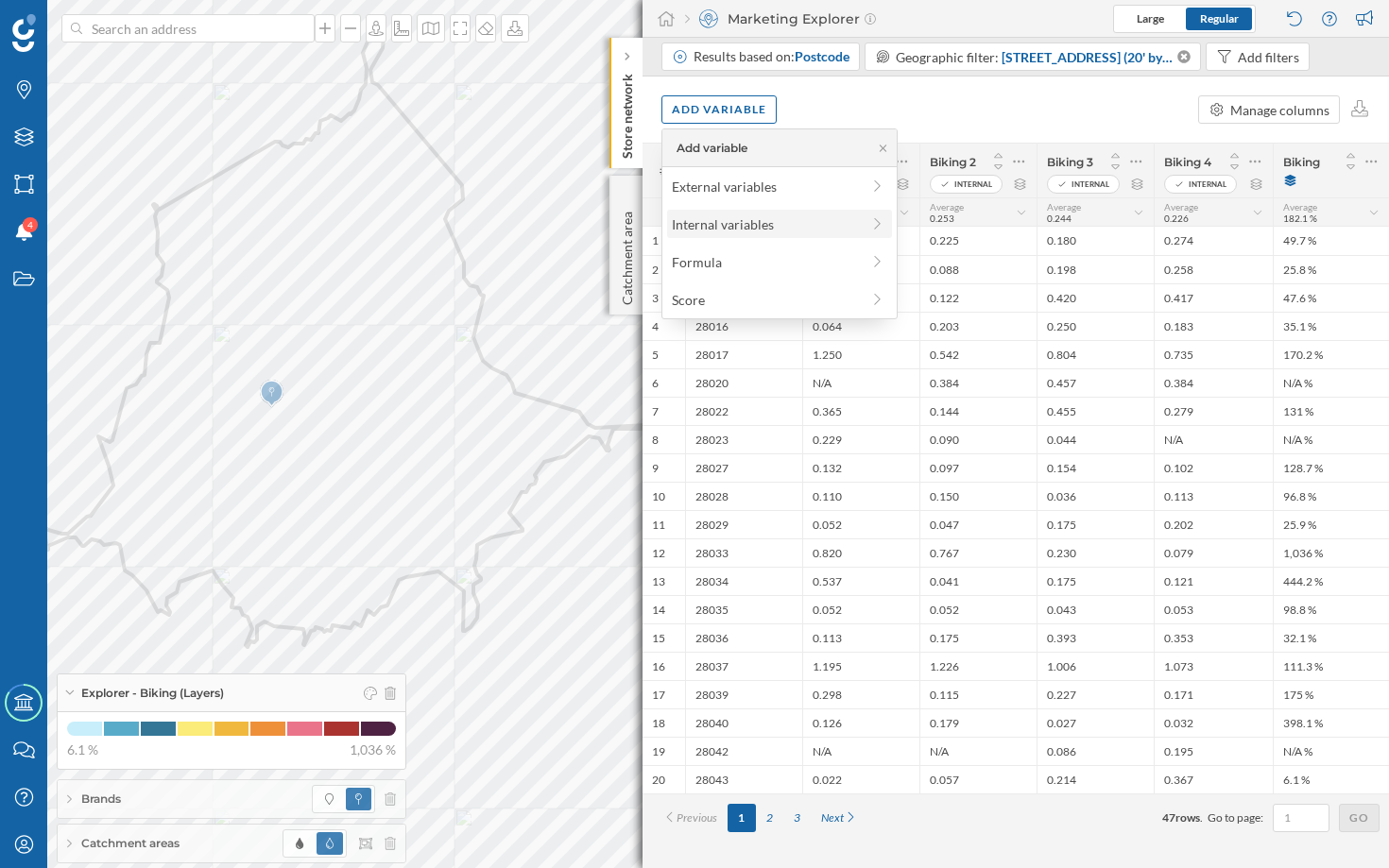 click on "Internal variables" at bounding box center (765, 224) 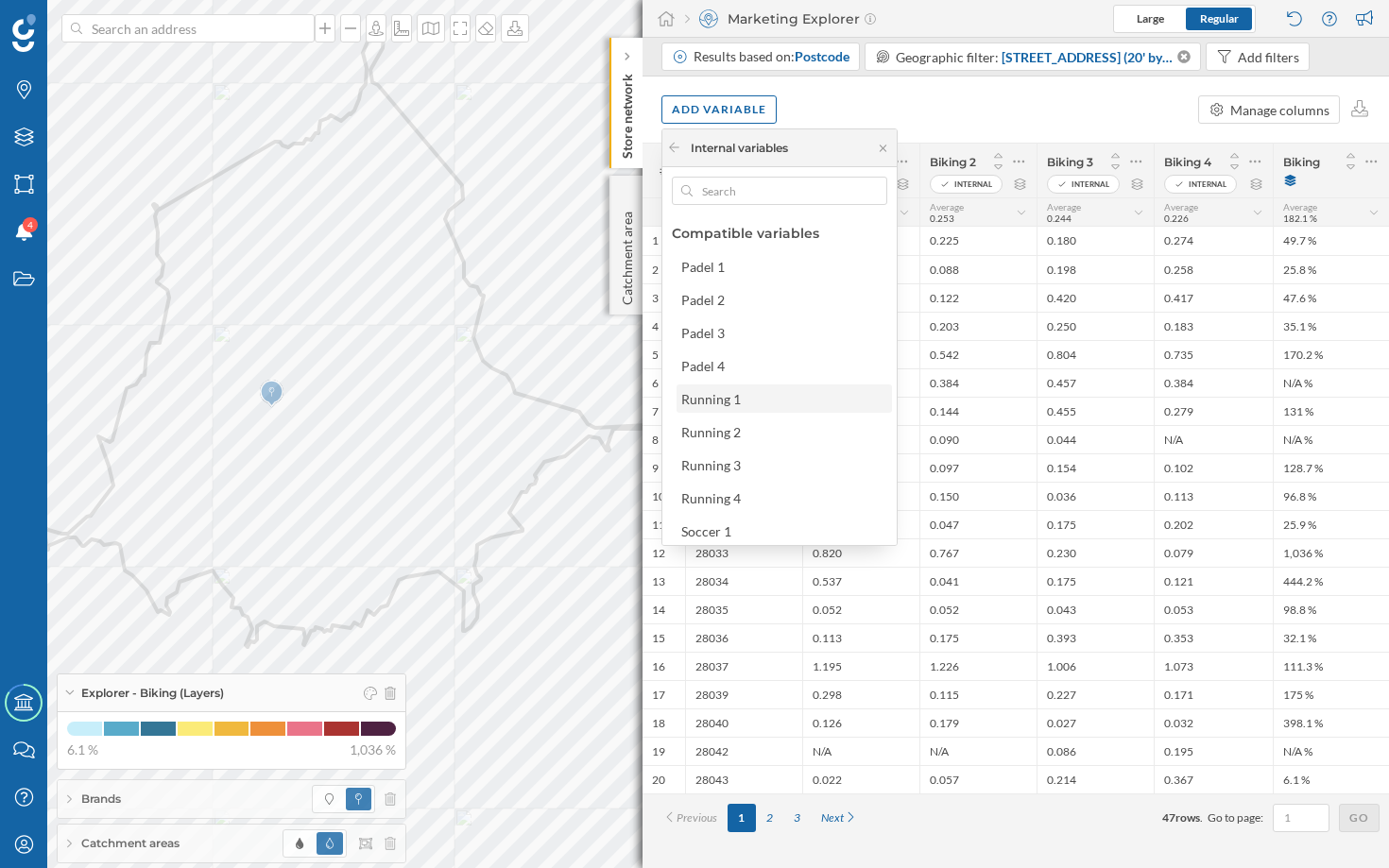 click on "Running 1" at bounding box center [783, 399] 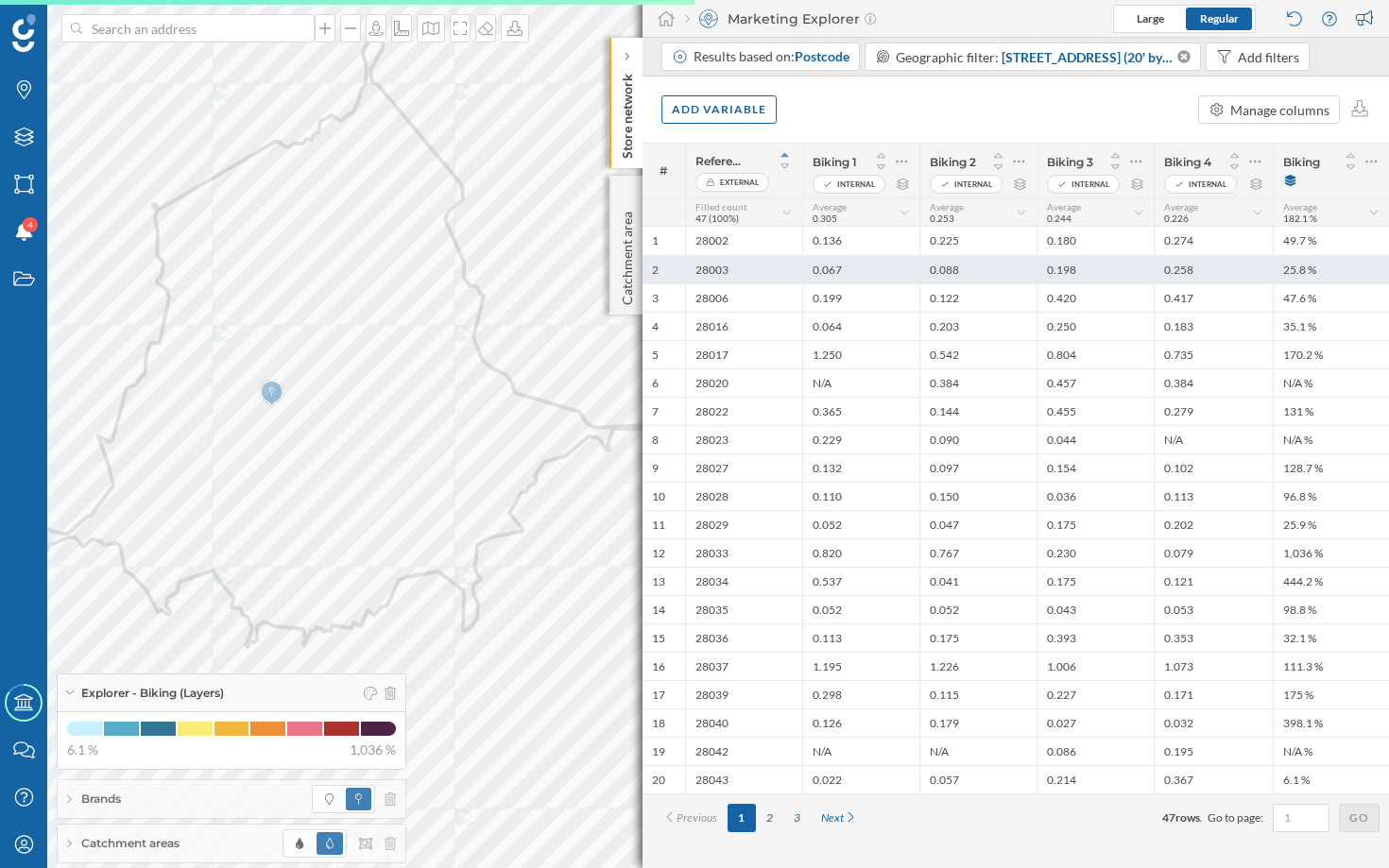 scroll, scrollTop: 0, scrollLeft: 0, axis: both 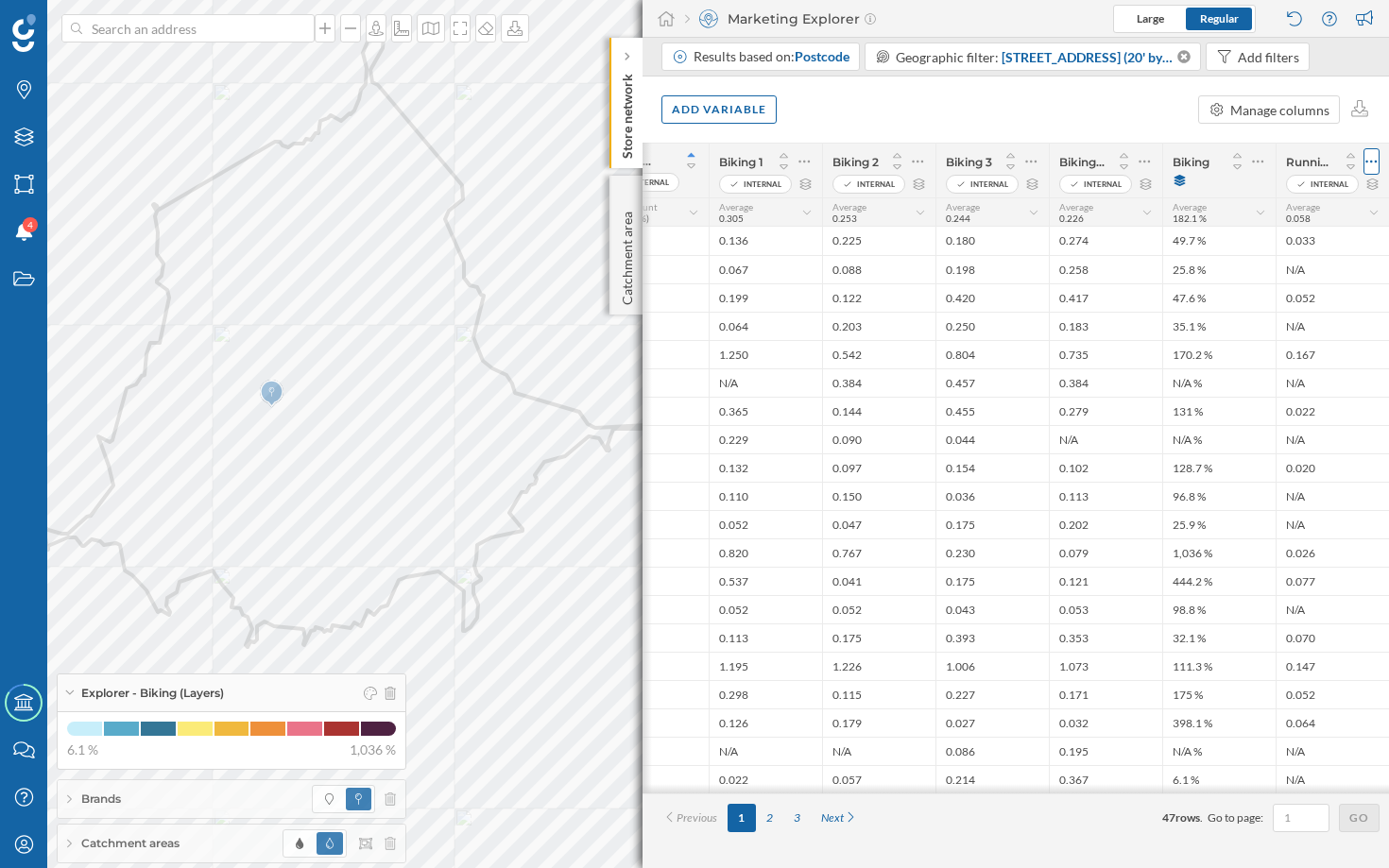 click 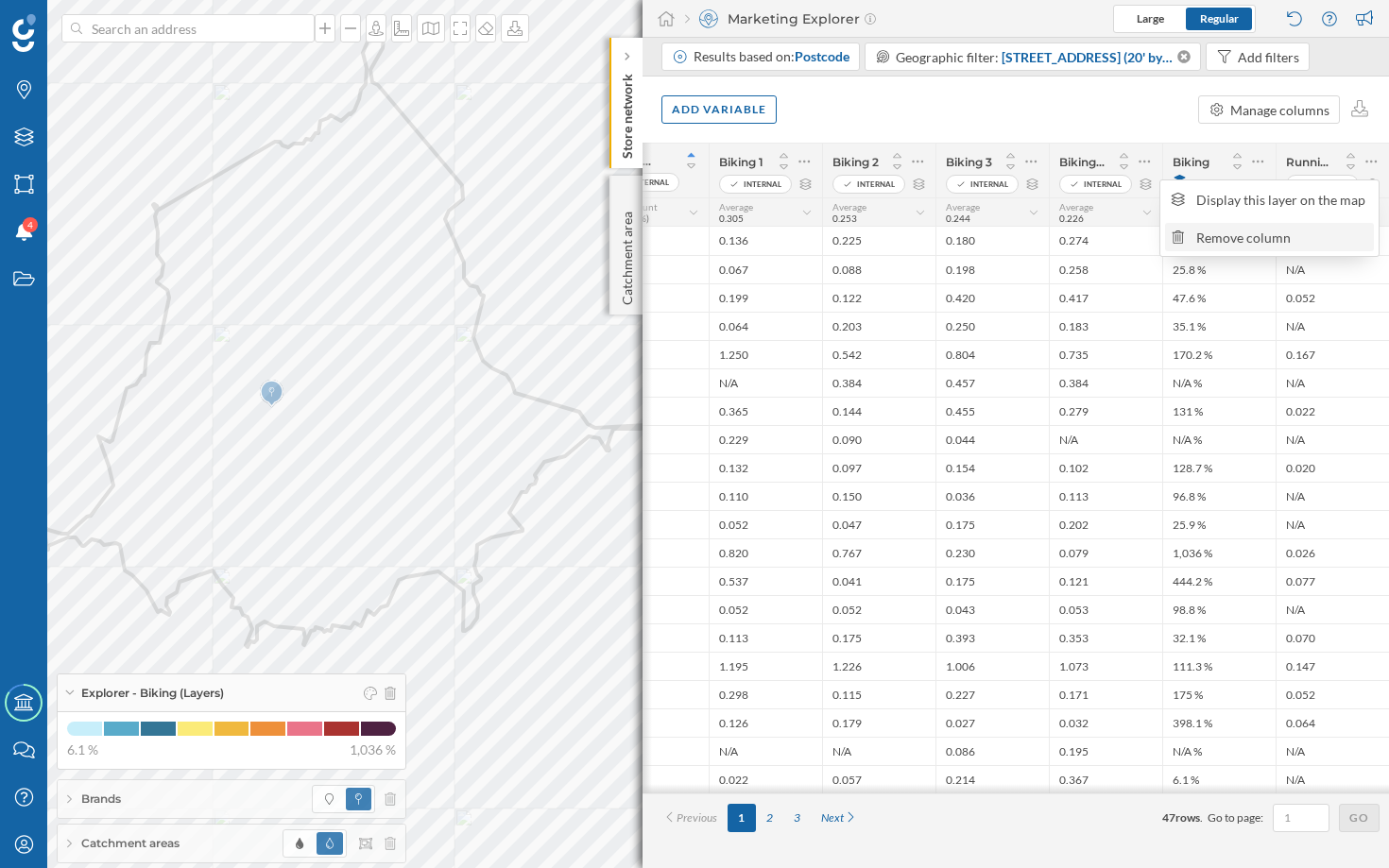 click on "Remove column" at bounding box center (1269, 237) 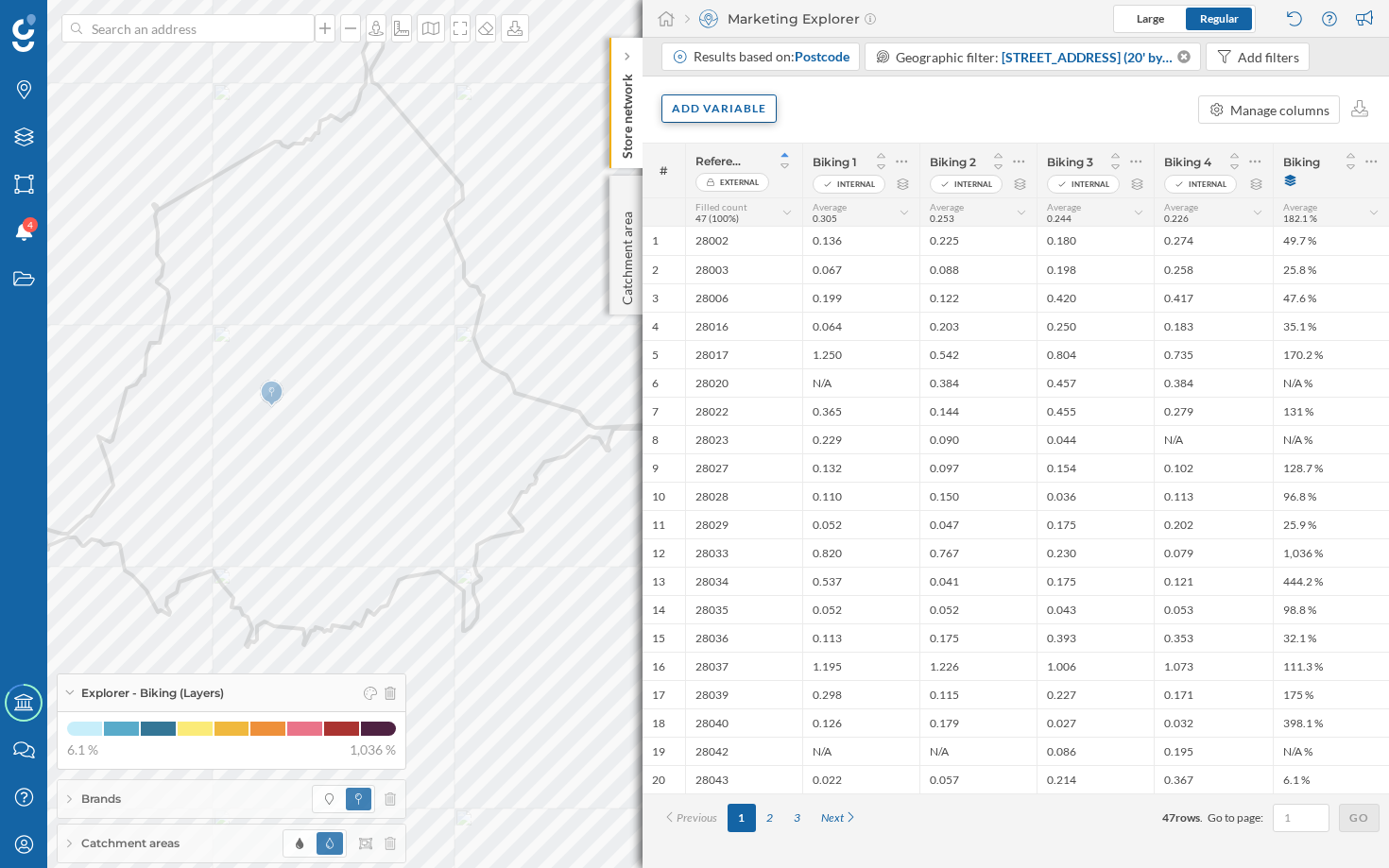 click on "Add variable" at bounding box center [719, 109] 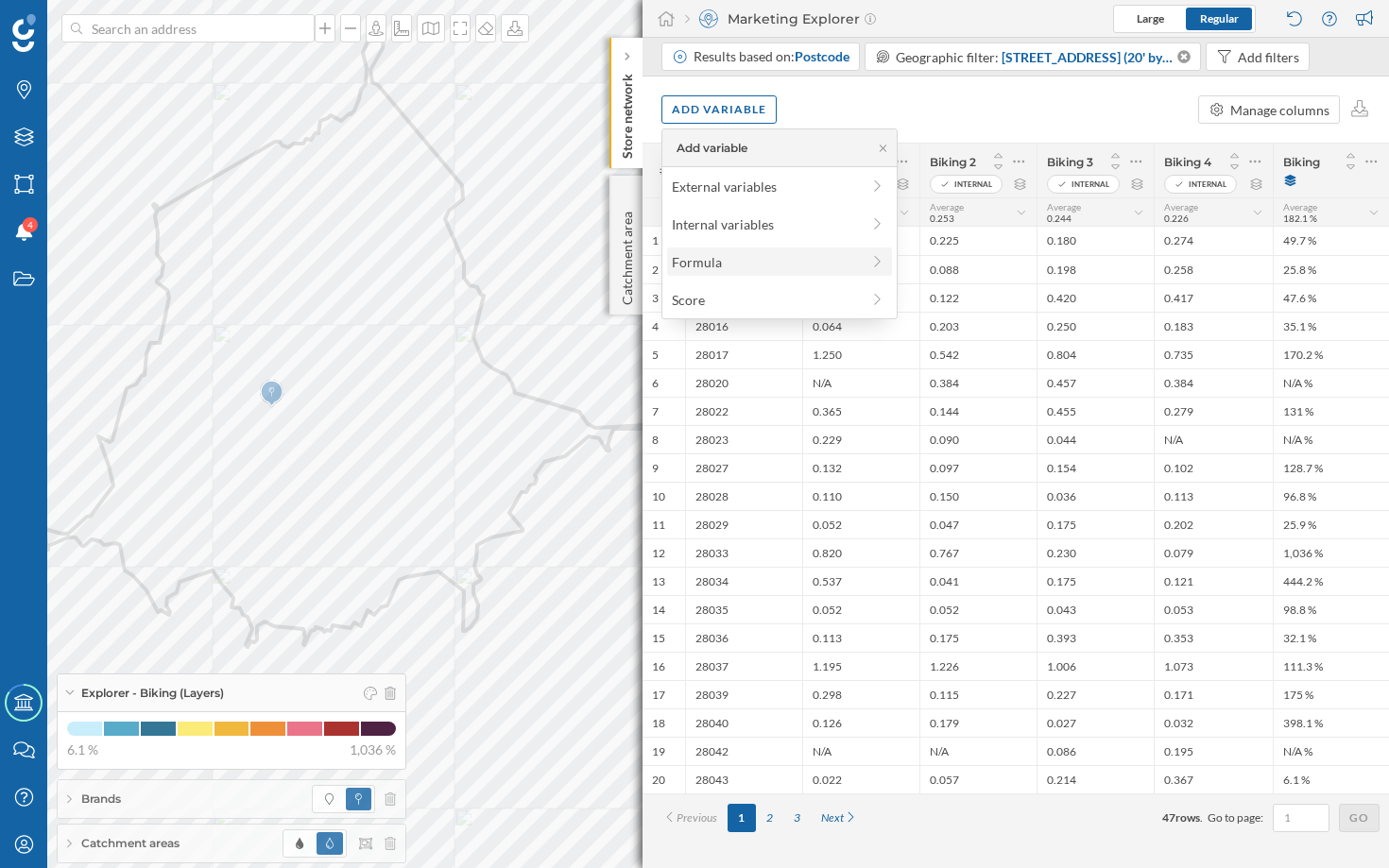 click on "Formula" at bounding box center [765, 262] 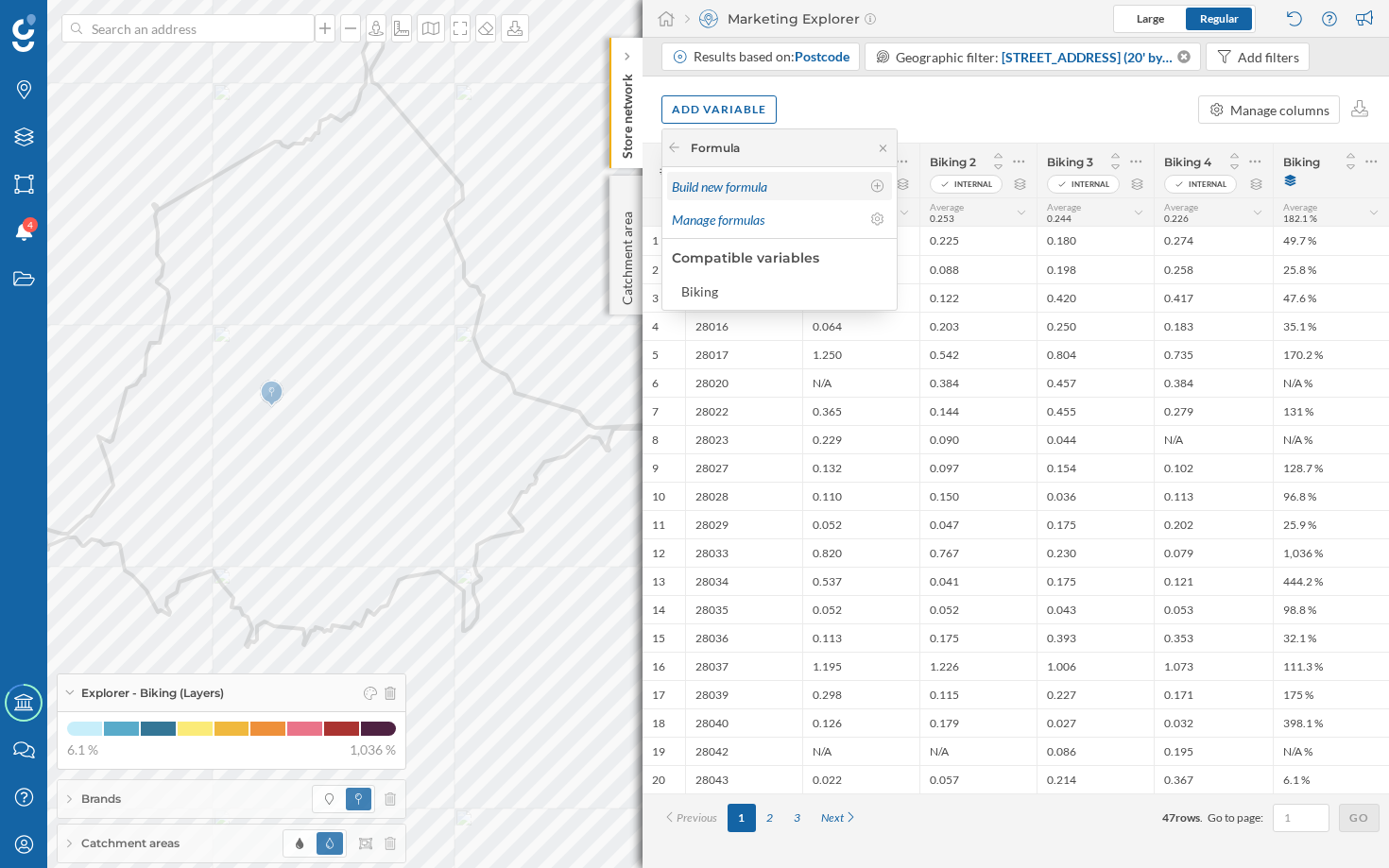 click on "Build new formula" at bounding box center (719, 186) 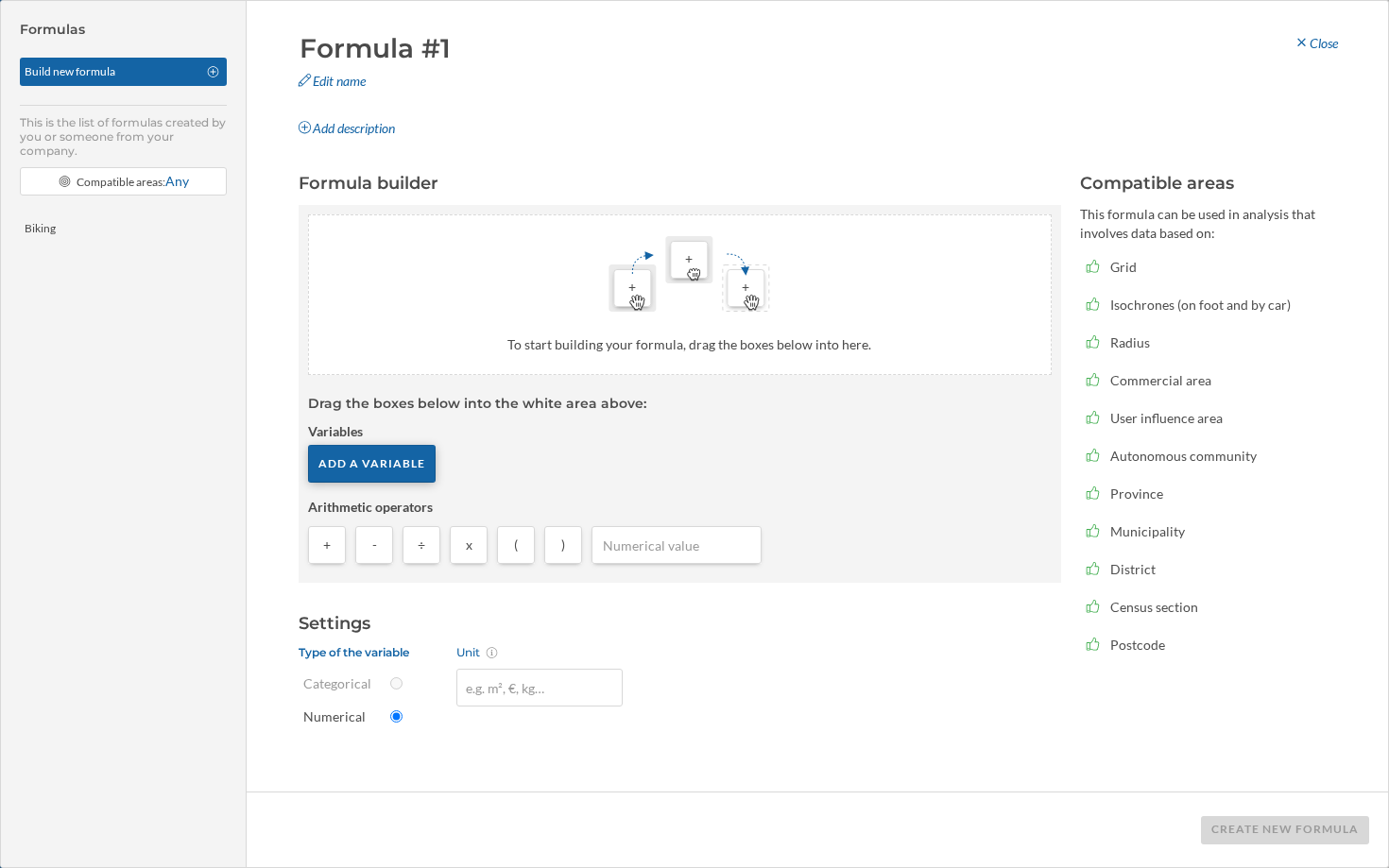 click on "Add a variable" at bounding box center [371, 464] 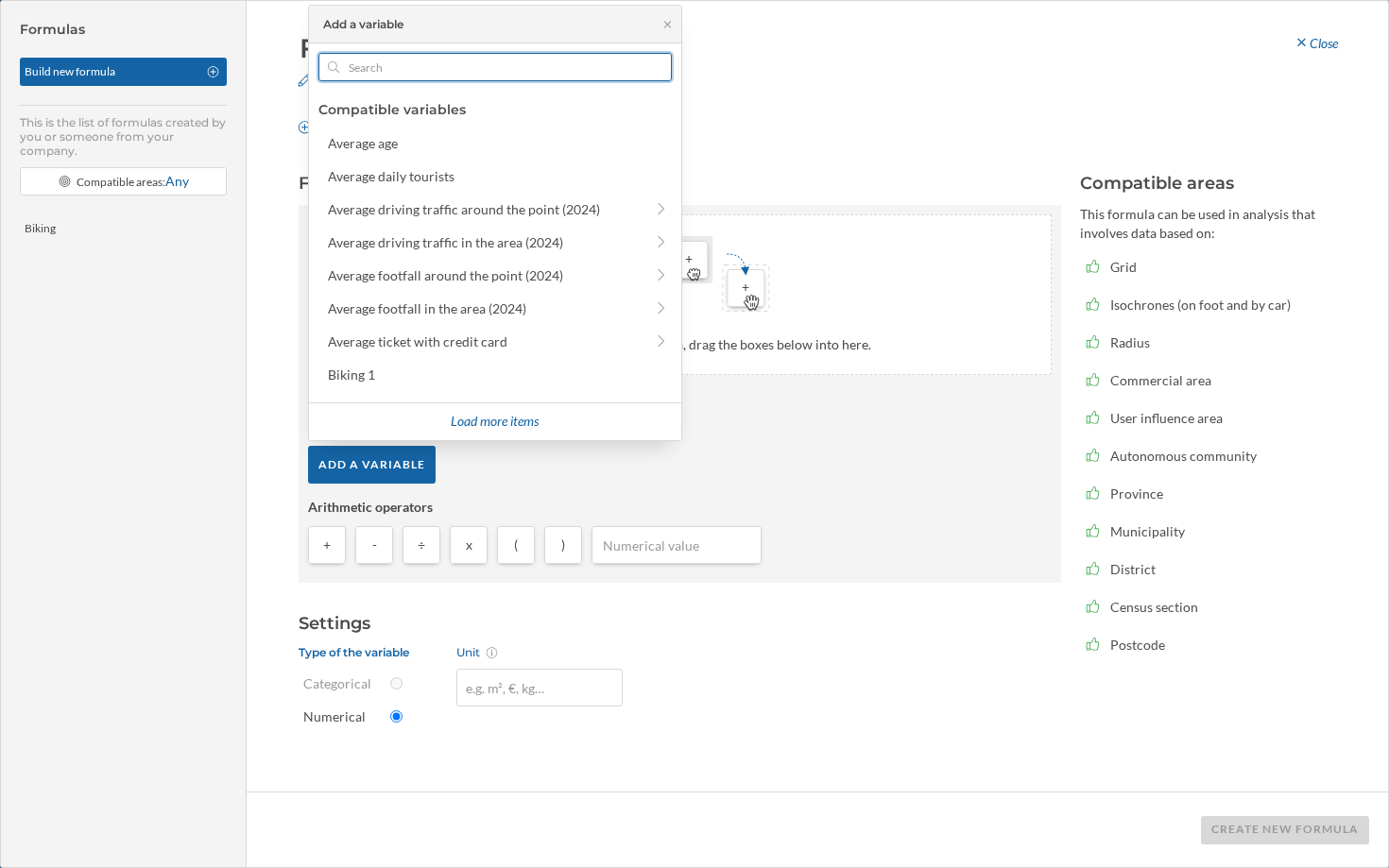 click at bounding box center [495, 67] 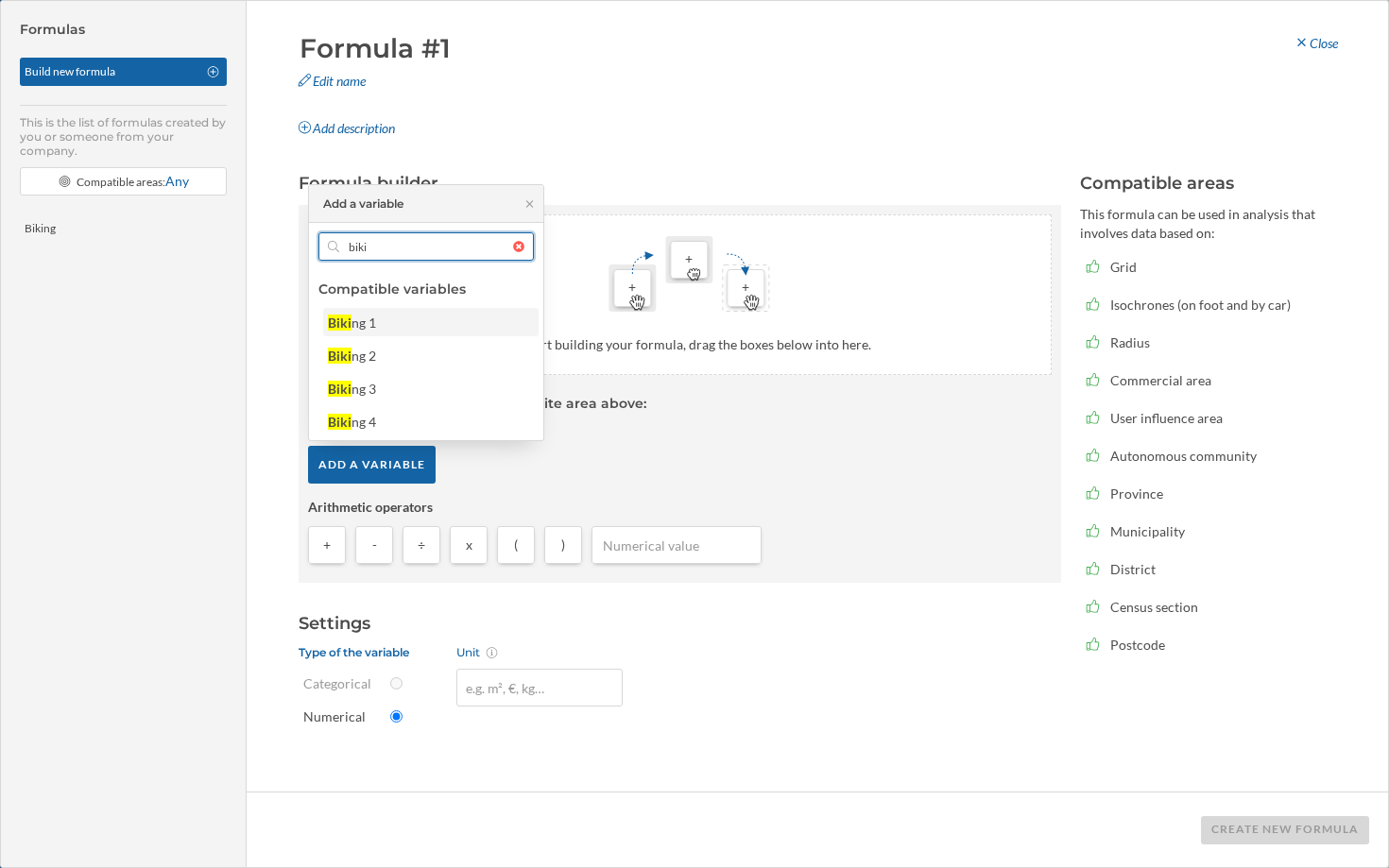 type on "biki" 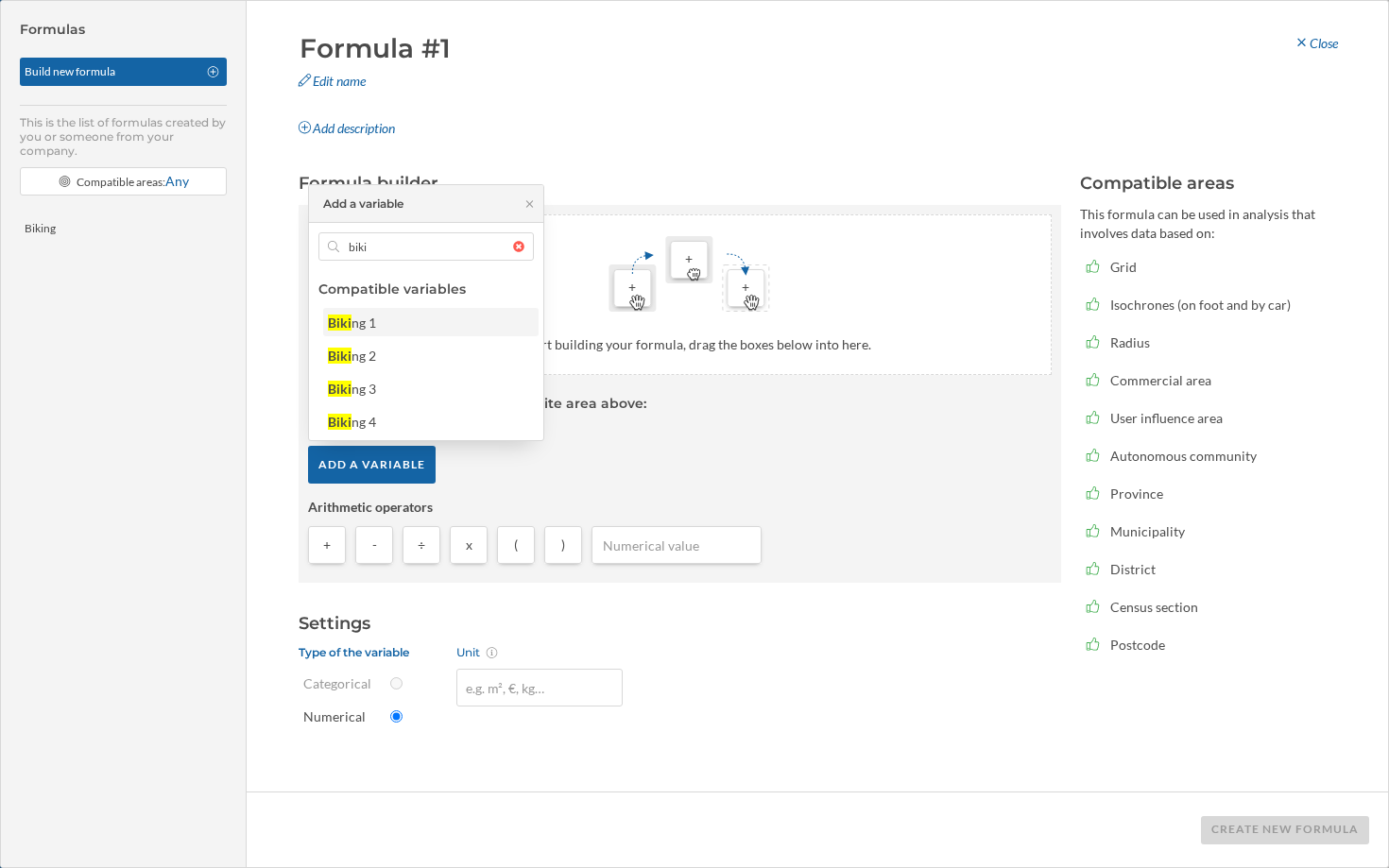 click on "Biki ng 1" at bounding box center [430, 322] 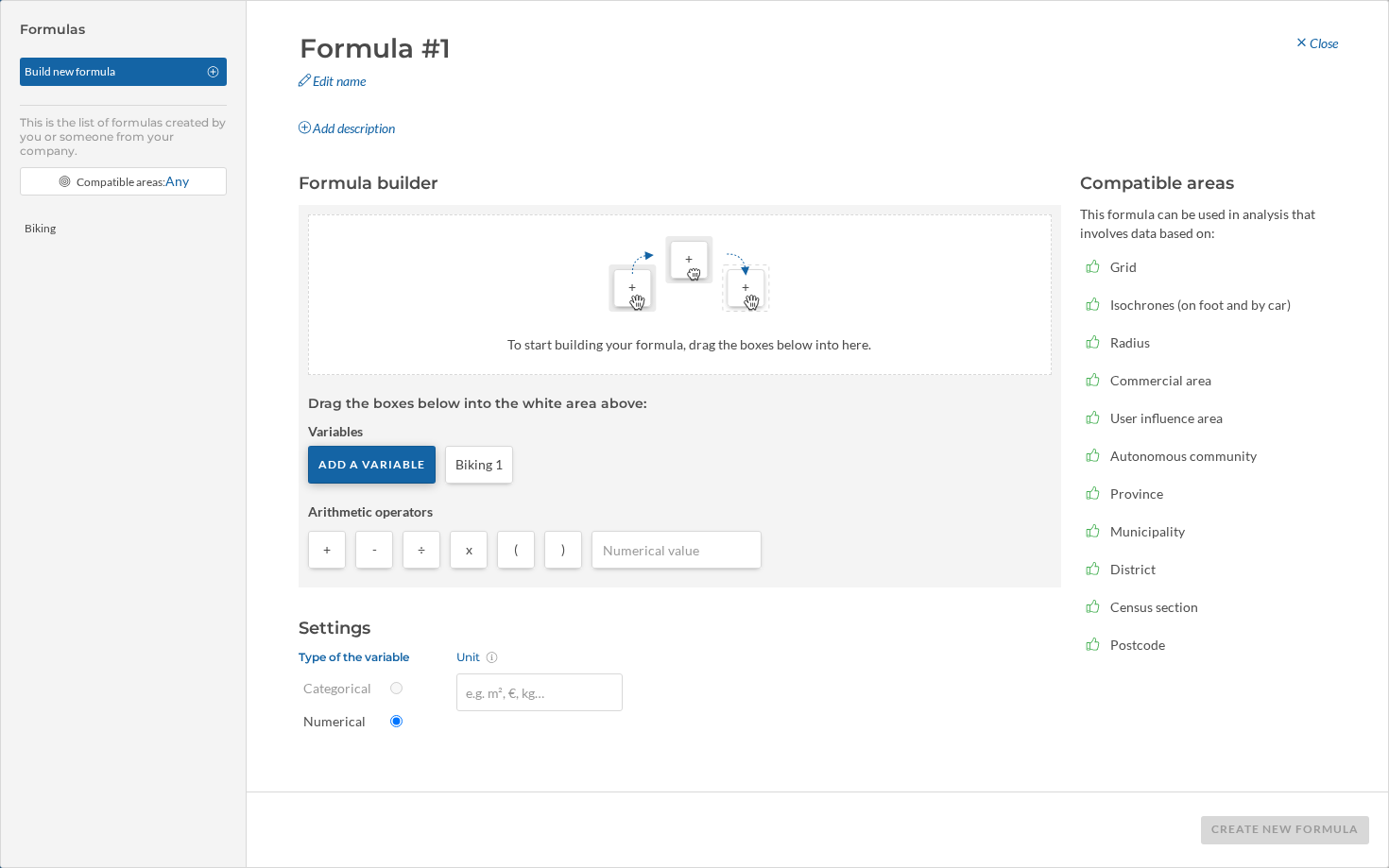 click on "Add a variable" at bounding box center [371, 465] 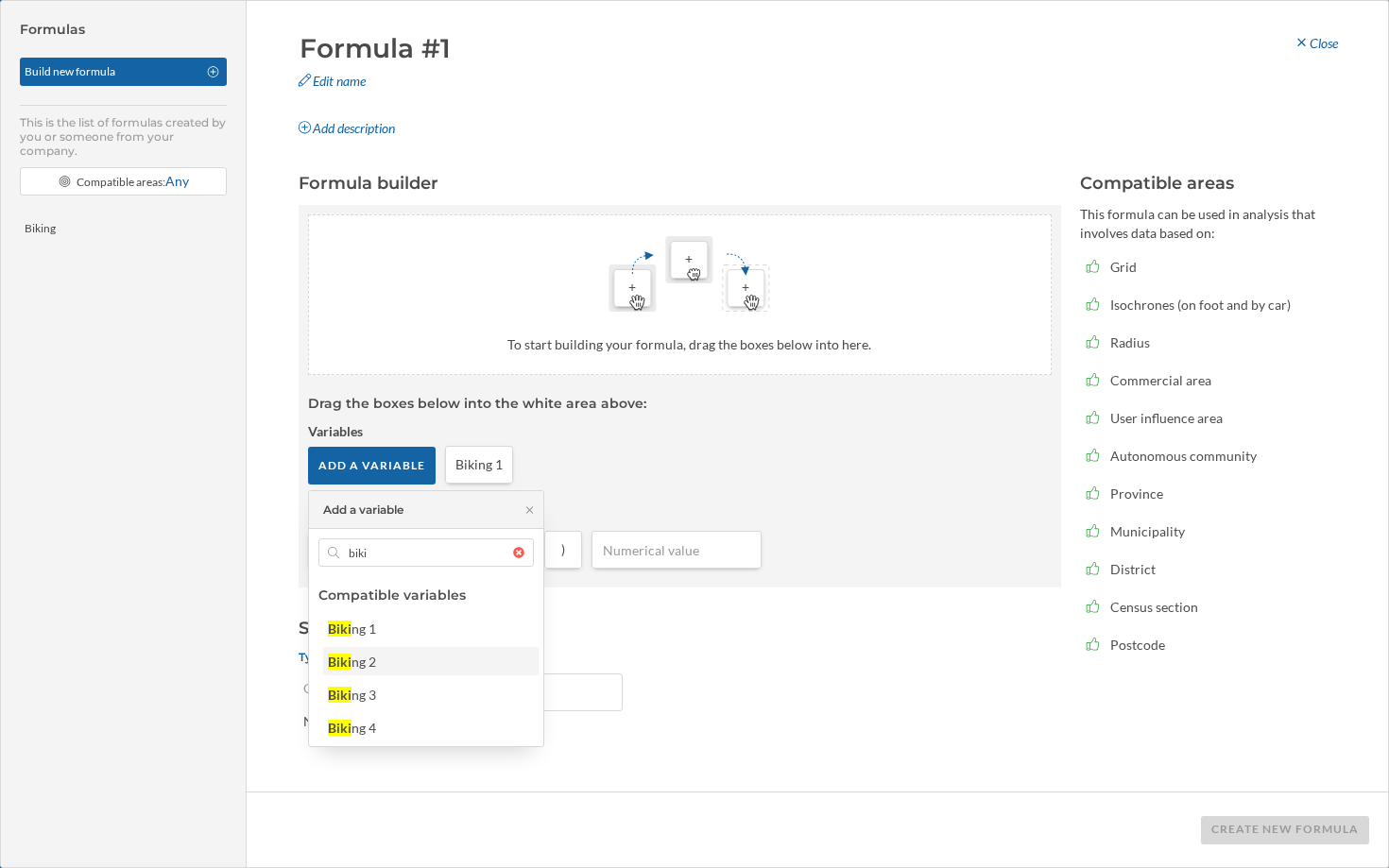 click on "Biki ng 2" at bounding box center [430, 661] 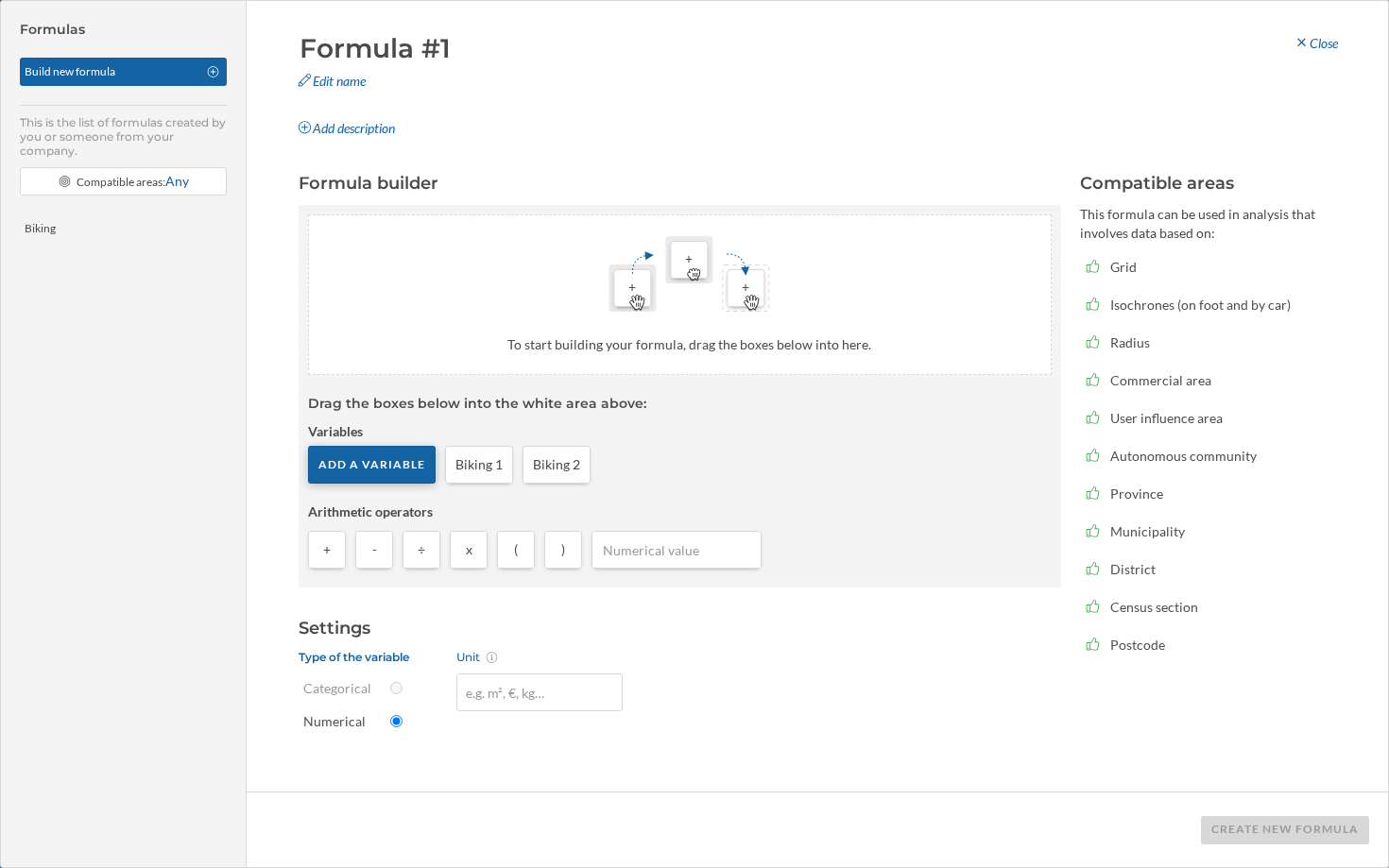 click on "Add a variable" at bounding box center [371, 465] 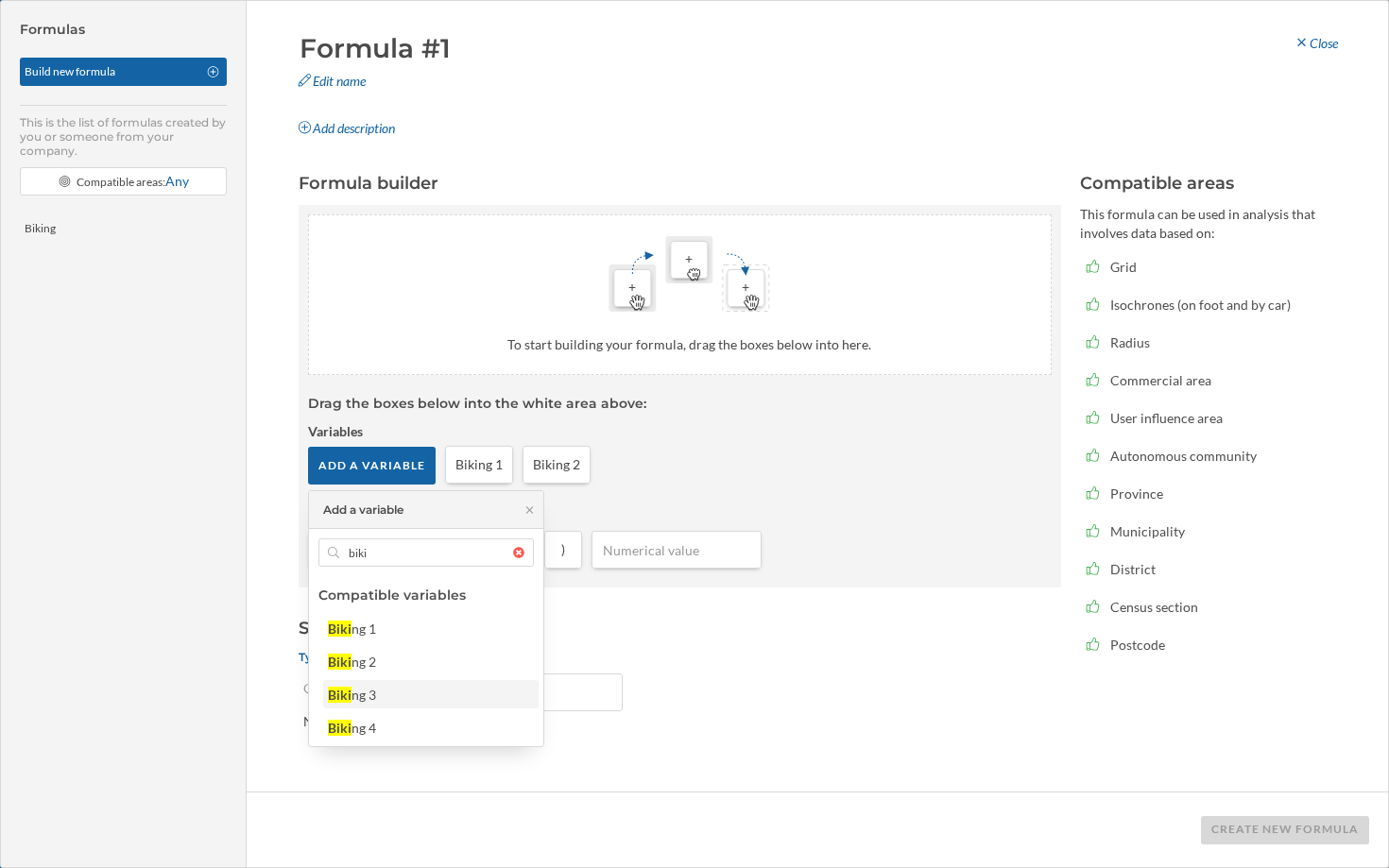 click on "Biki ng 3" at bounding box center [430, 694] 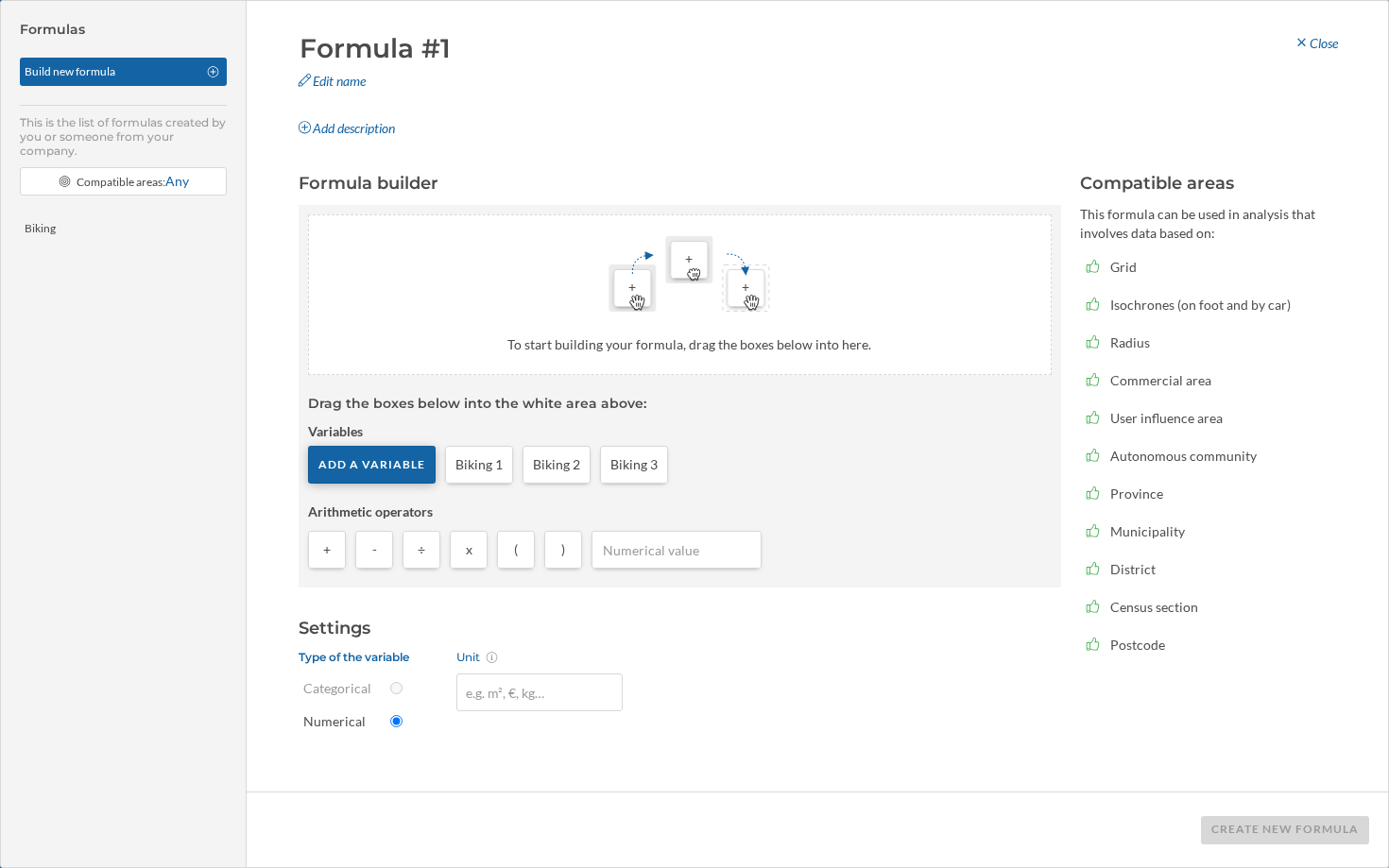 click on "Add a variable" at bounding box center (371, 465) 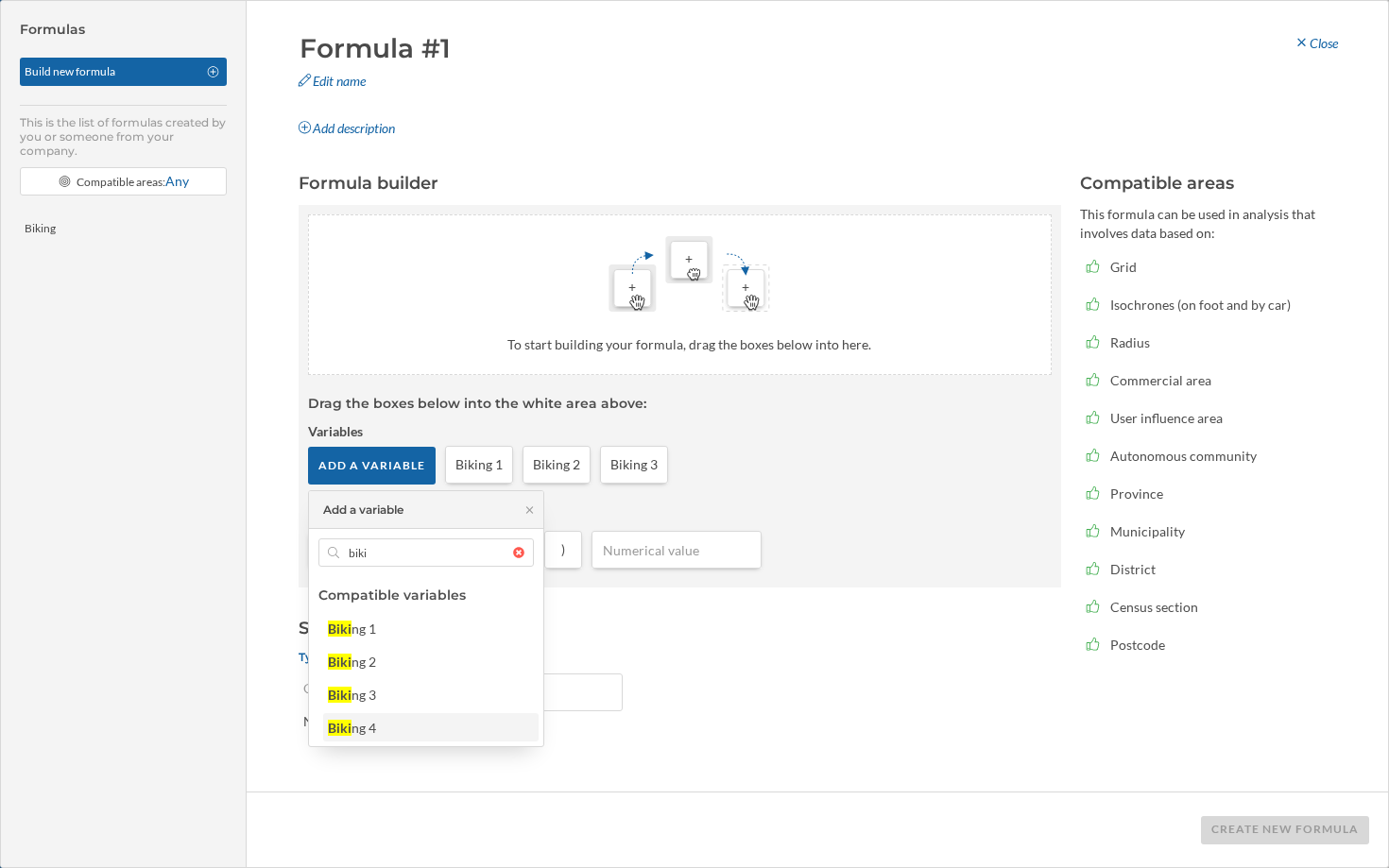 click on "Biki ng 4" at bounding box center (430, 727) 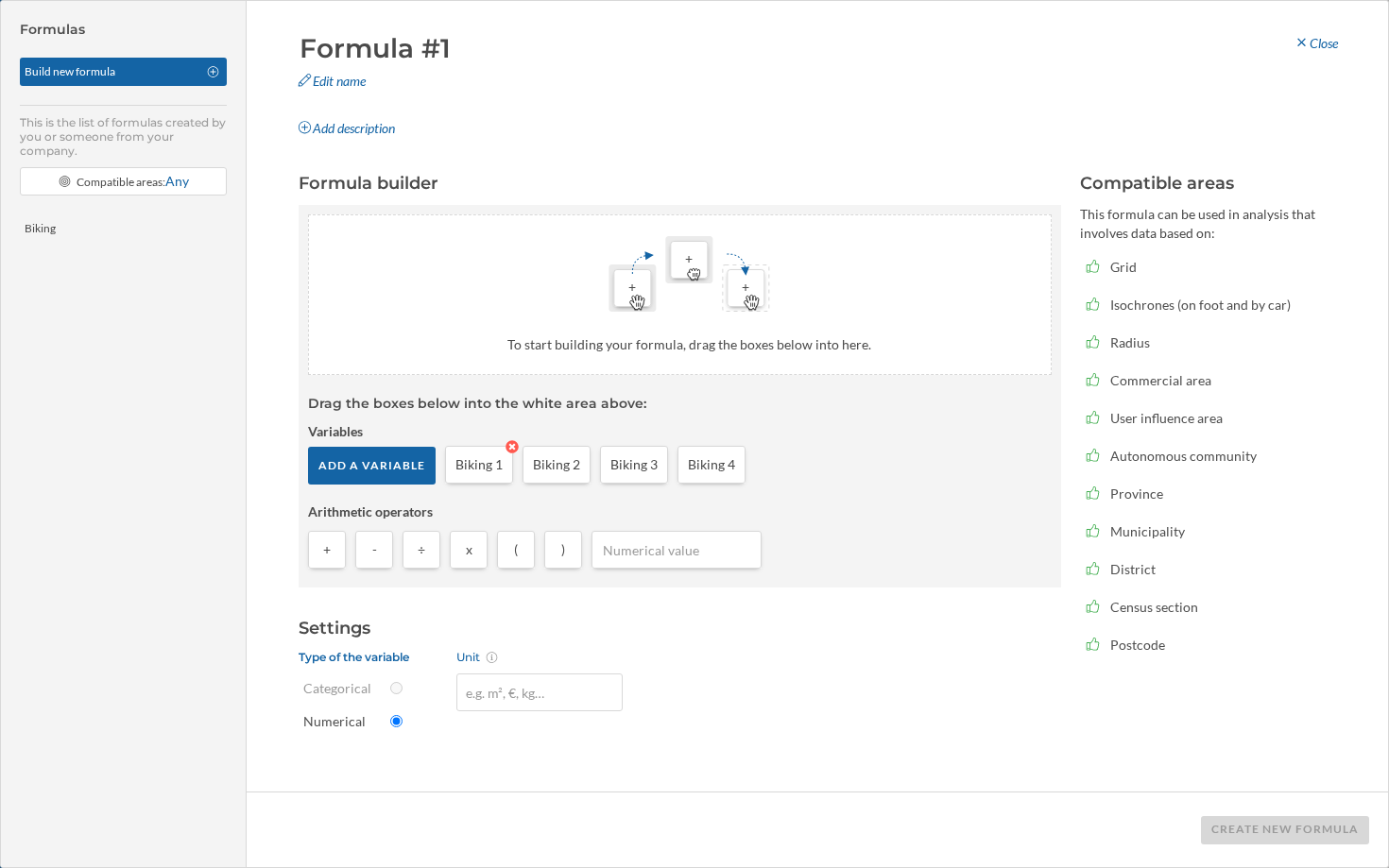 type 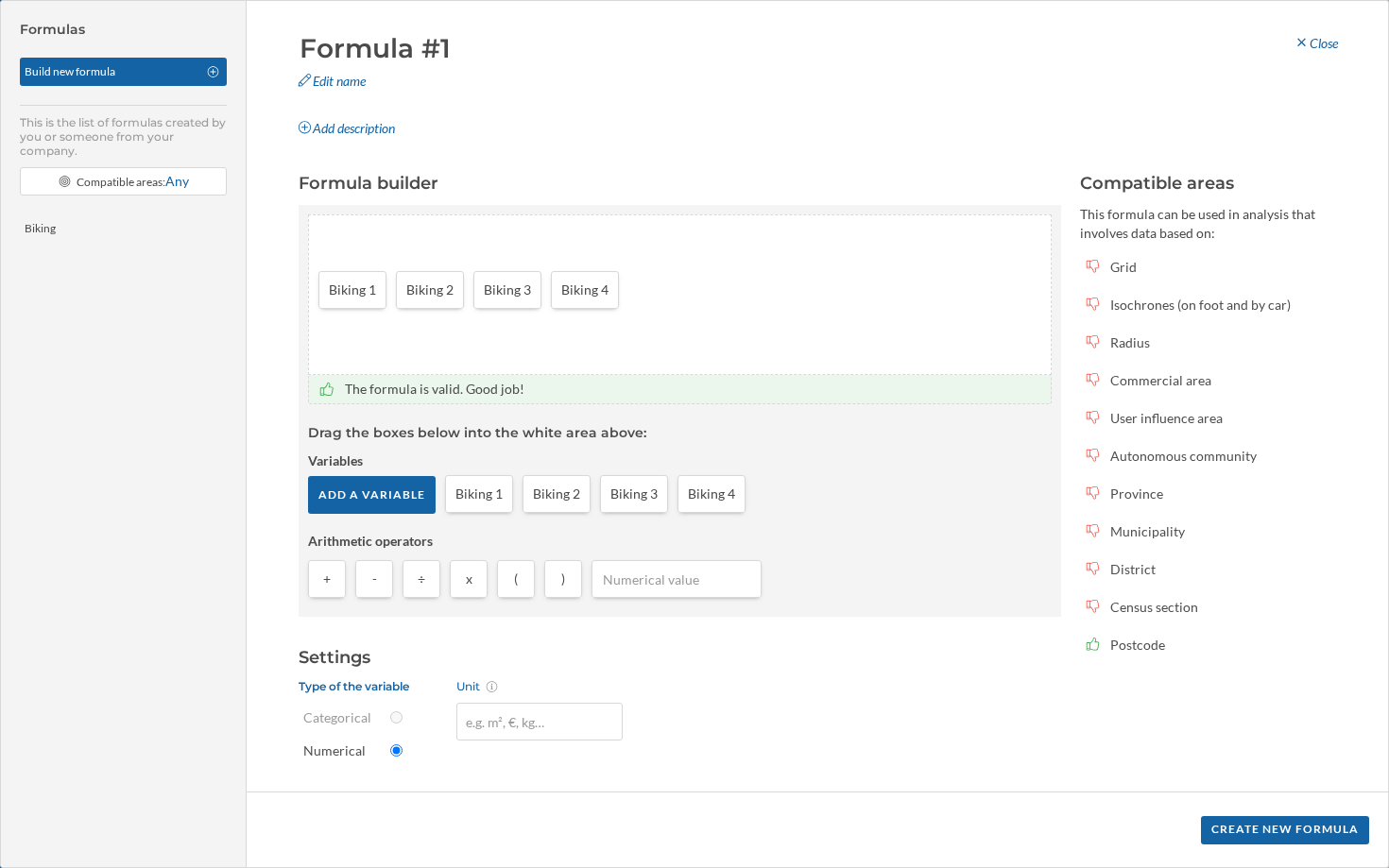 type 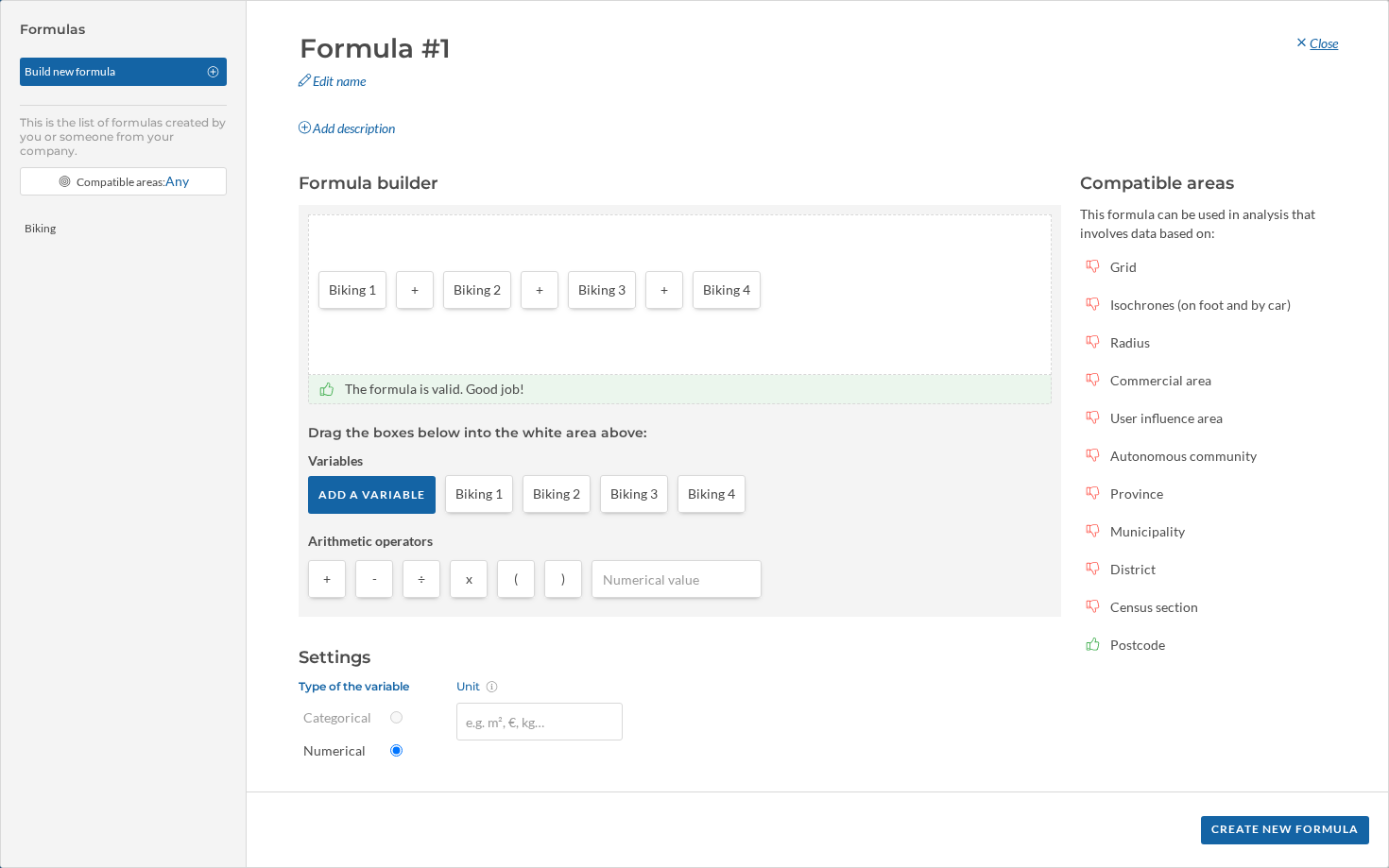 click on "Close" at bounding box center [1315, 43] 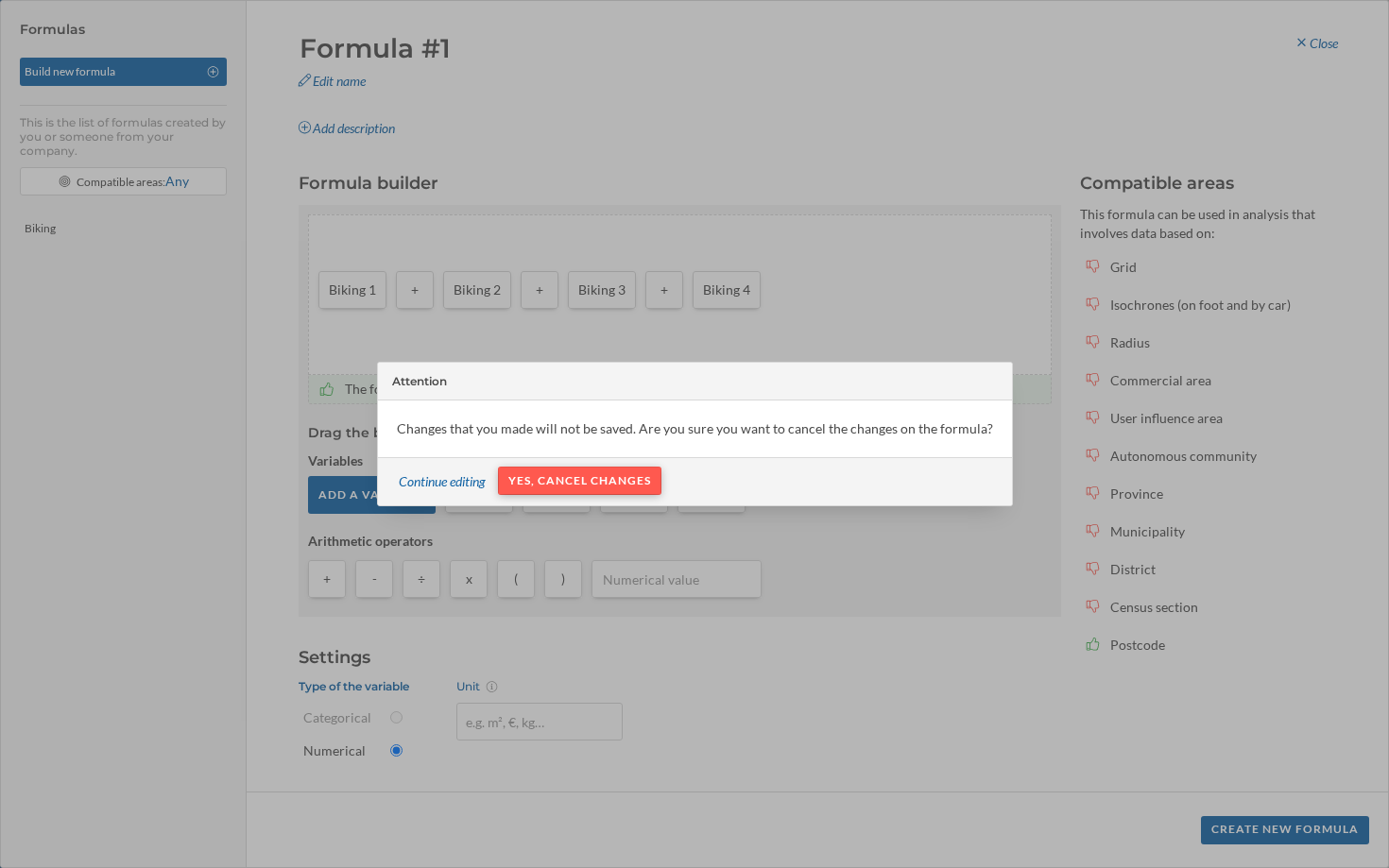 click on "Yes, cancel changes" at bounding box center [579, 481] 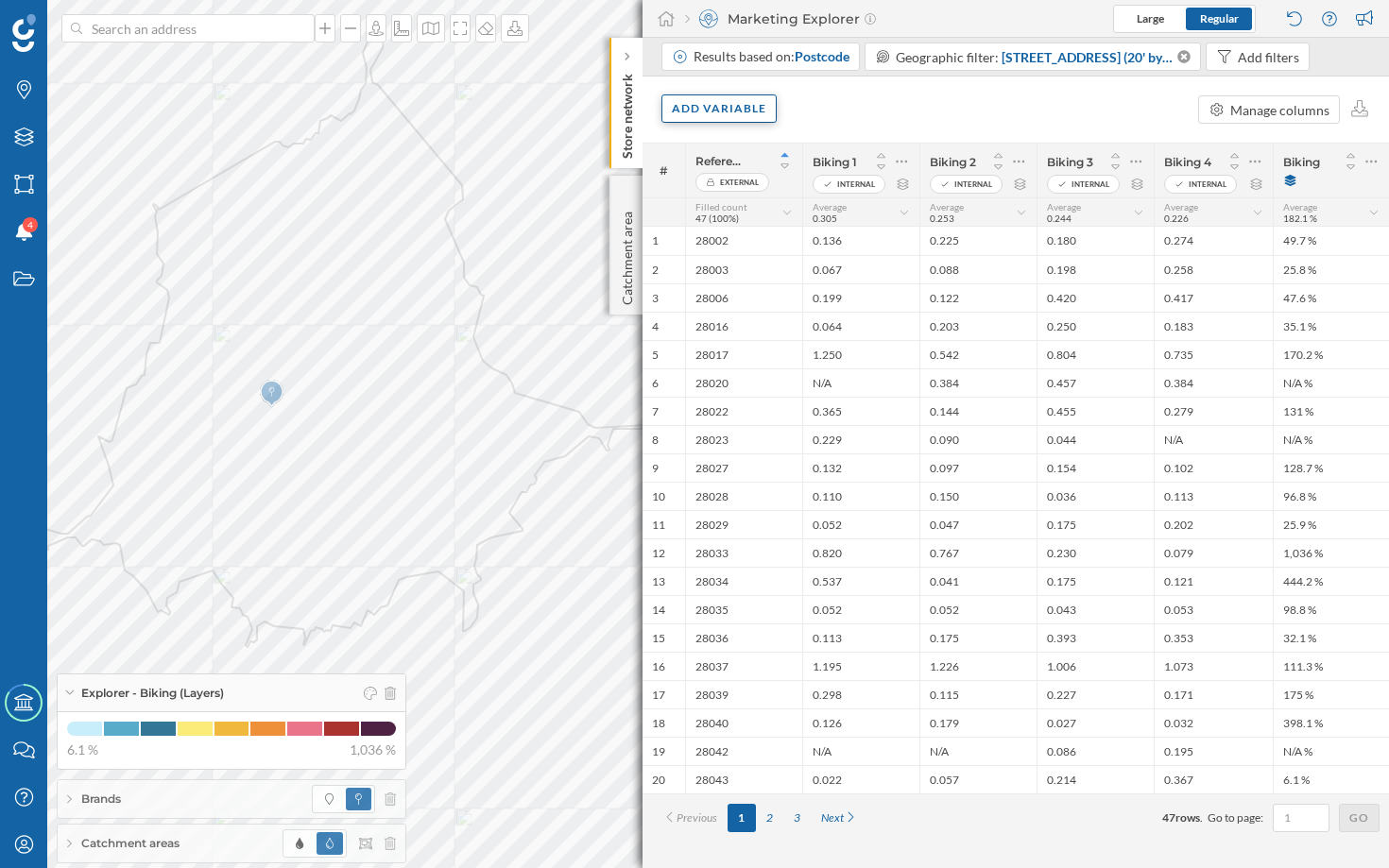 click on "Add variable" at bounding box center [719, 109] 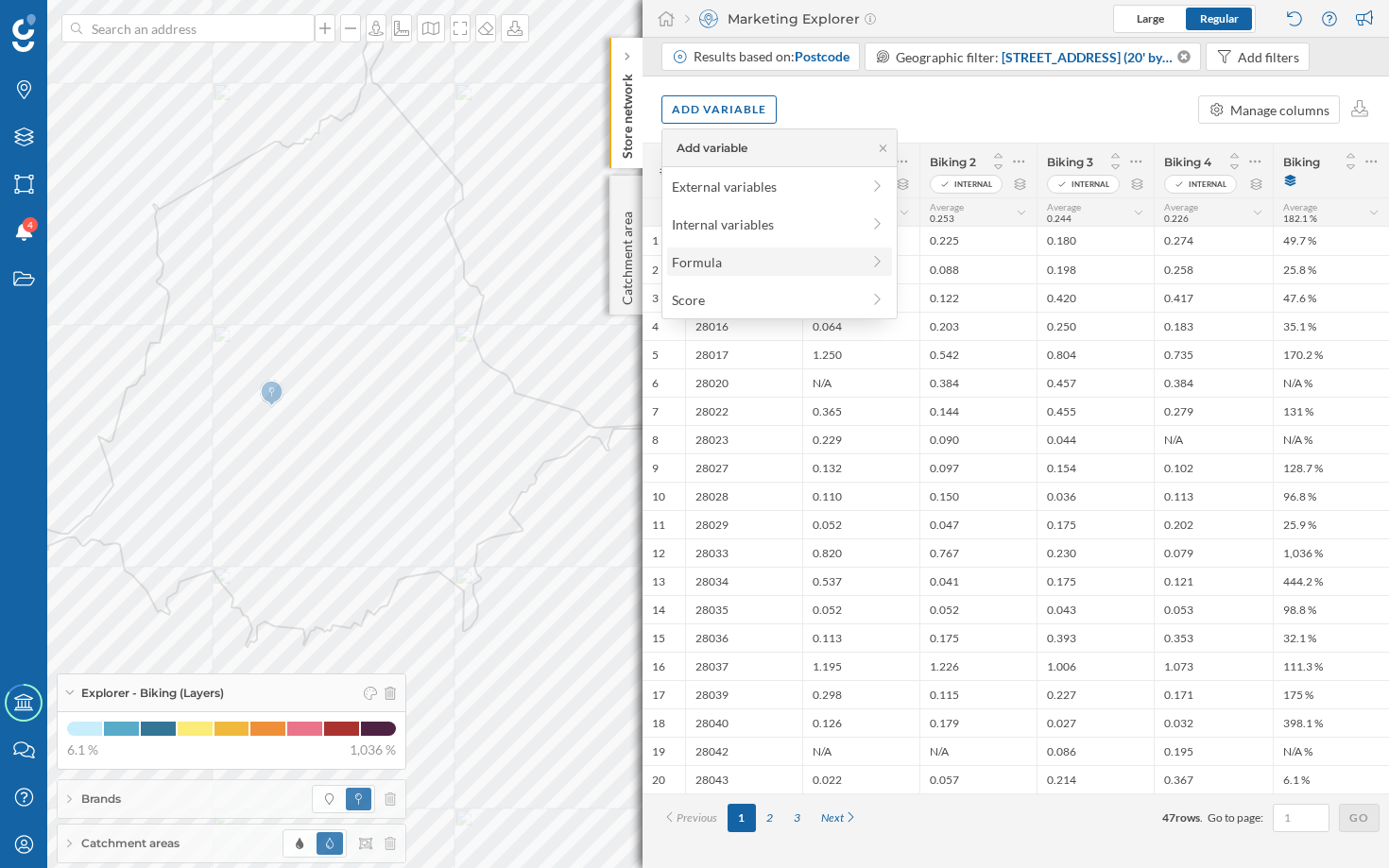 click on "Formula" at bounding box center (765, 262) 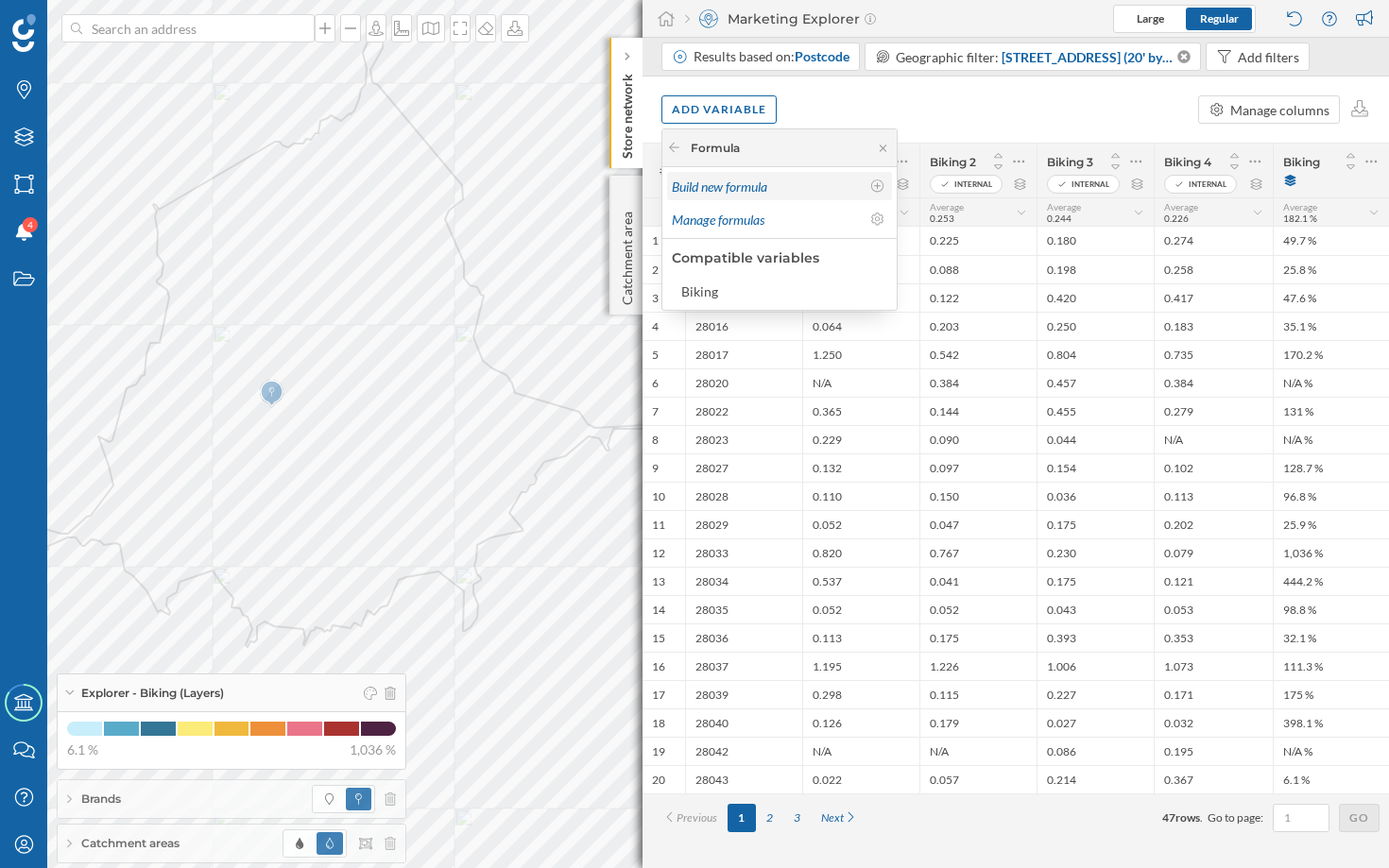 click on "Build new formula" at bounding box center [719, 186] 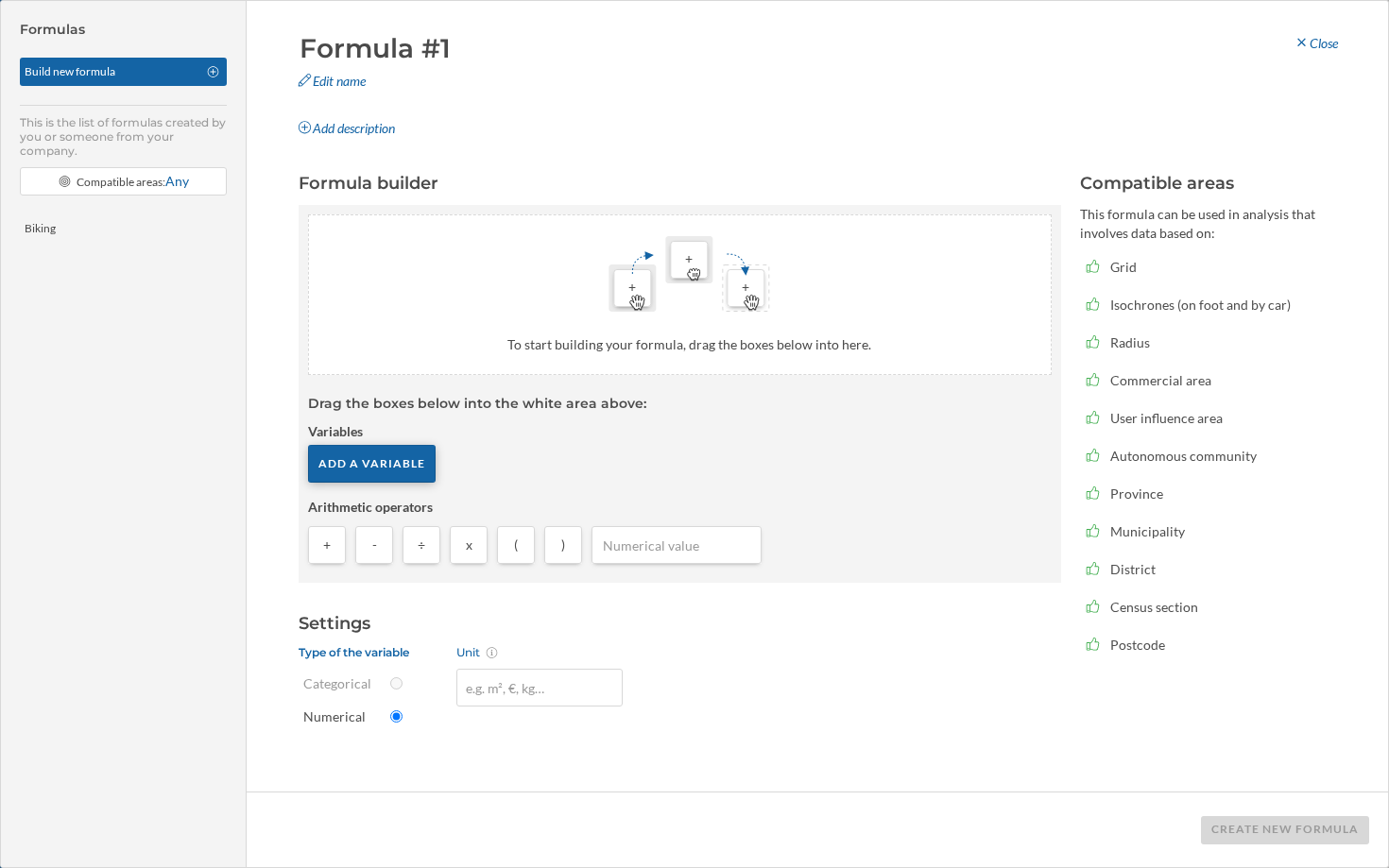 click on "Add a variable" at bounding box center (371, 464) 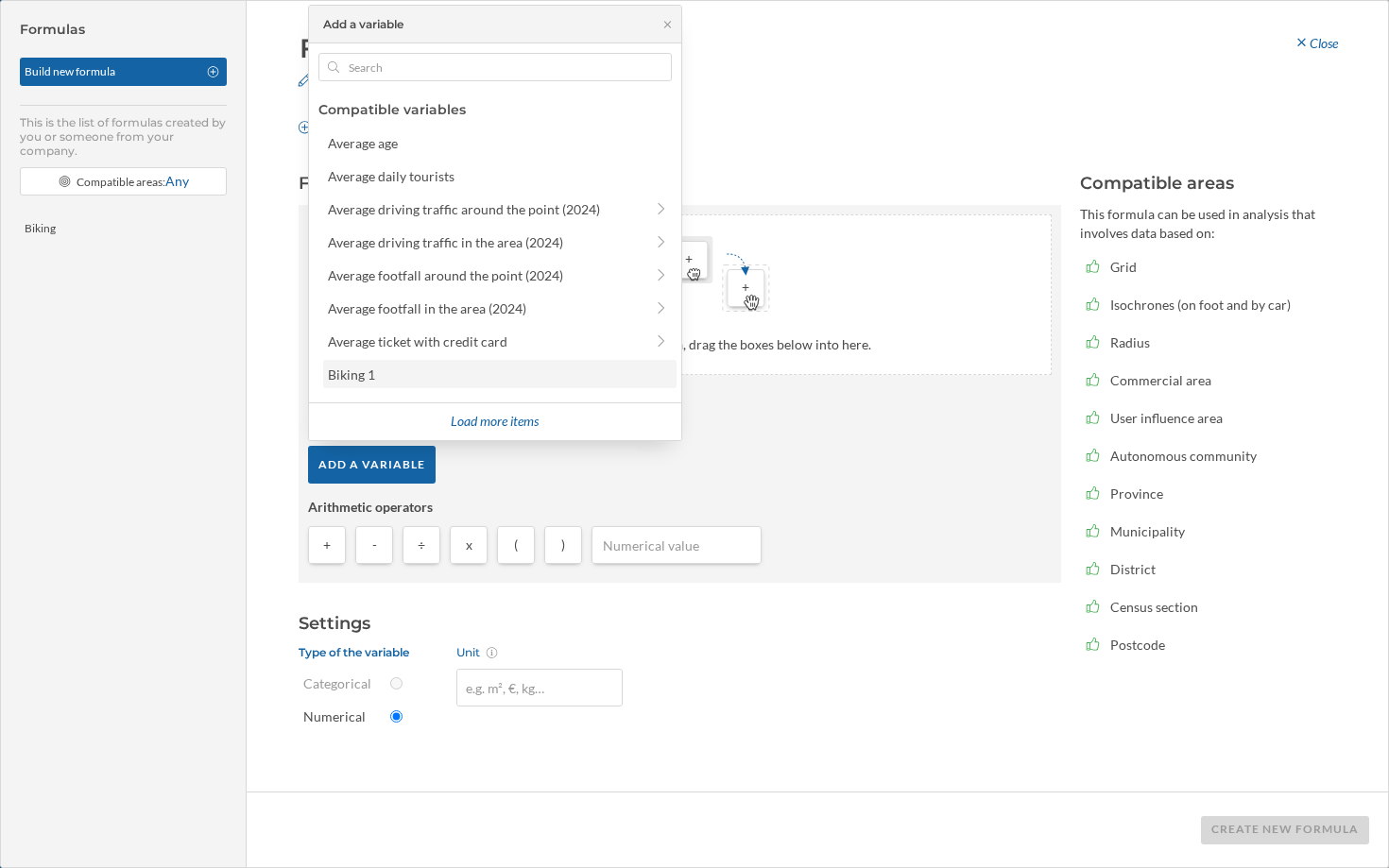 click on "Biking 1" at bounding box center [352, 374] 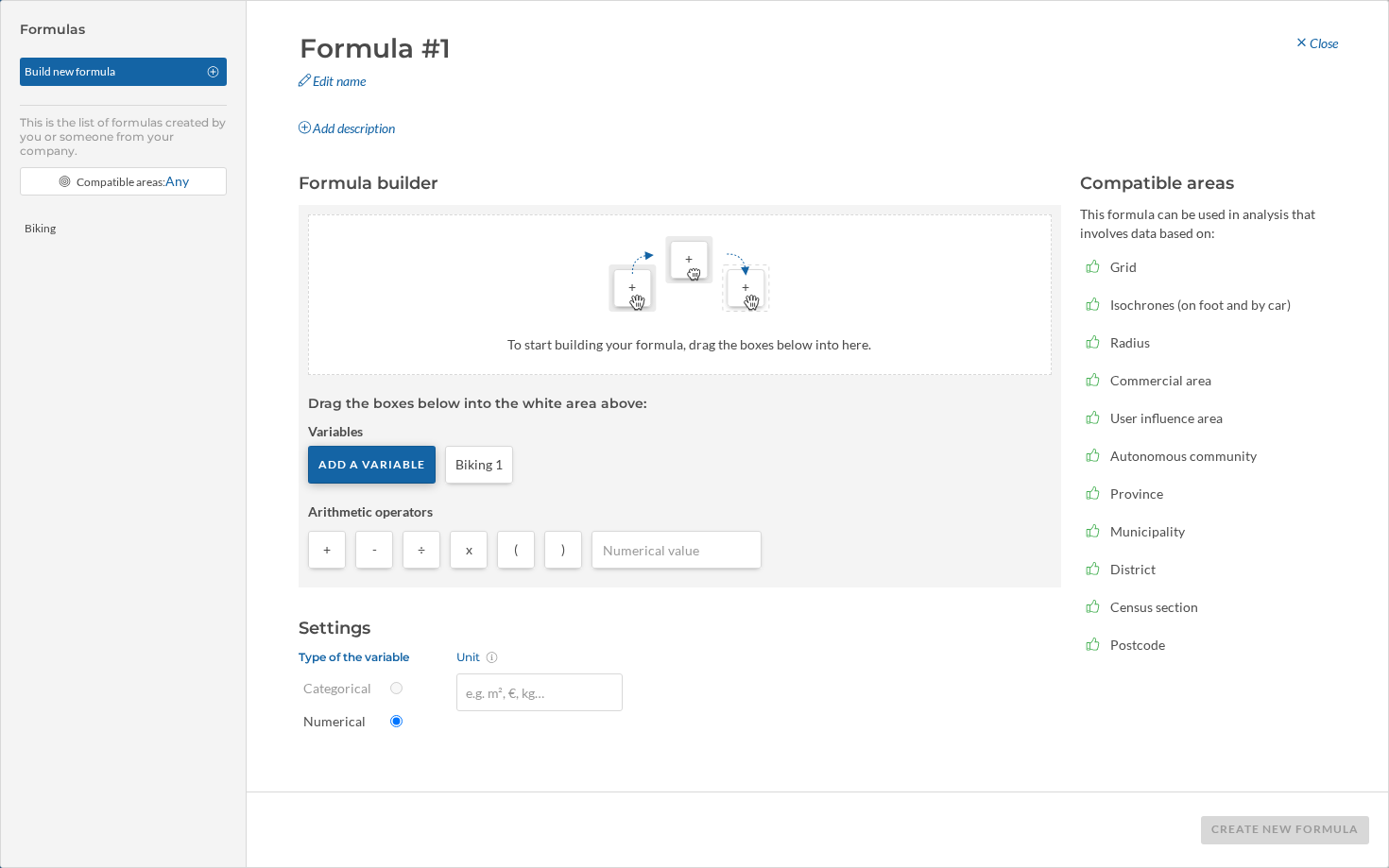 click on "Add a variable" at bounding box center [371, 465] 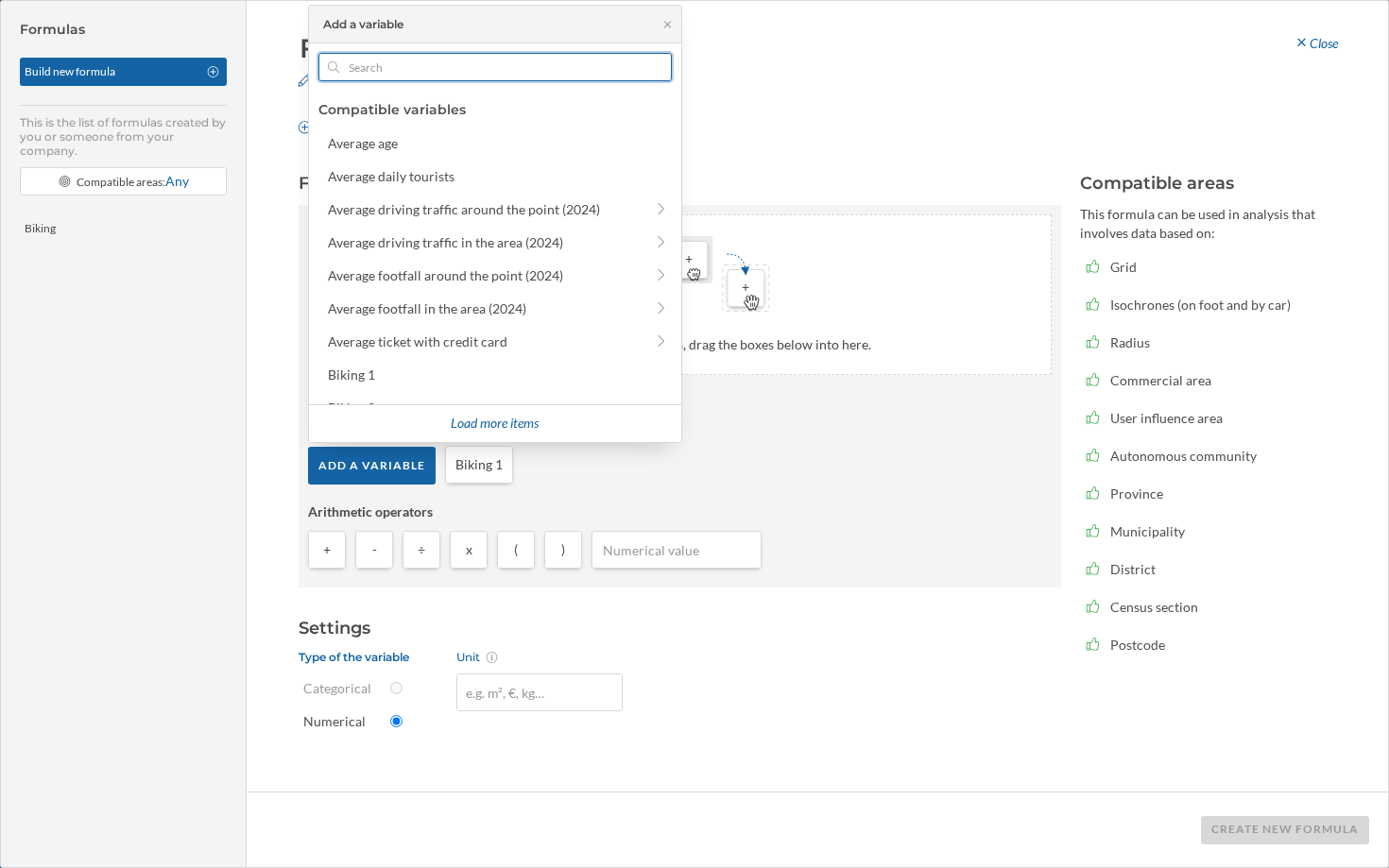 click at bounding box center [495, 67] 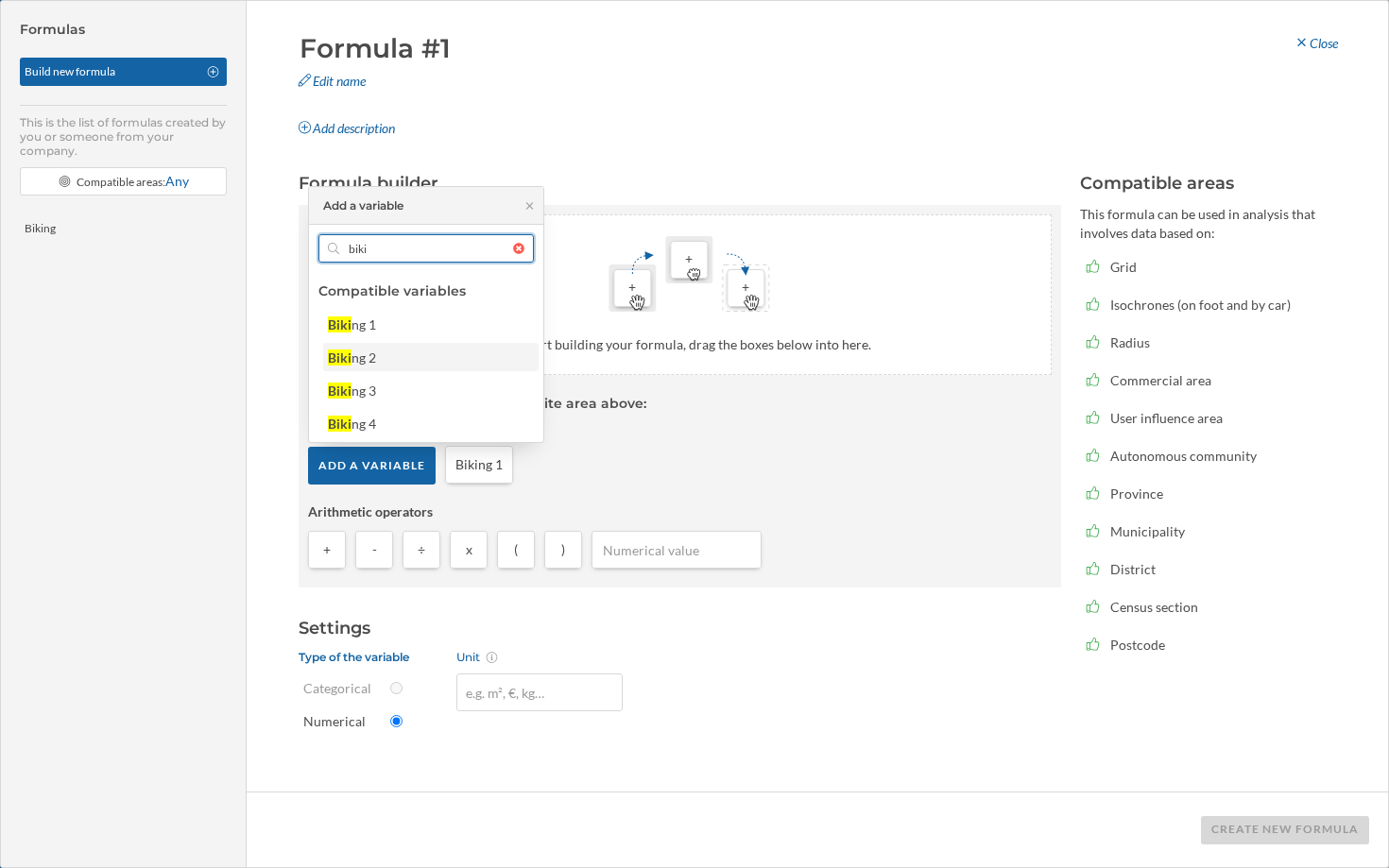 type on "biki" 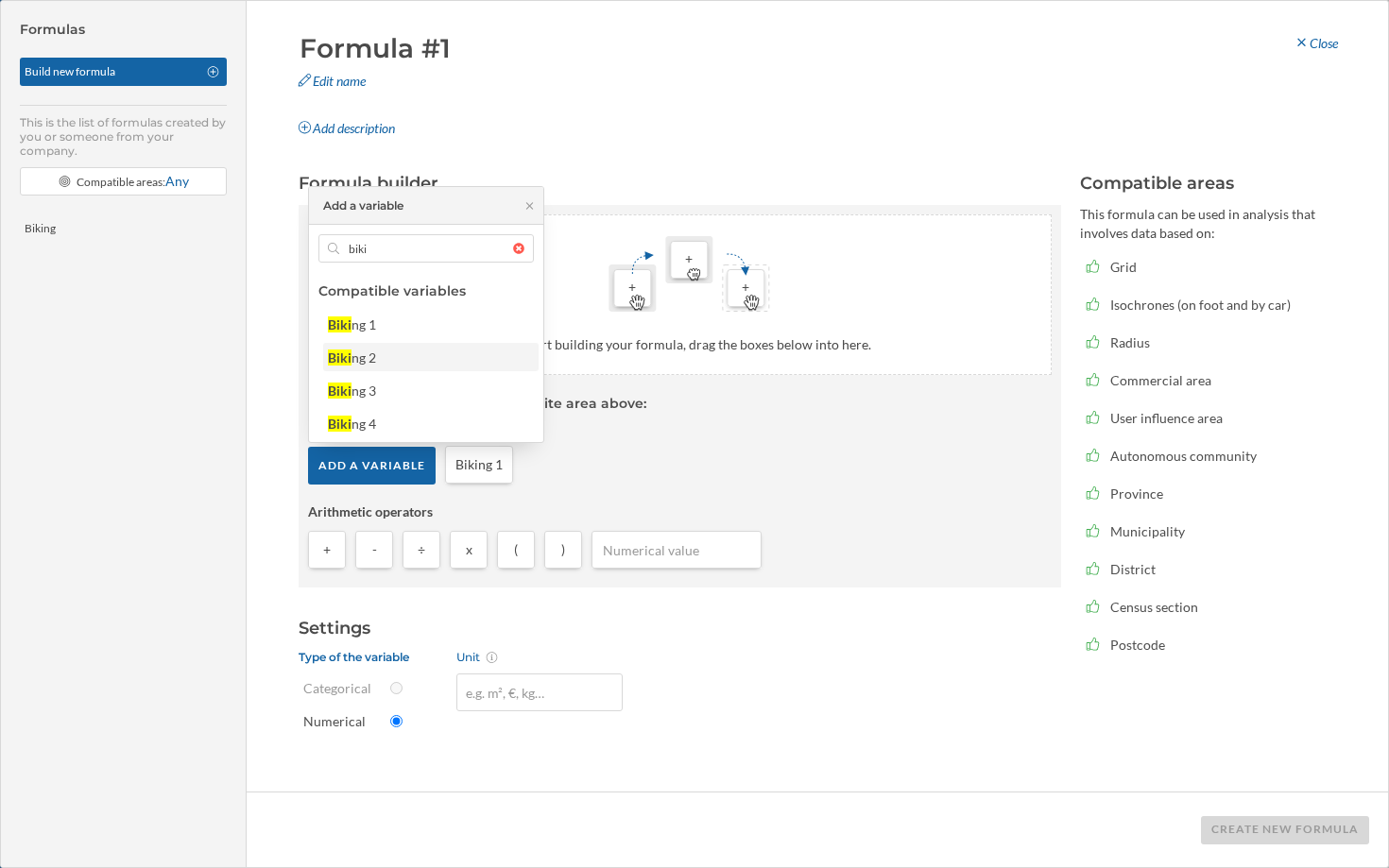 click on "ng 2" at bounding box center [364, 357] 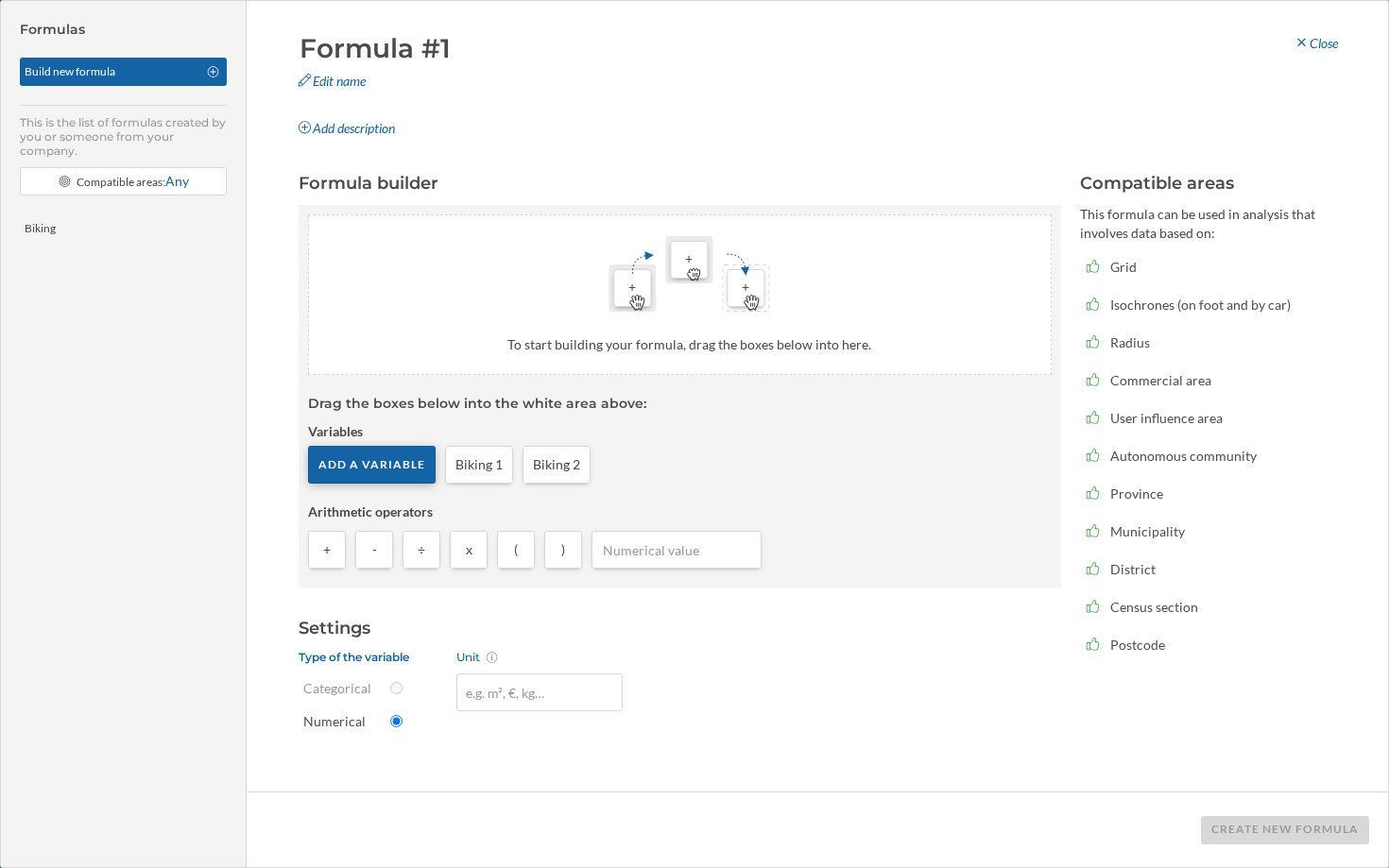 click on "Add a variable" at bounding box center (371, 465) 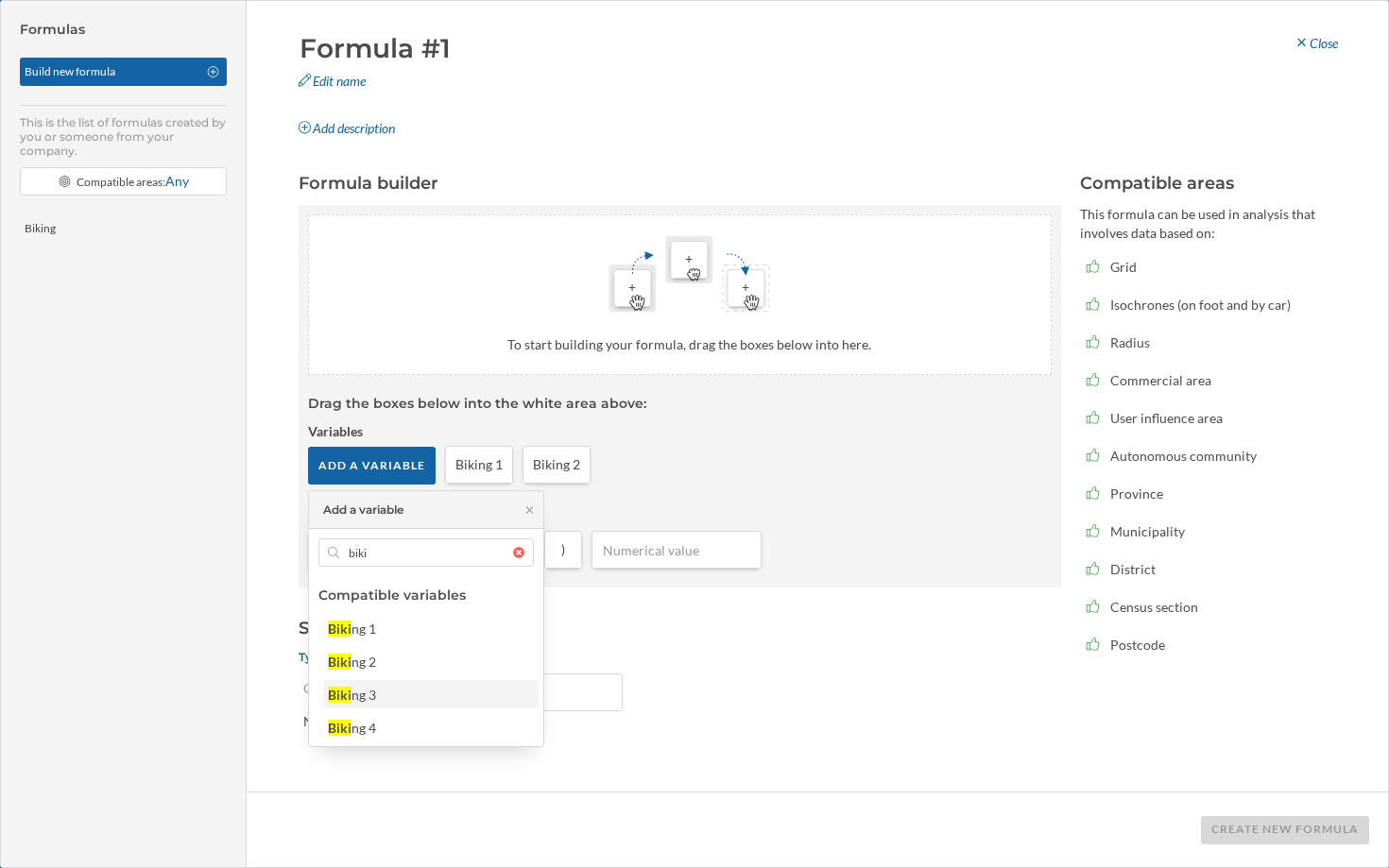 click on "Biki" at bounding box center [339, 694] 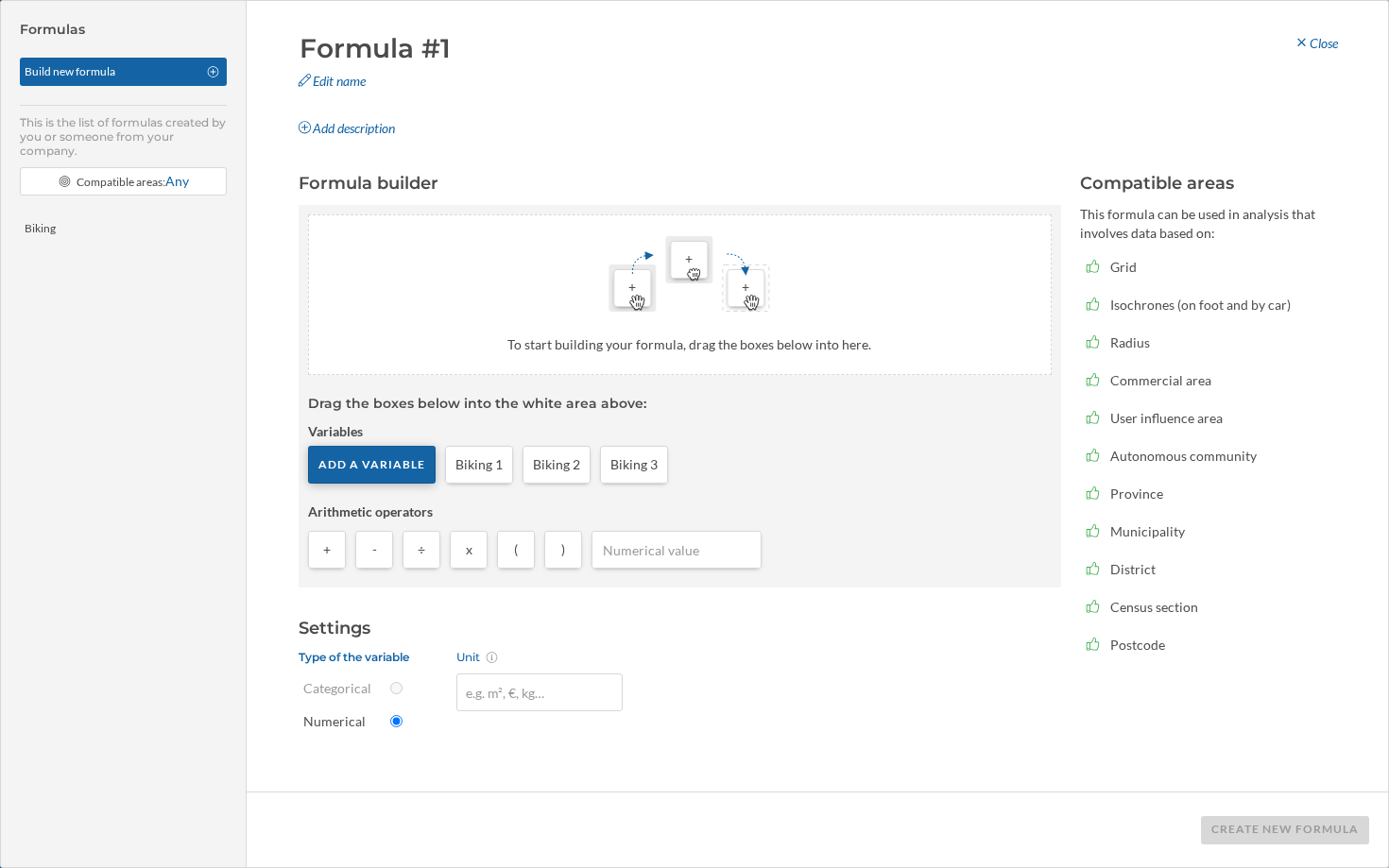 click on "Add a variable" at bounding box center (371, 465) 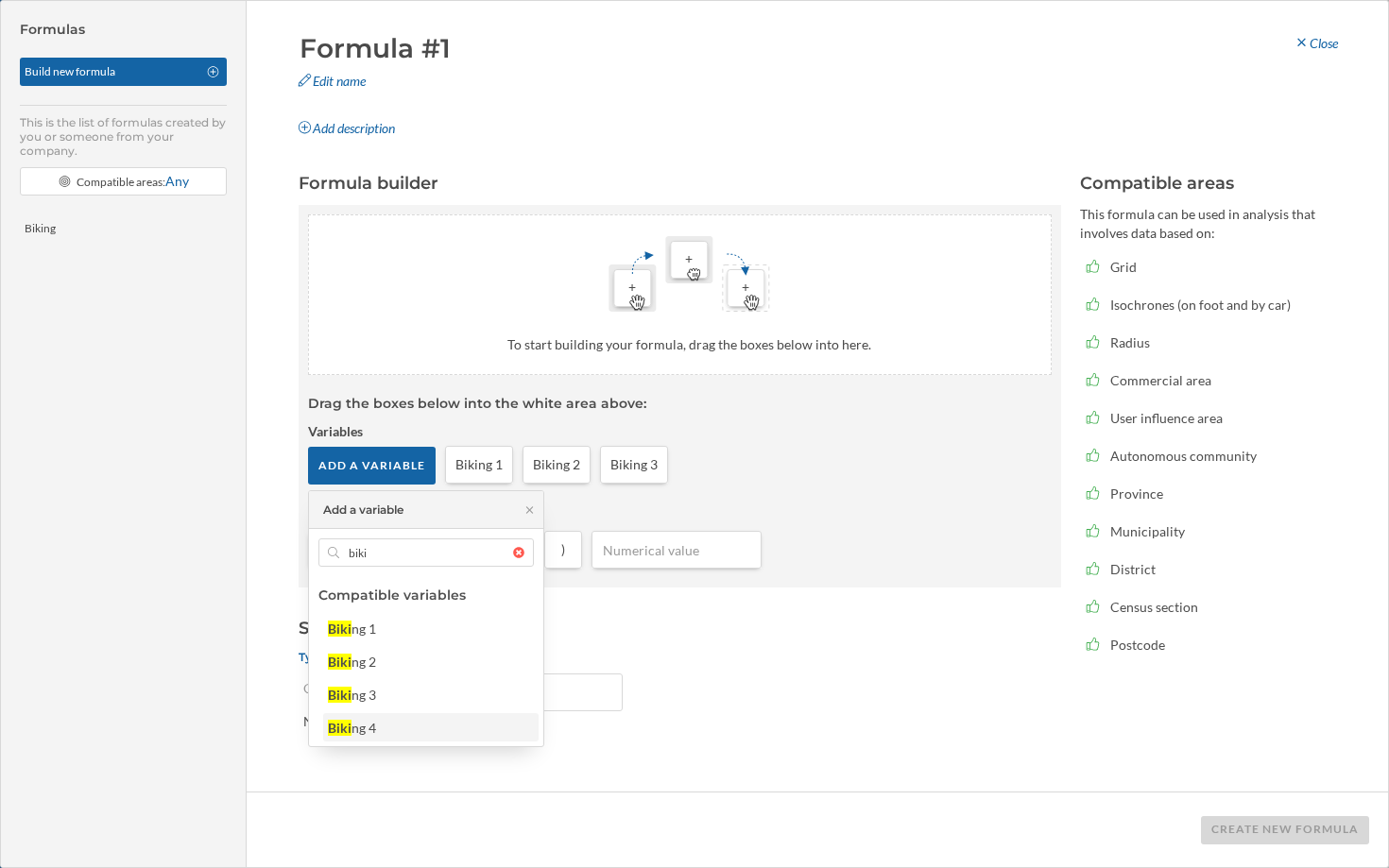 click on "ng 4" at bounding box center [364, 727] 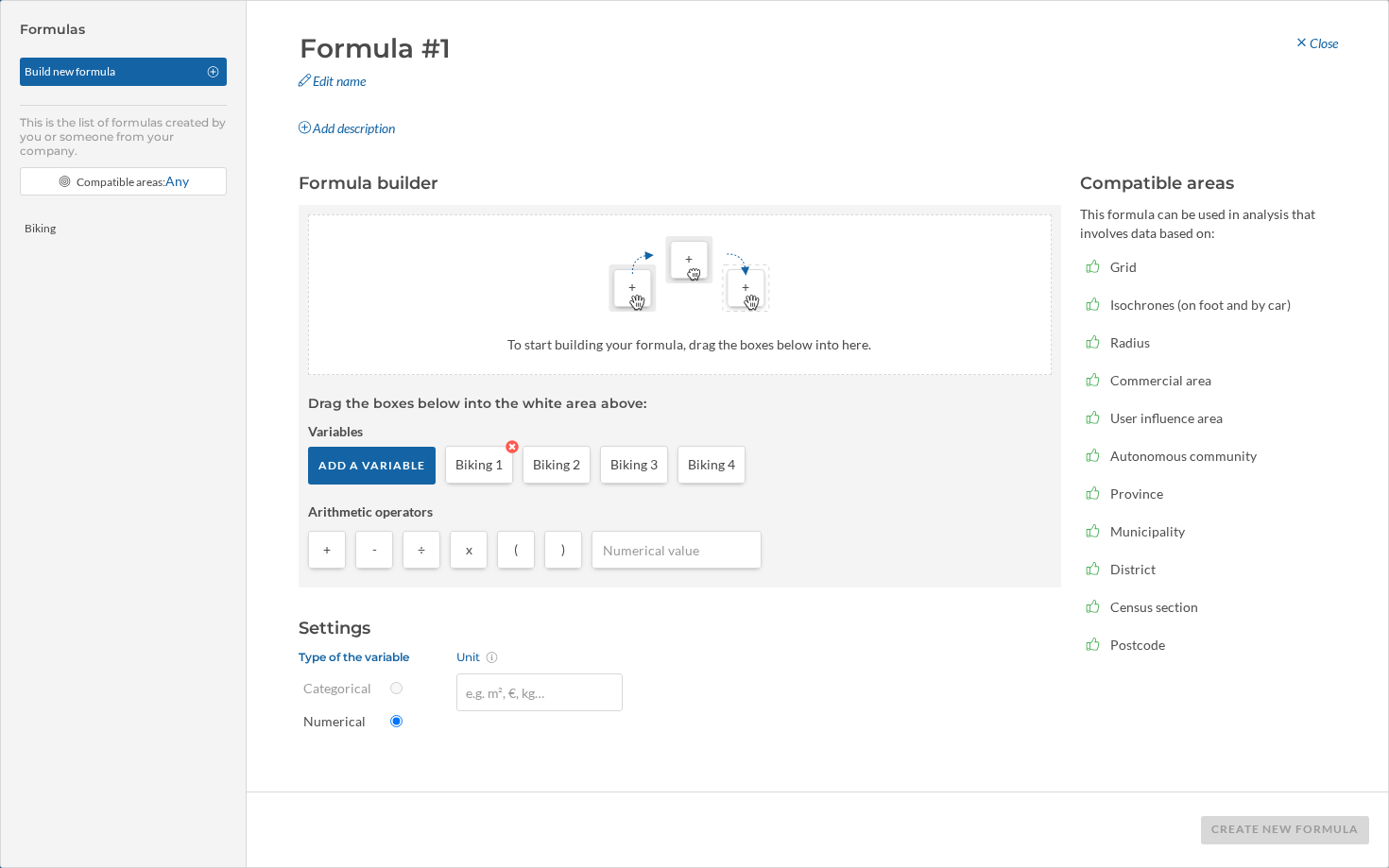 type 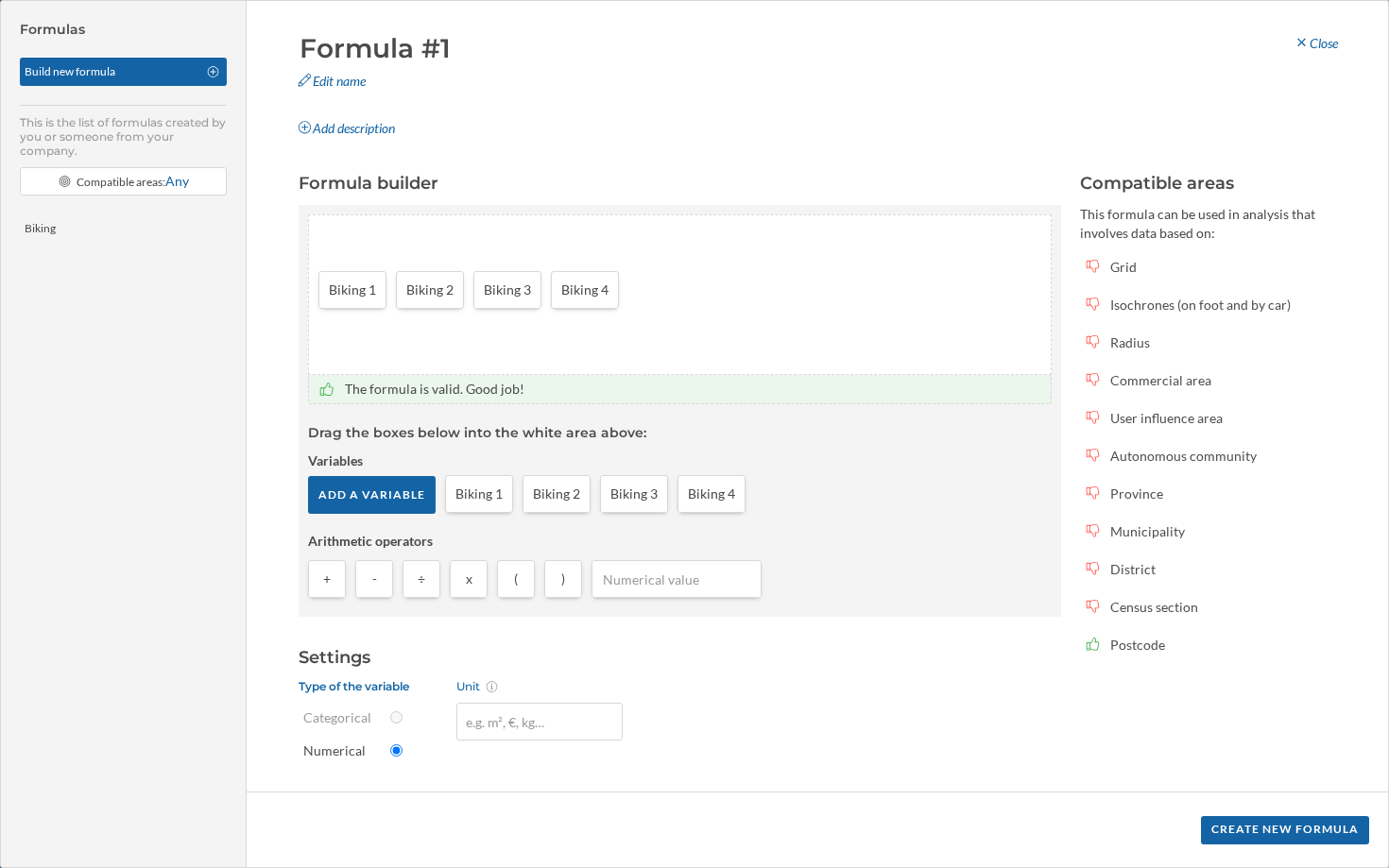 type 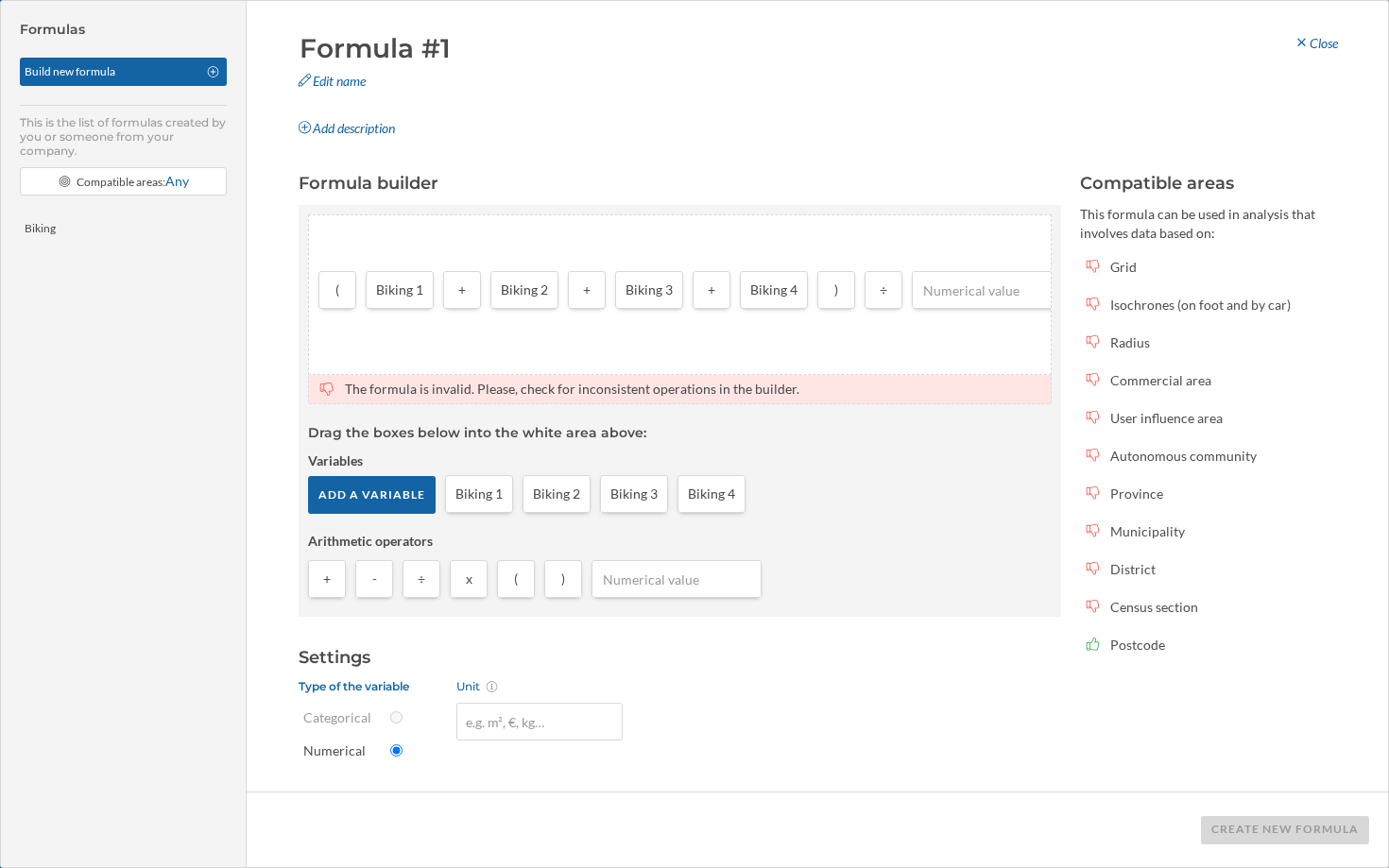 click at bounding box center [997, 290] 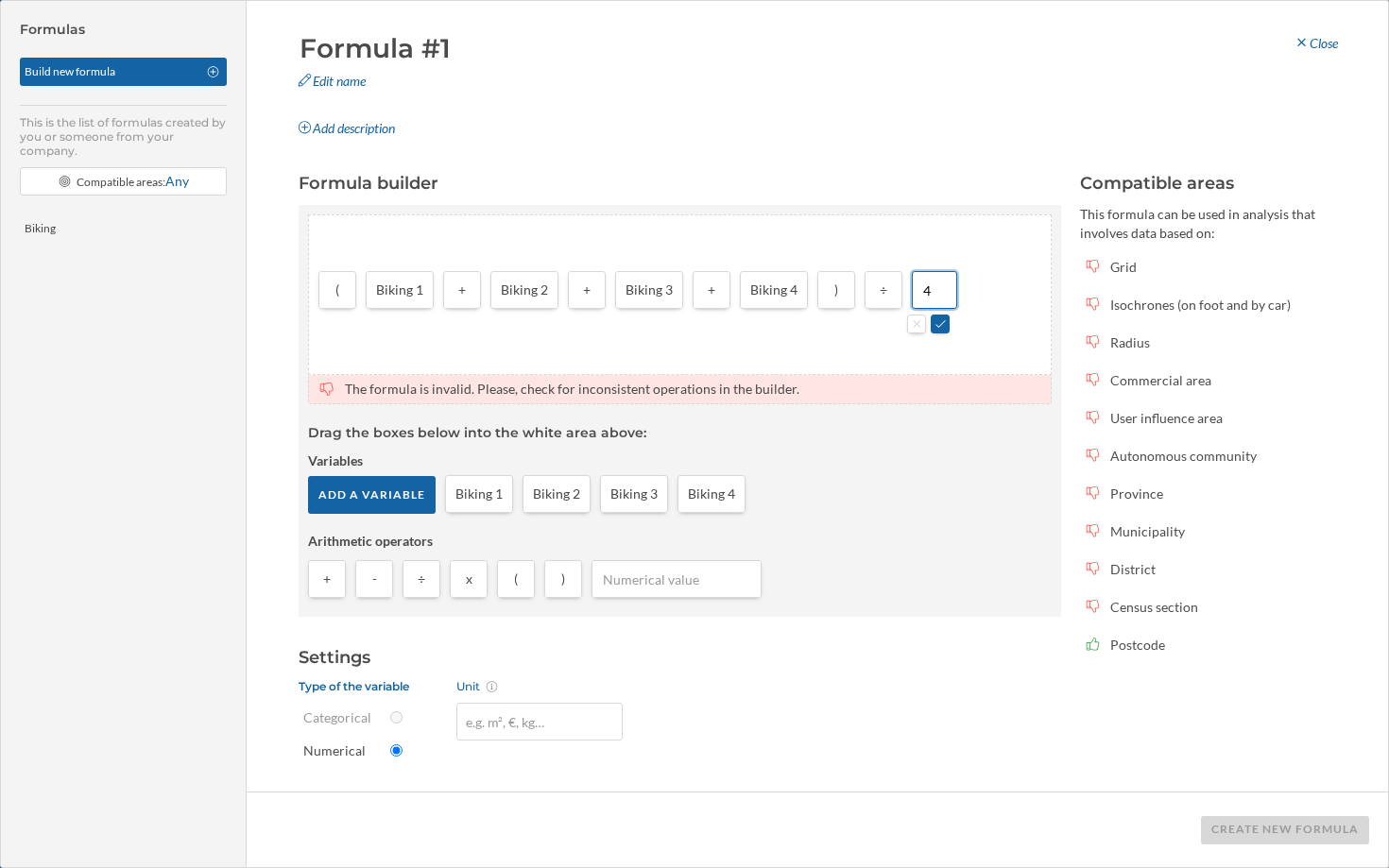type on "4" 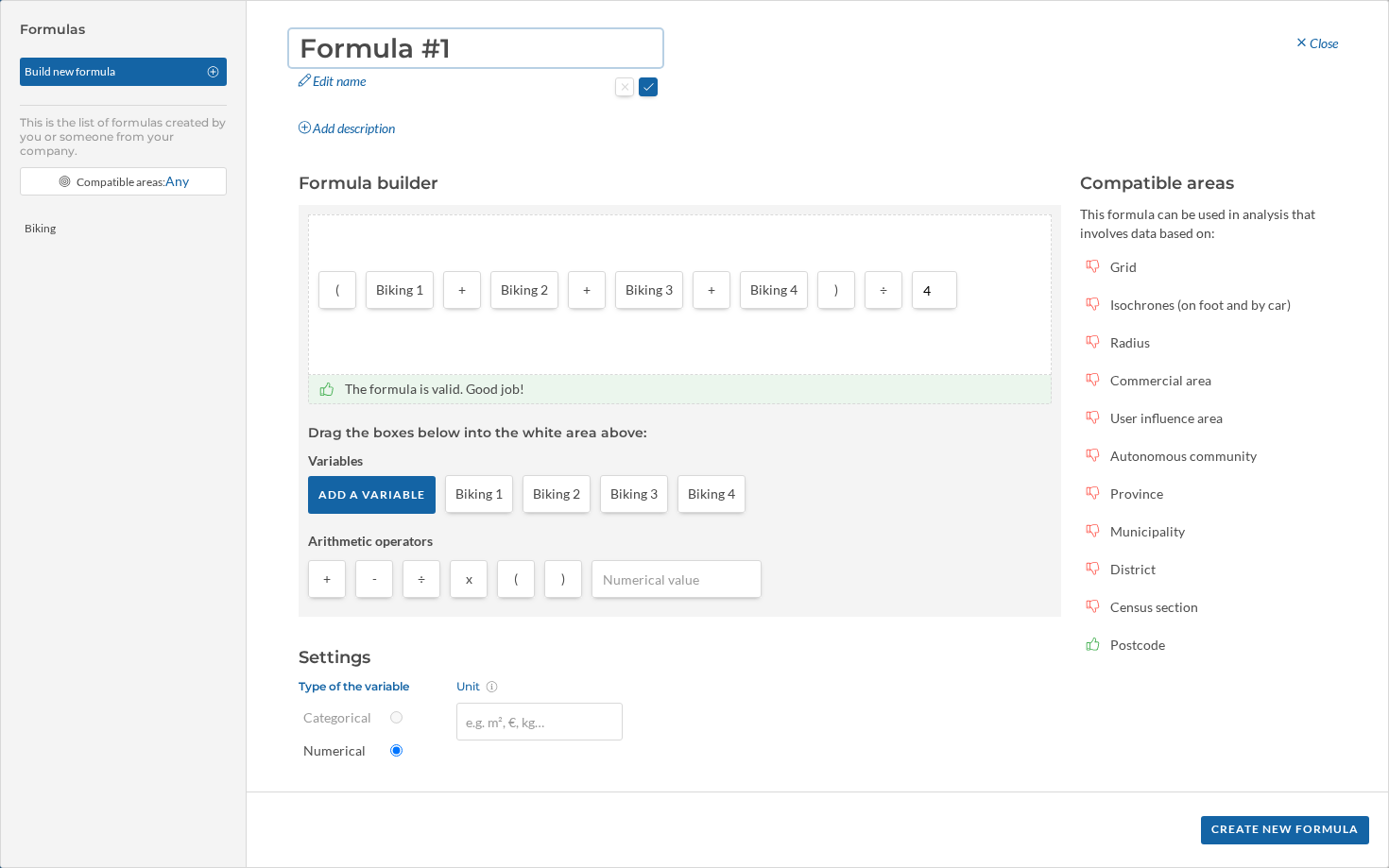 click on "Formula #1" at bounding box center (475, 48) 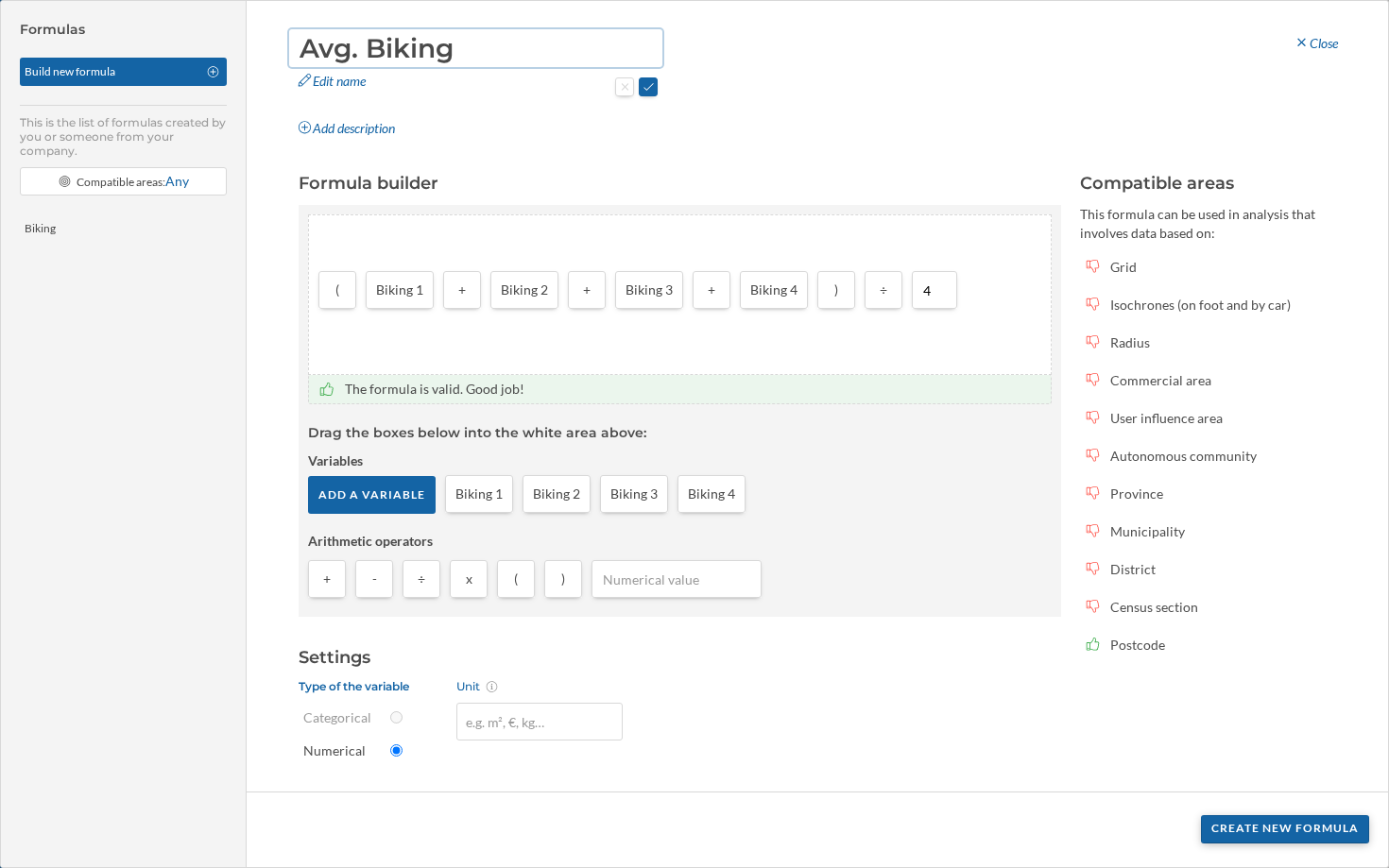 type on "Avg. Biking" 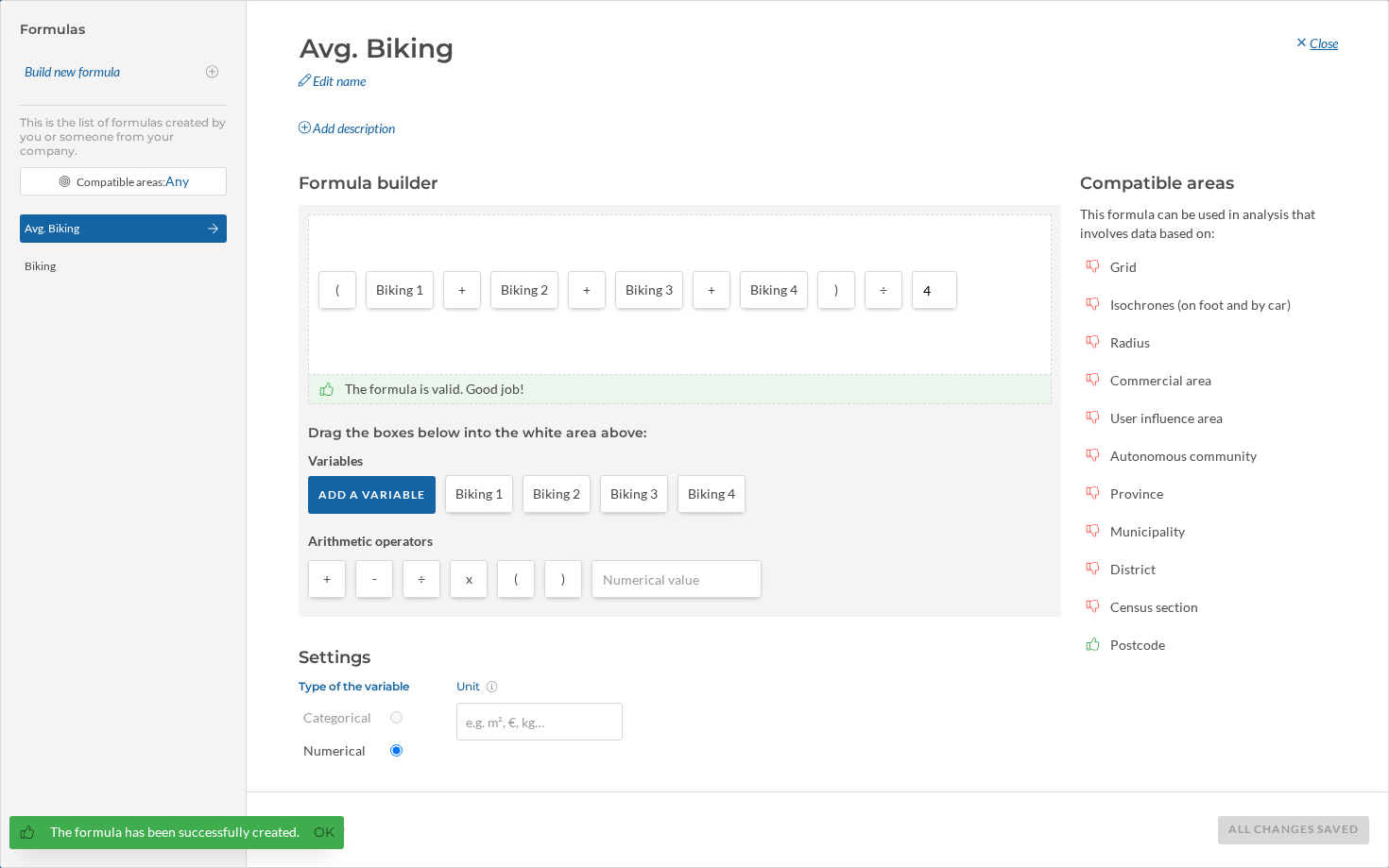 click on "Close" at bounding box center [1315, 43] 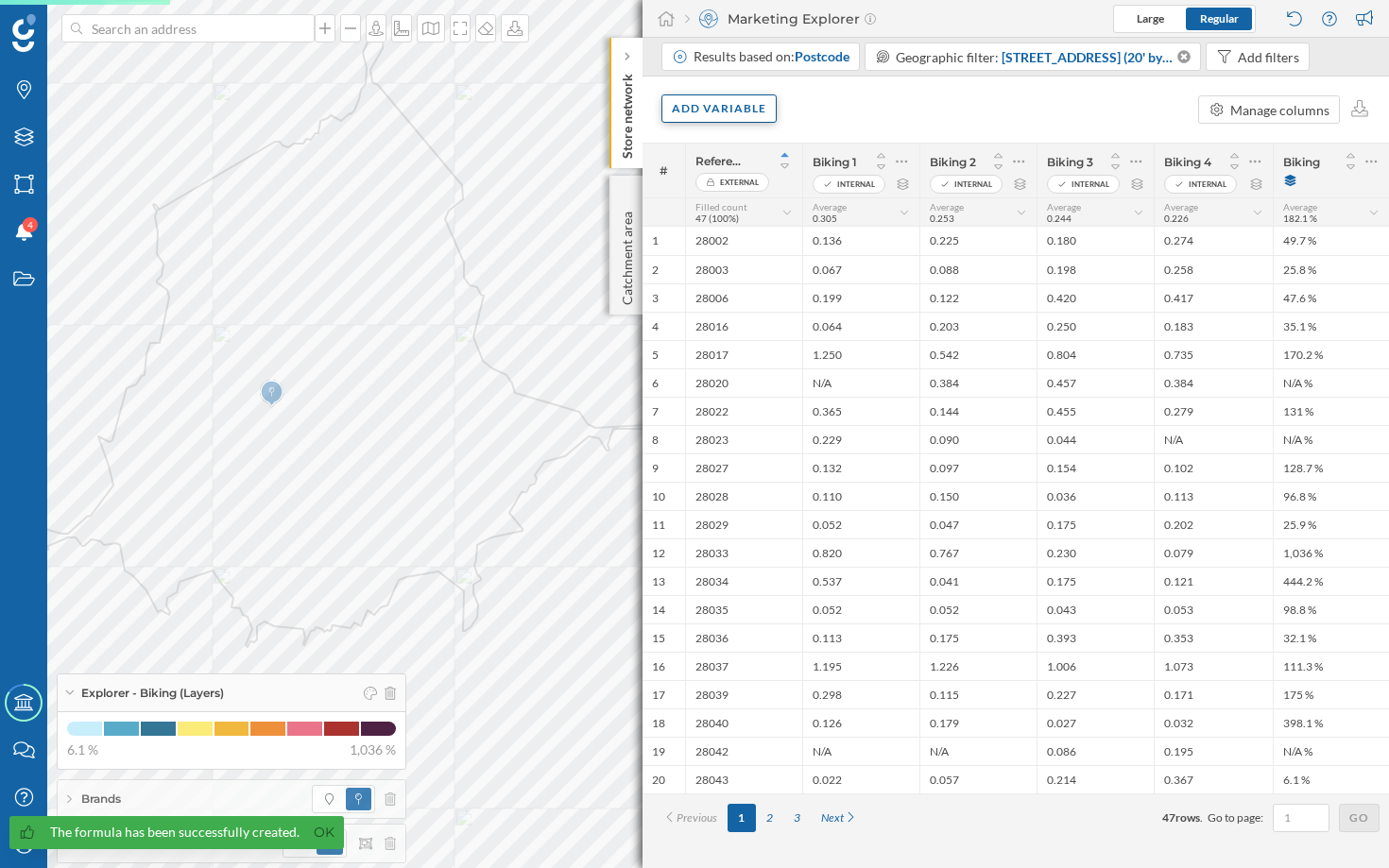 click on "Add variable" at bounding box center (719, 109) 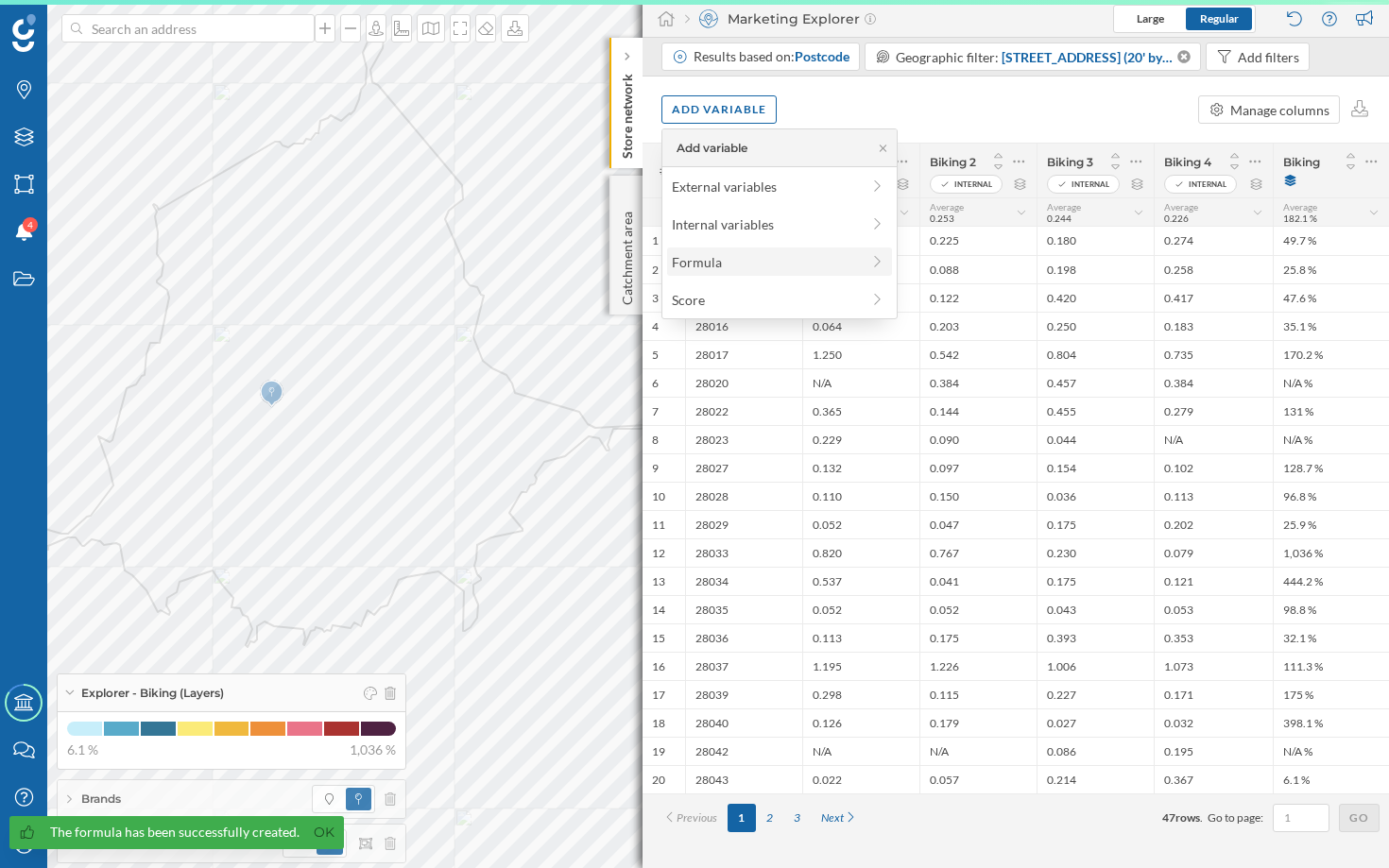 click on "Formula" at bounding box center [765, 262] 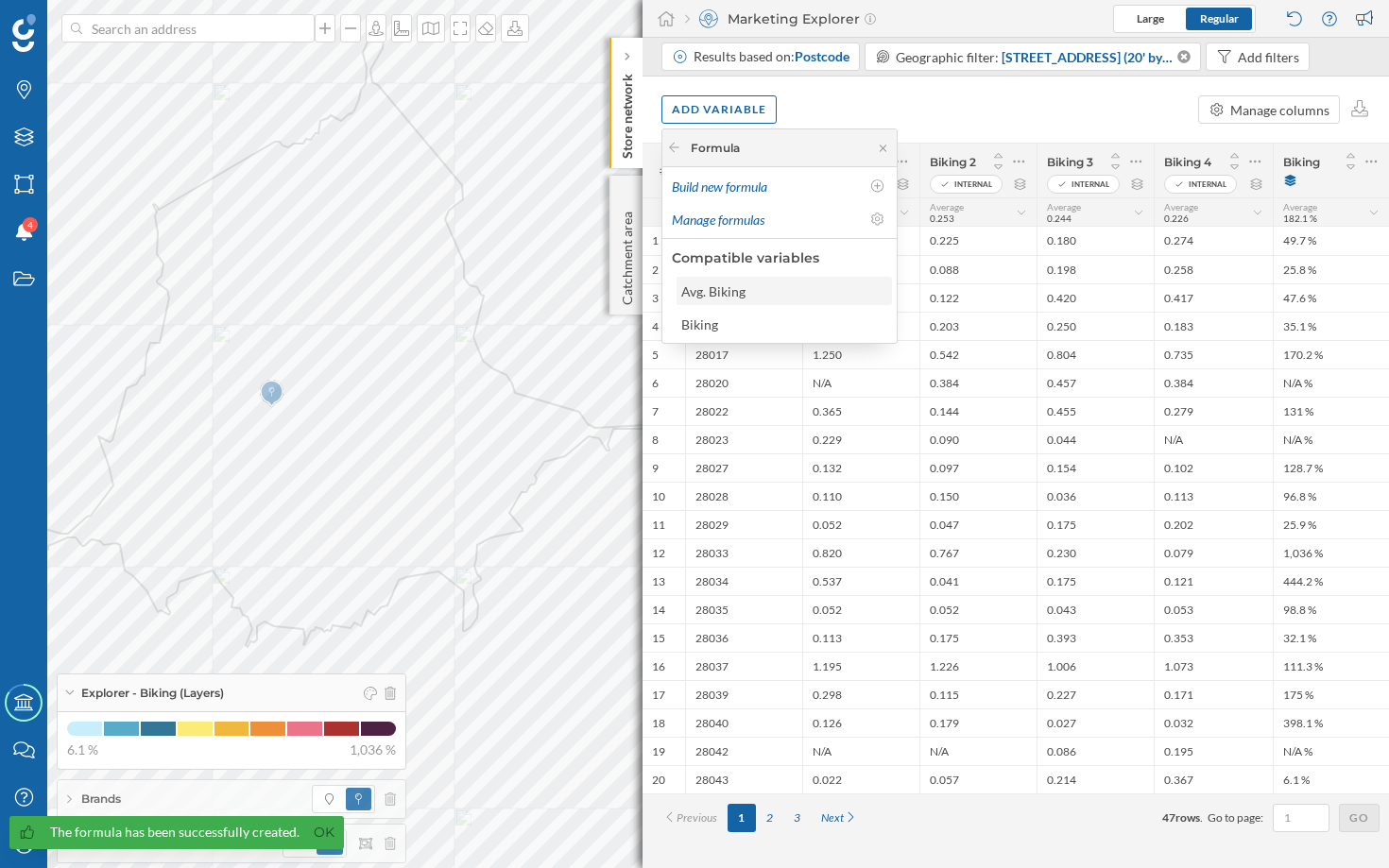 click on "Avg. Biking" at bounding box center (783, 291) 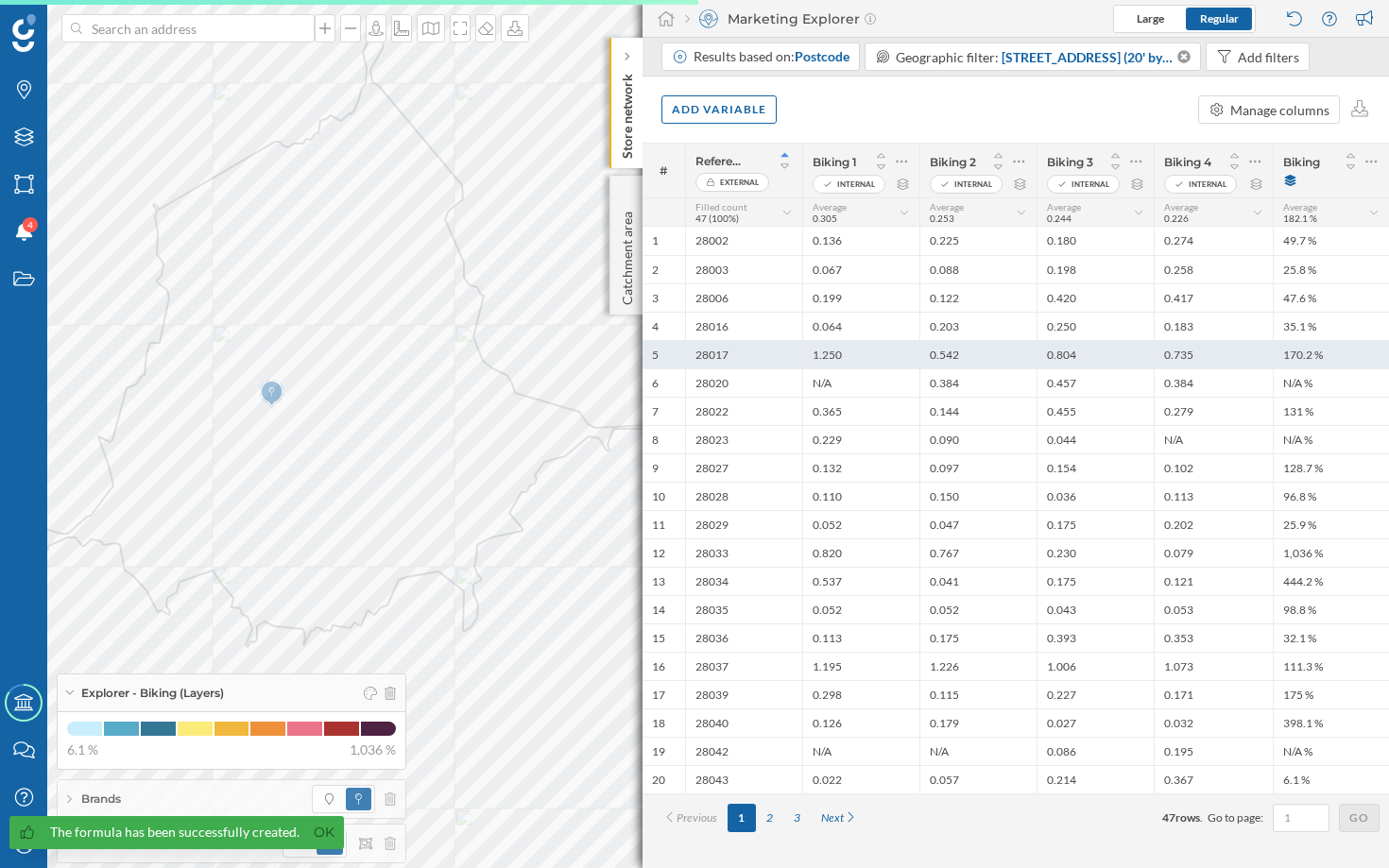 scroll, scrollTop: 0, scrollLeft: 0, axis: both 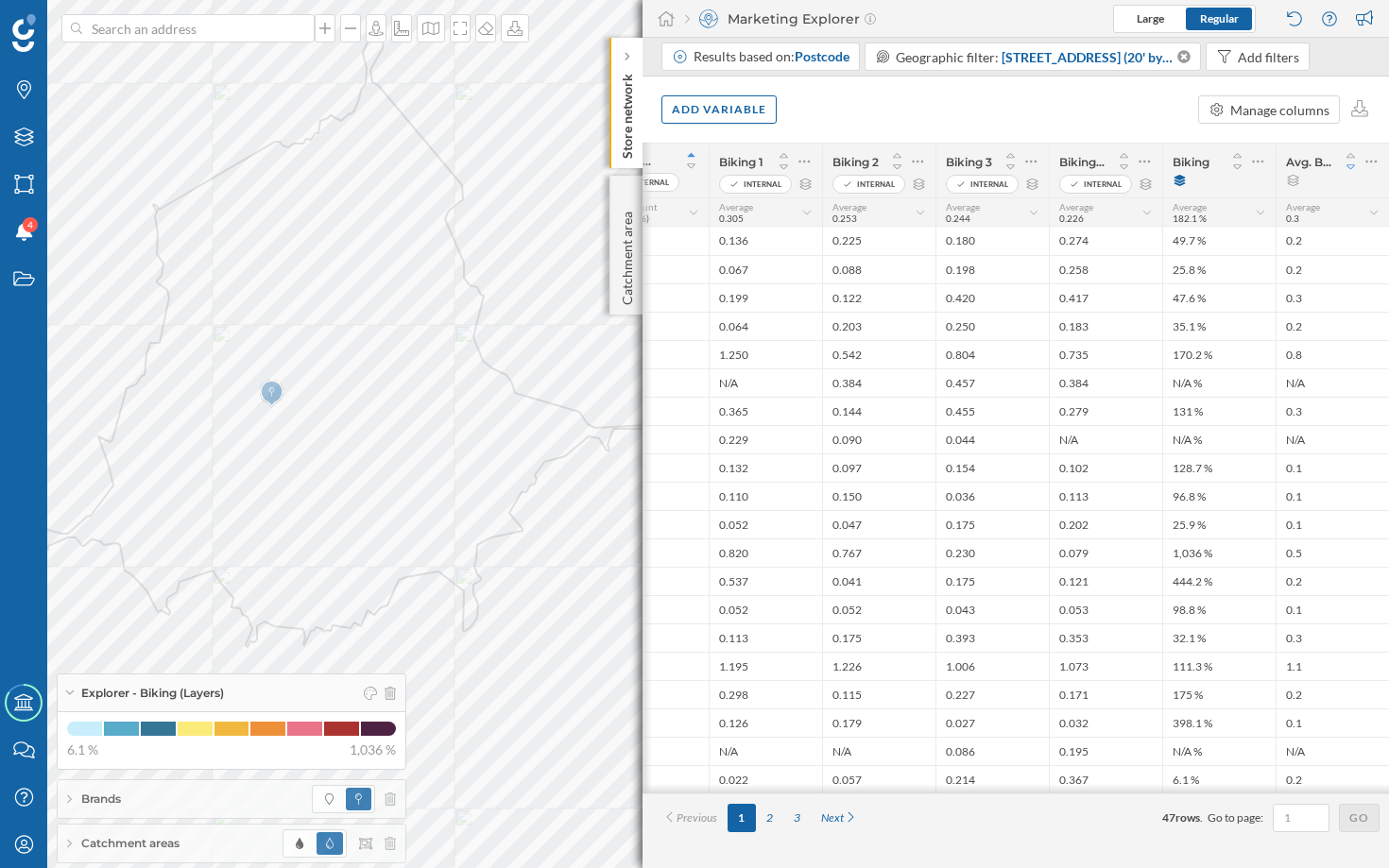 click 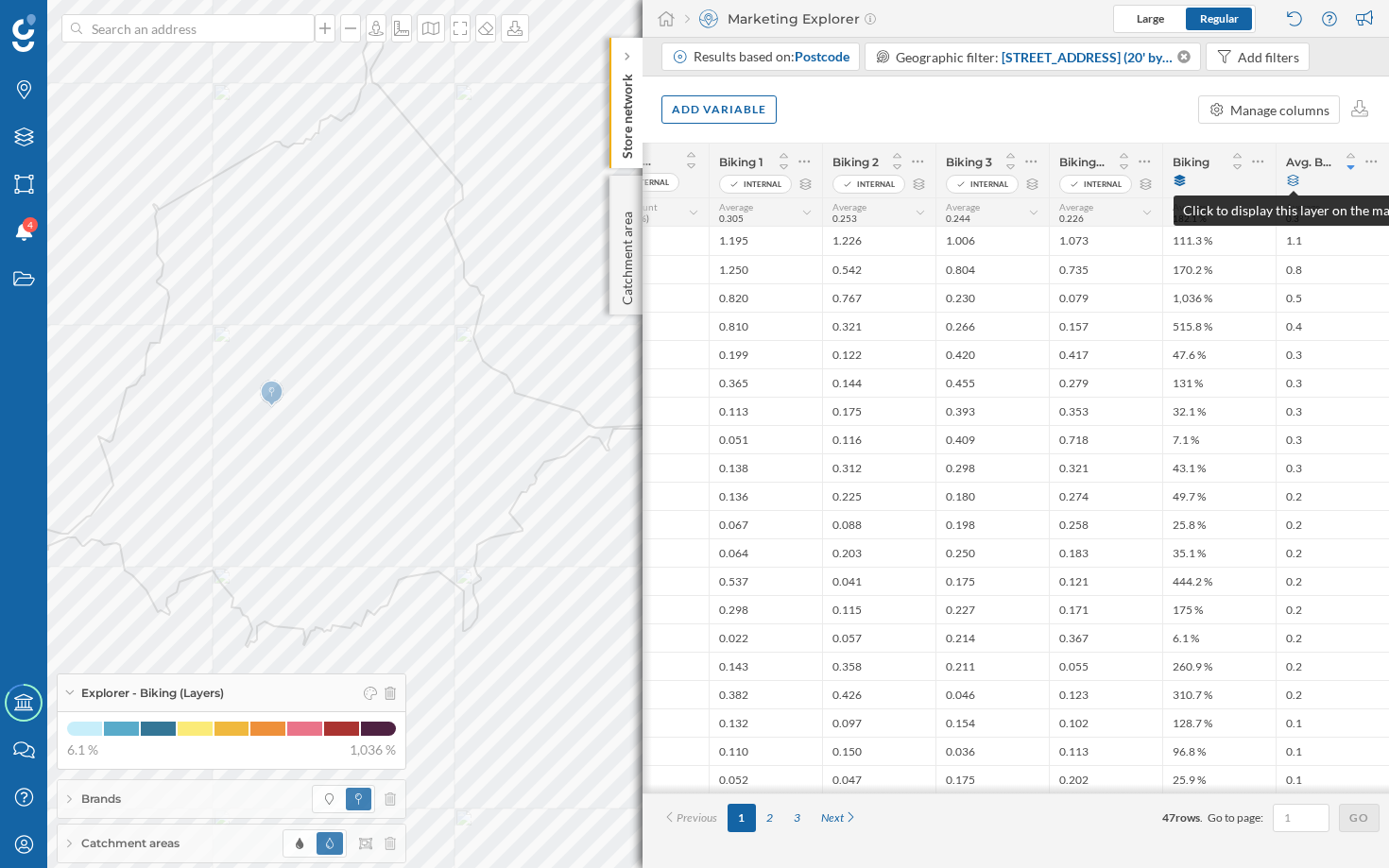 click 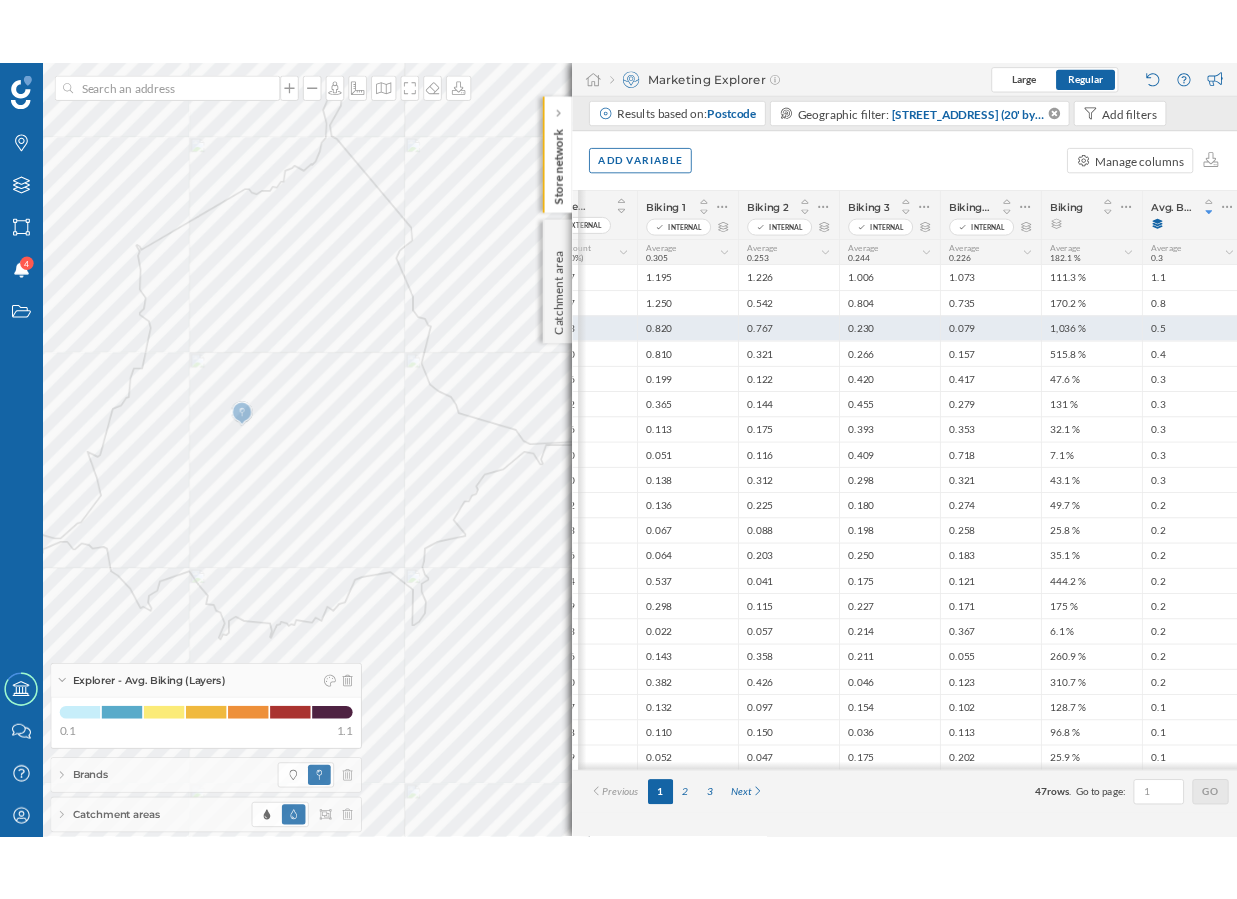 scroll, scrollTop: 0, scrollLeft: 95, axis: horizontal 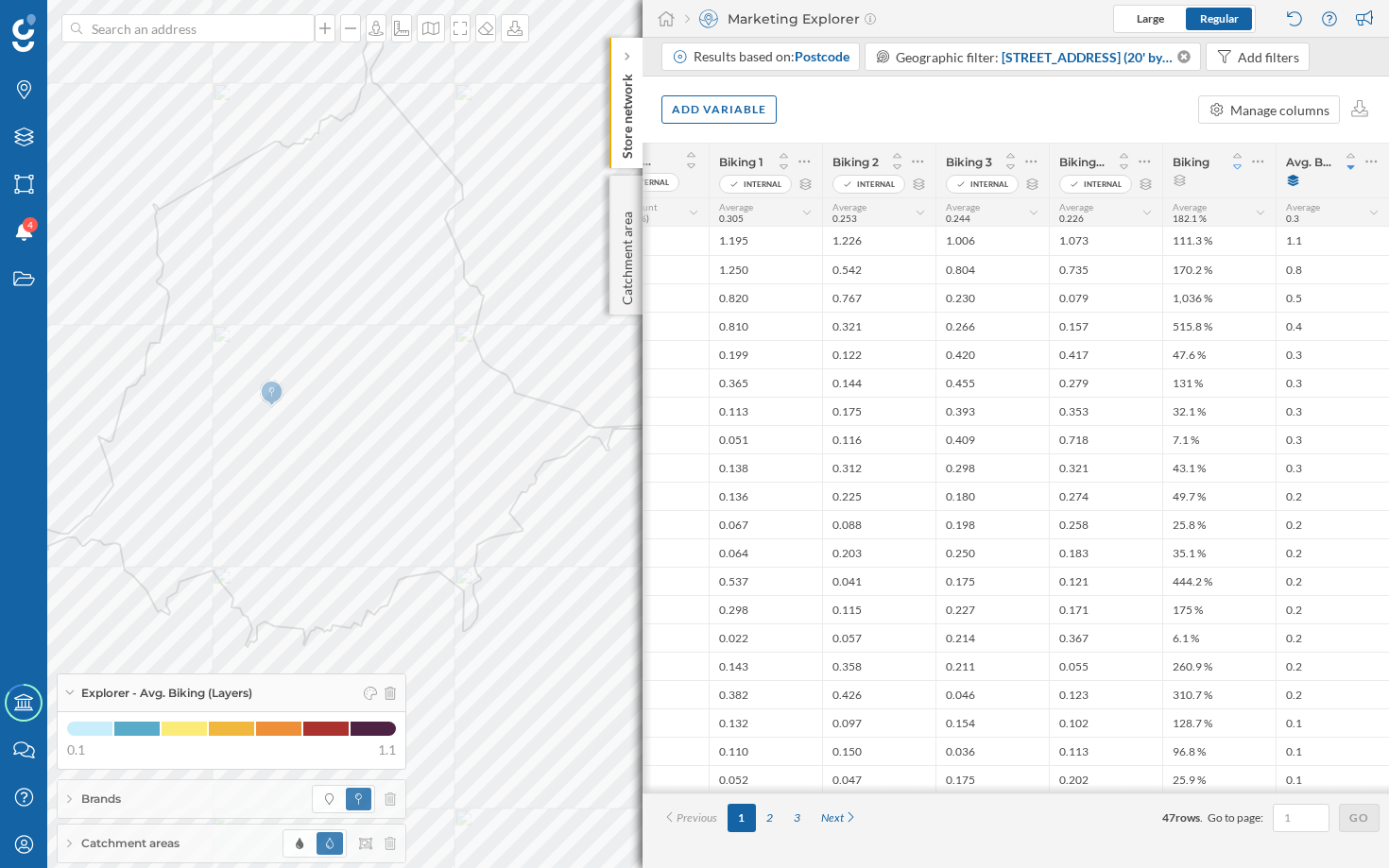 click 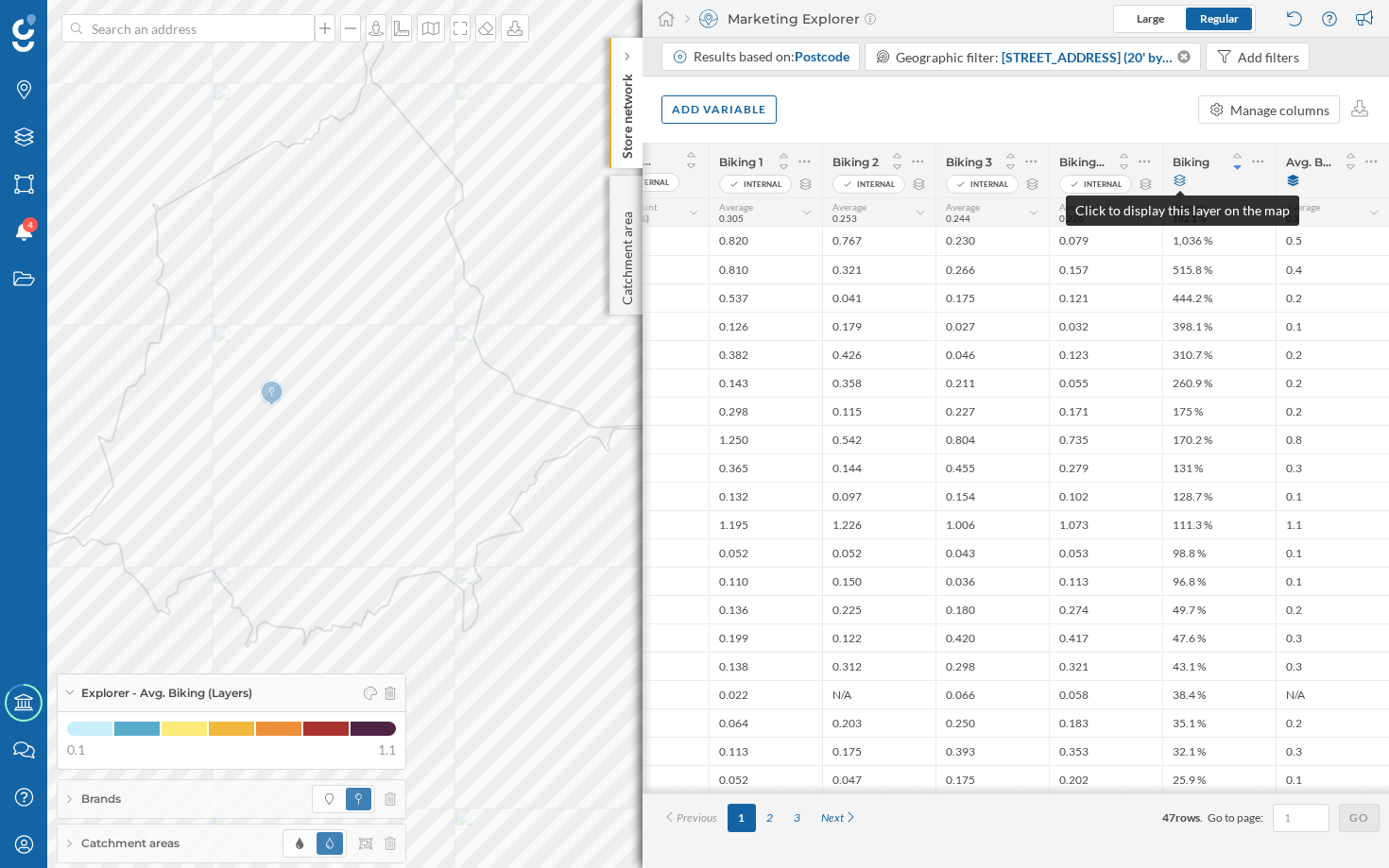 click 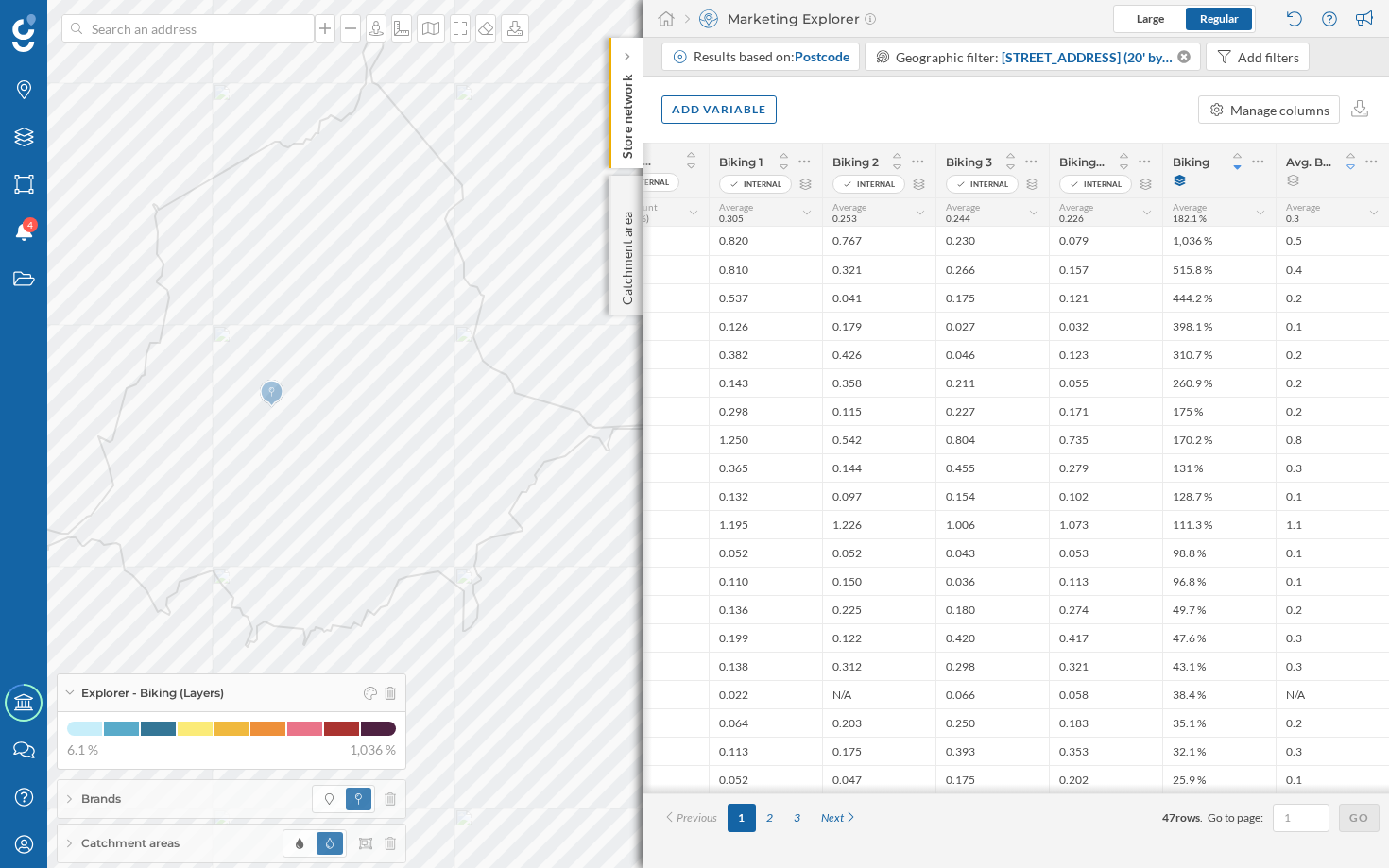 click 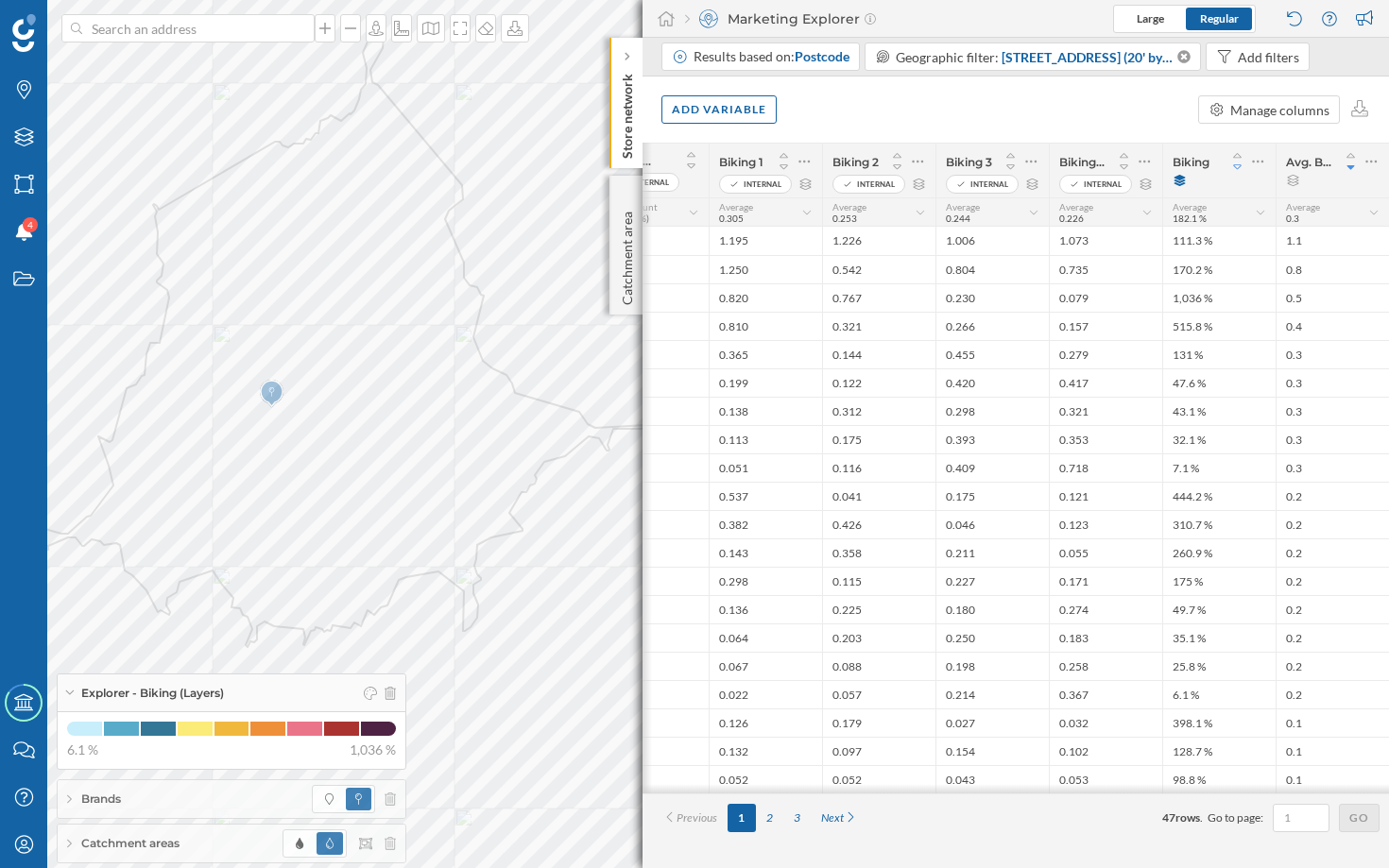 click 